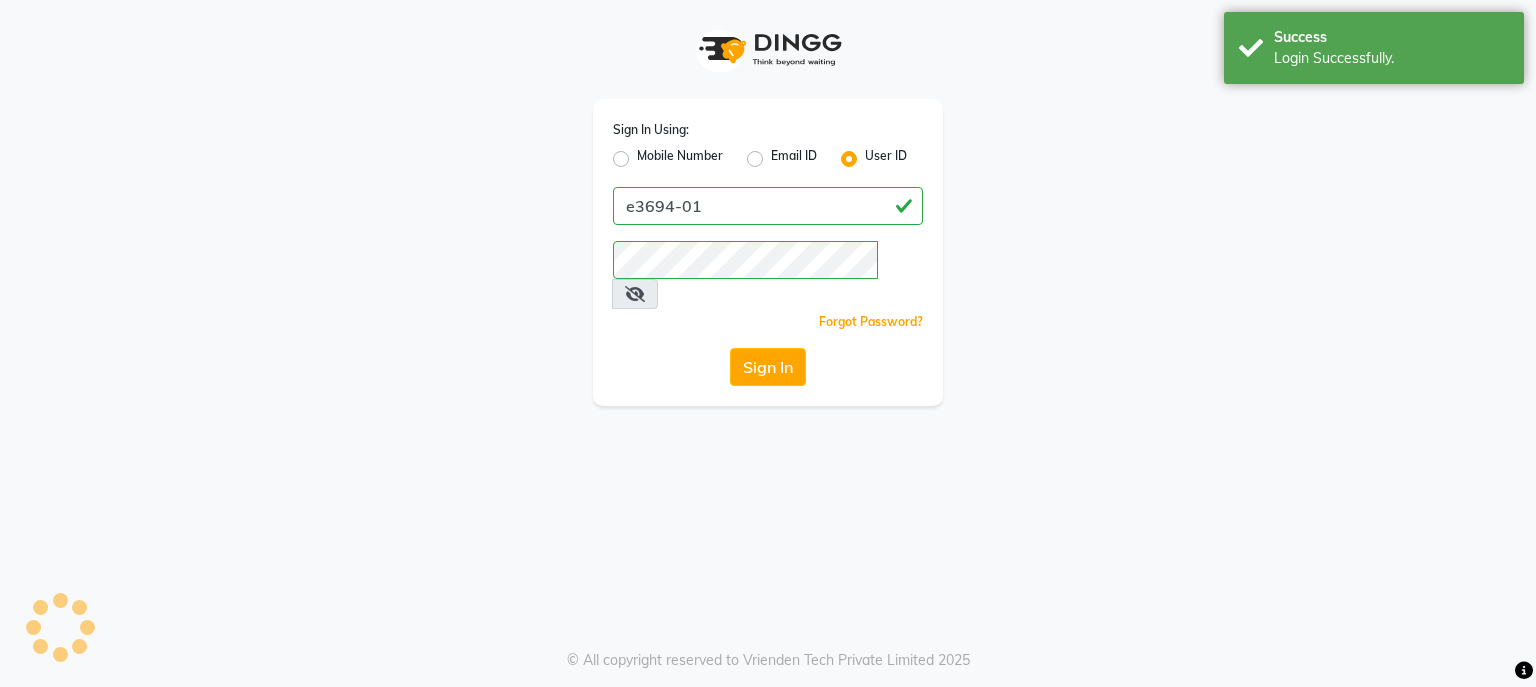 scroll, scrollTop: 0, scrollLeft: 0, axis: both 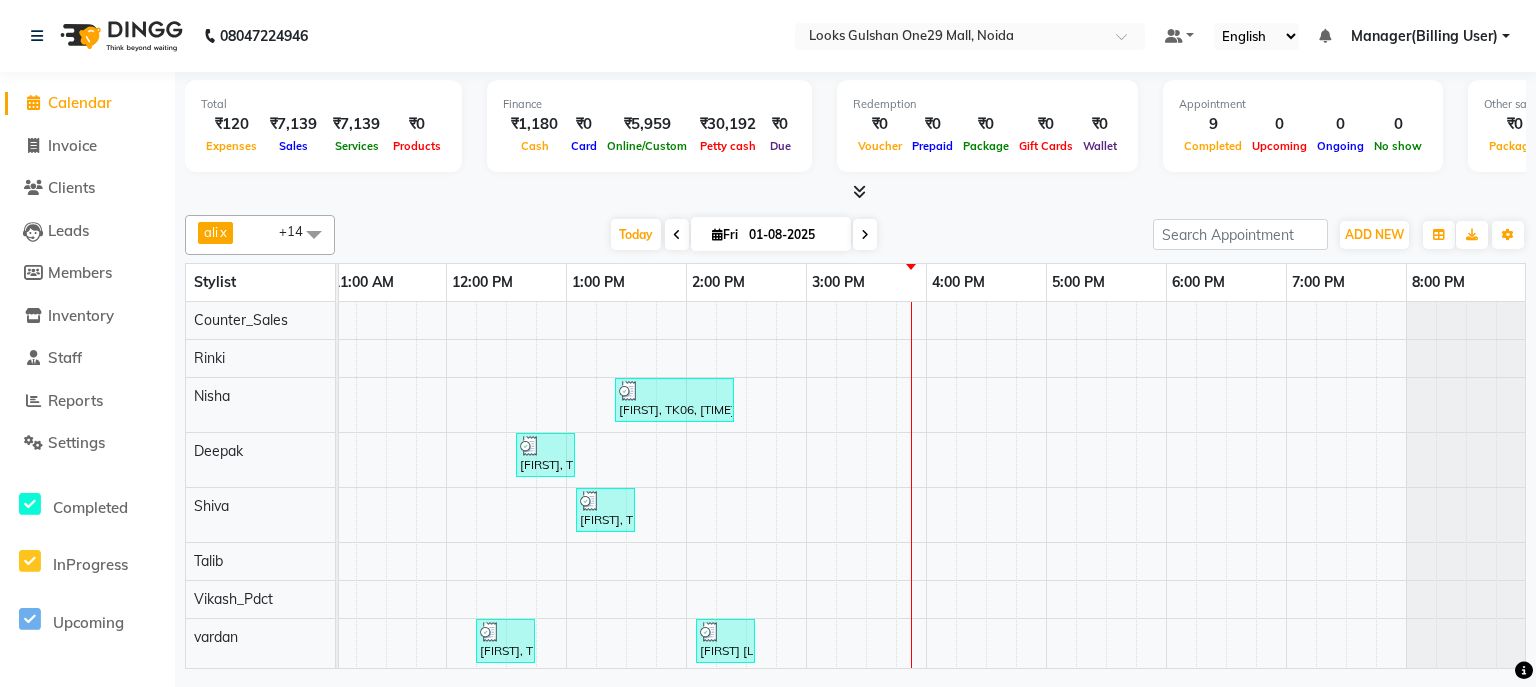 click on "Mitali, TK06, 01:25 PM-02:25 PM, Eyebrows & Upperlips (₹100),Chin Threading (₹80)     Shweta ., TK02, 12:35 PM-01:05 PM, K Wash Shampoo(F) (₹300)     Shweta ., TK02, 01:05 PM-01:35 PM, Blow Dry Stylist(F)* (₹400)     Rekha ., TK01, 12:15 PM-12:45 PM, Stylist Cut(F) (₹1200)     dolly singh, TK03, 02:05 PM-02:35 PM, Blow Dry Stylist(F)* (₹400)     ashishi gautam, TK07, 02:05 PM-03:05 PM, Stylist Cut(M) (₹700),Beard Trimming (₹500)     VINEETA, TK05, 01:25 PM-02:25 PM, Upperlip Threading (₹80),Forehead Threading (₹100)     PRIYANKA CLIENT, TK04, 12:50 PM-02:20 PM, Roots Touchup Majirel(F) (₹1700),Nail Paint(Each) (₹100)     dolly singh, TK03, 01:35 PM-02:05 PM, K Wash Shampoo(F) (₹300)" at bounding box center (746, 654) 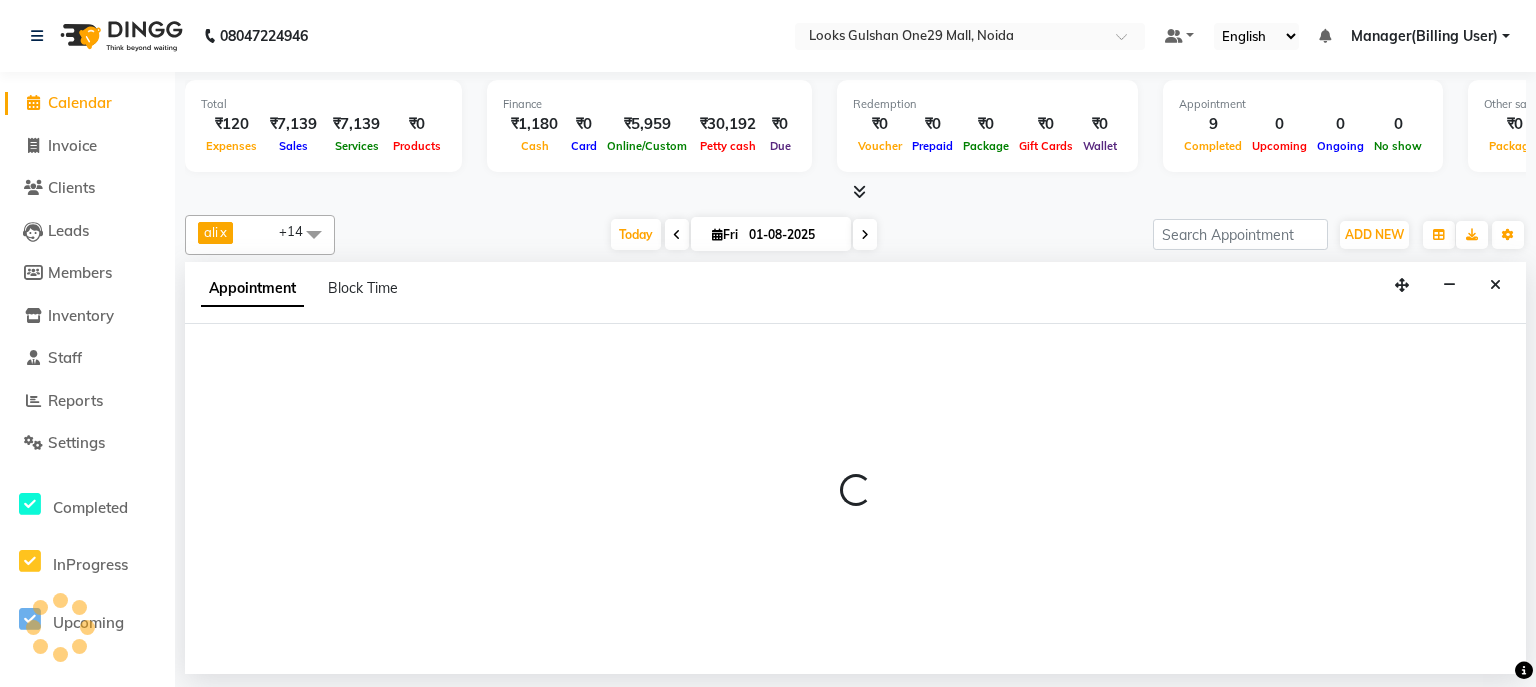 select on "80998" 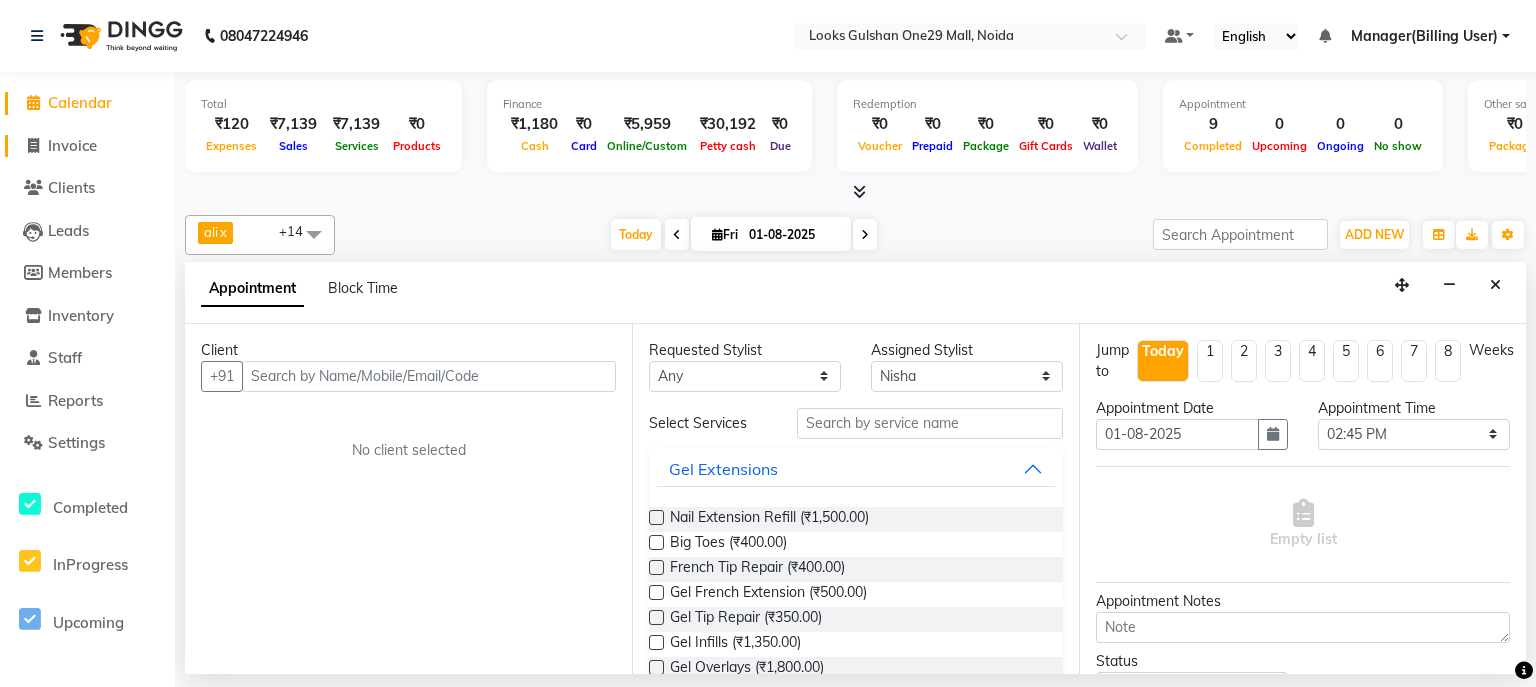 click on "Invoice" 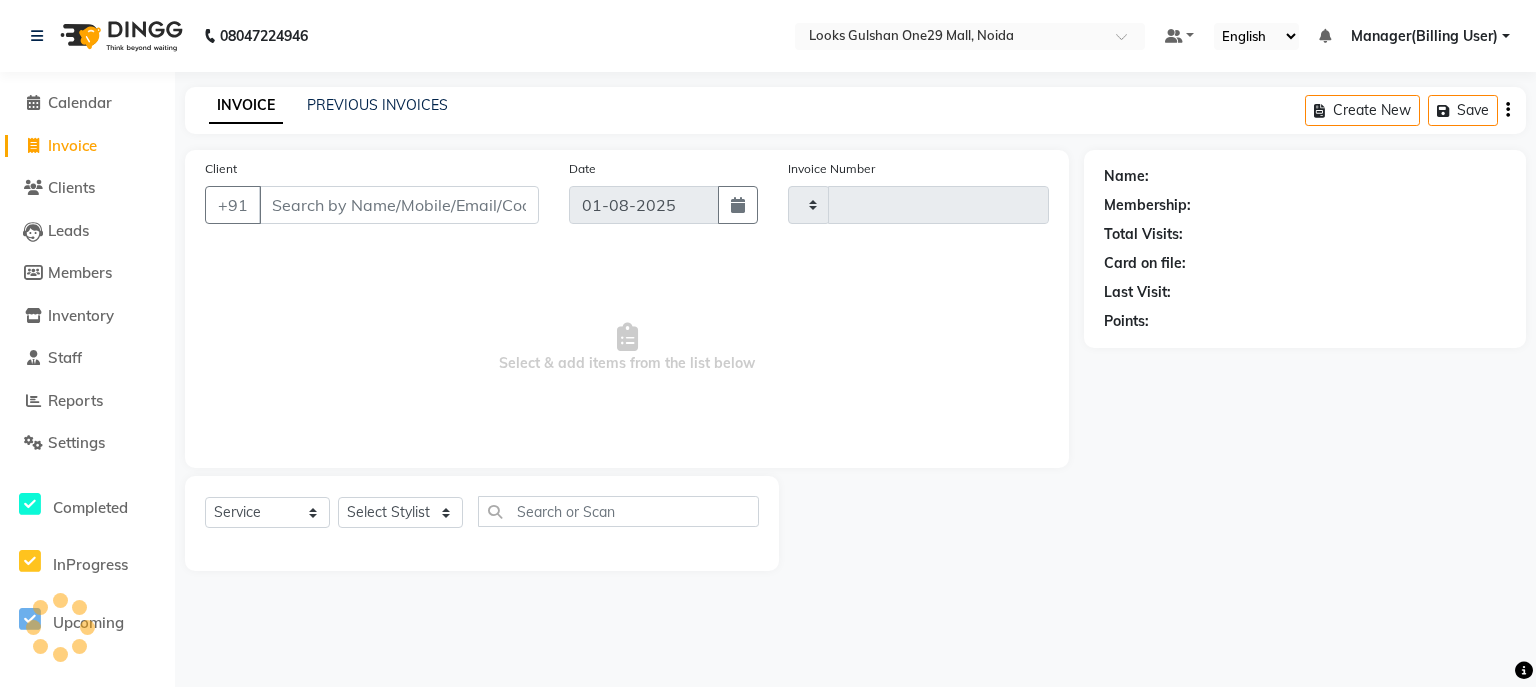 type on "0803" 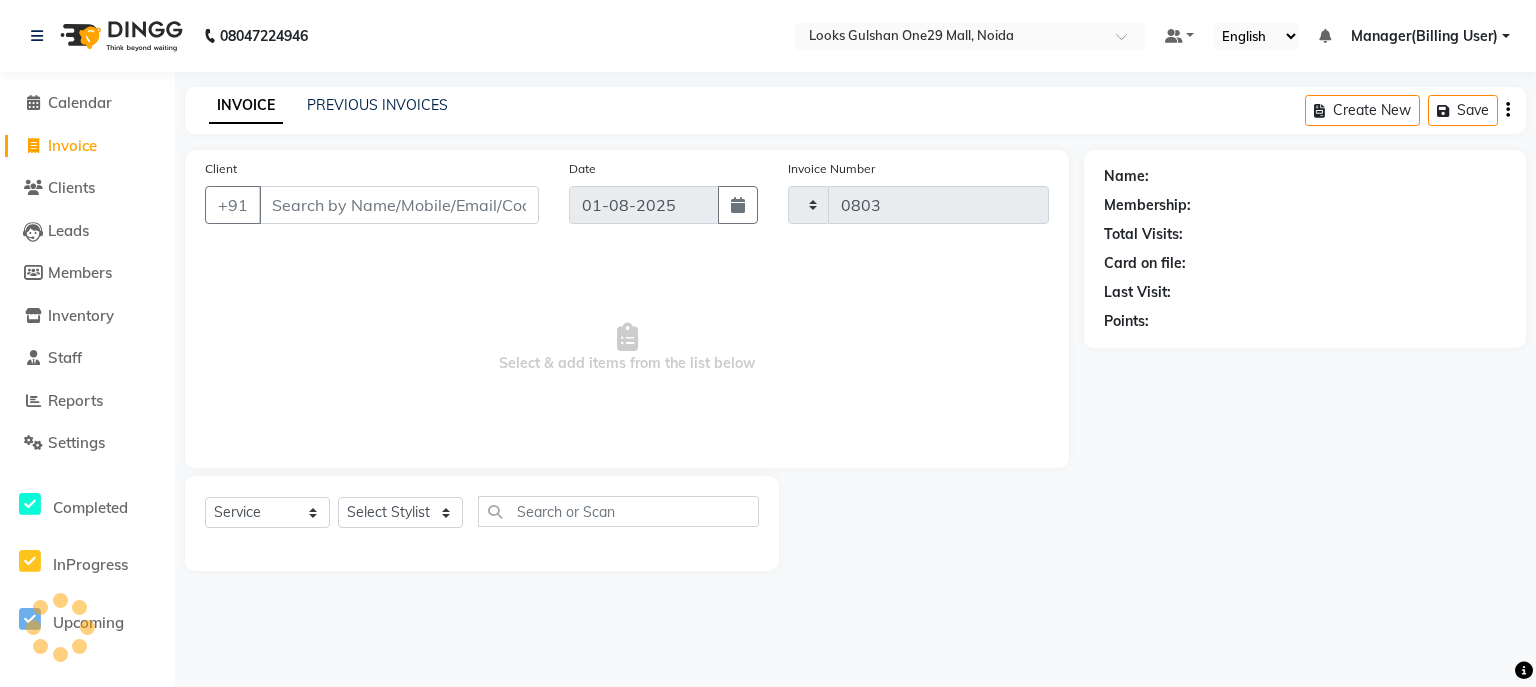 select on "8337" 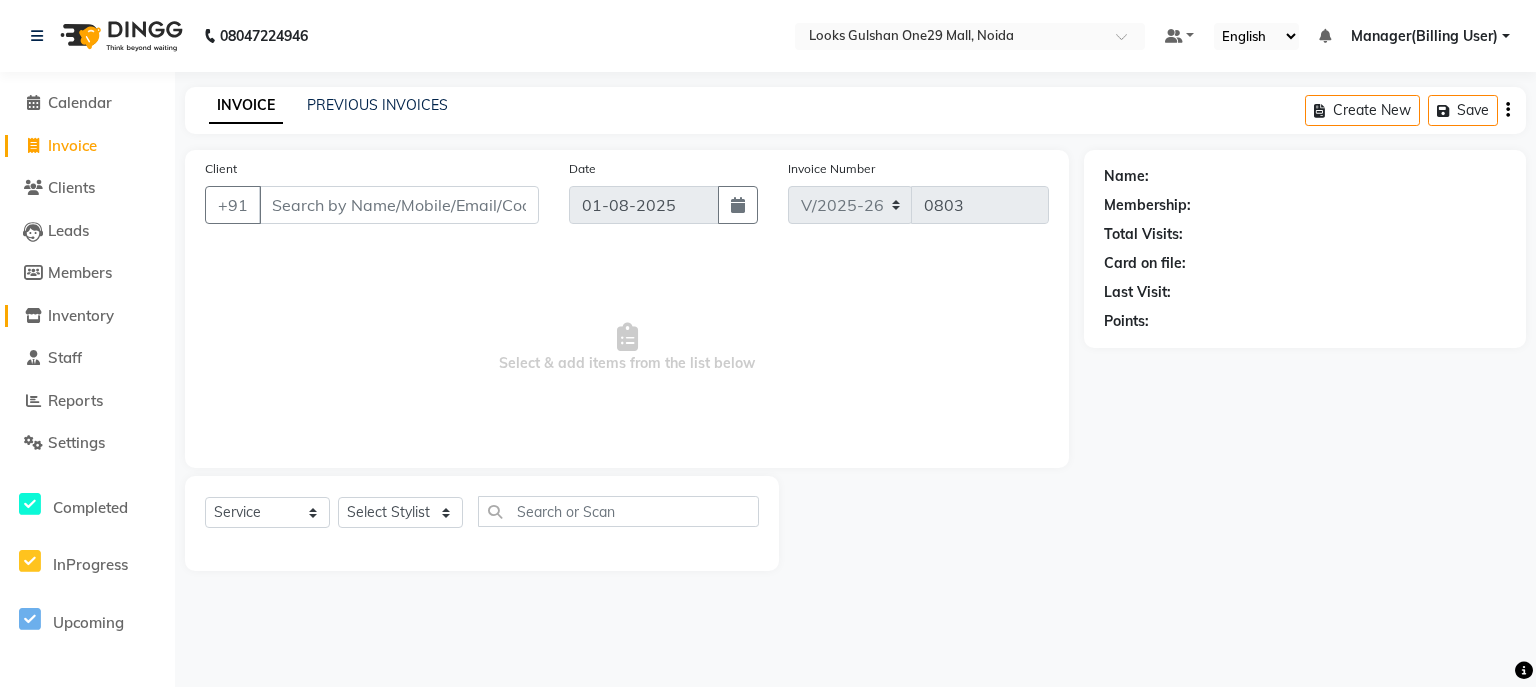 select on "80996" 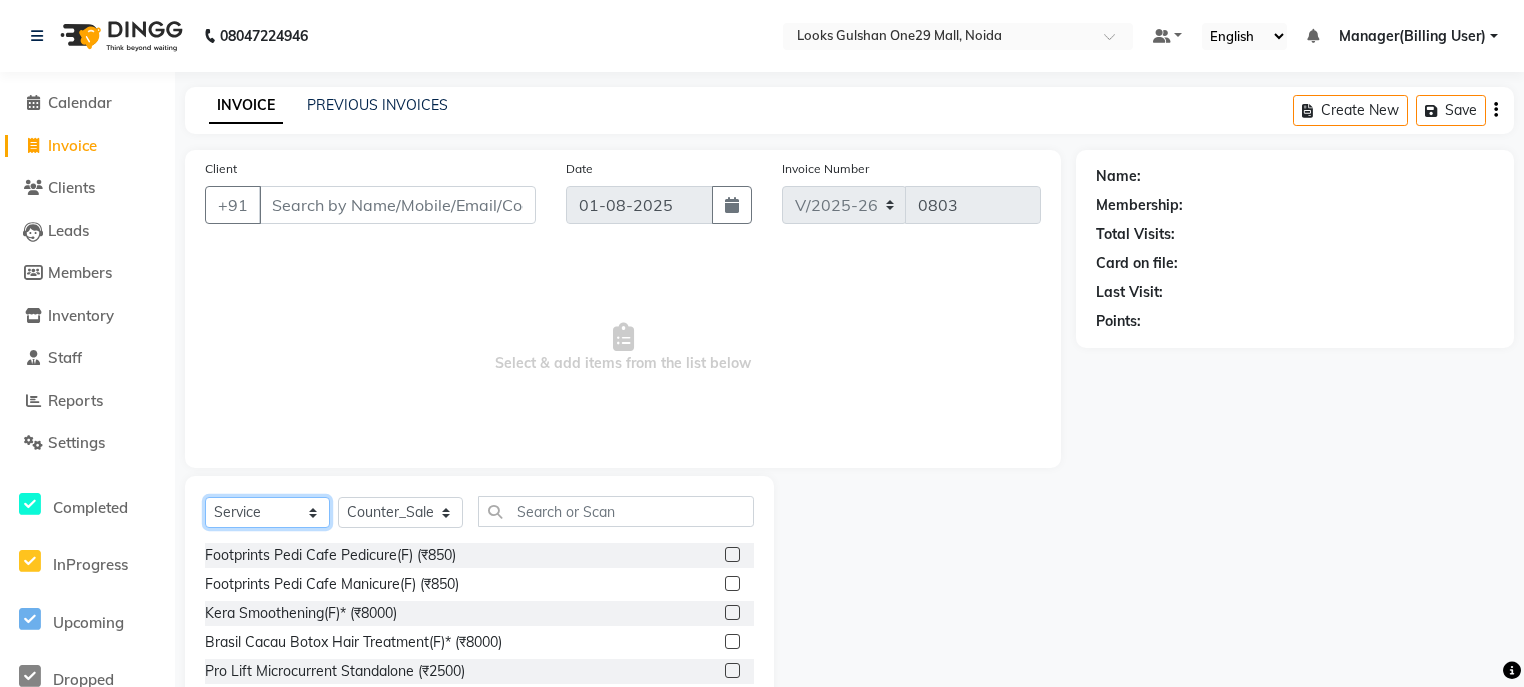 click on "Select  Service  Product  Membership  Package Voucher Prepaid Gift Card" 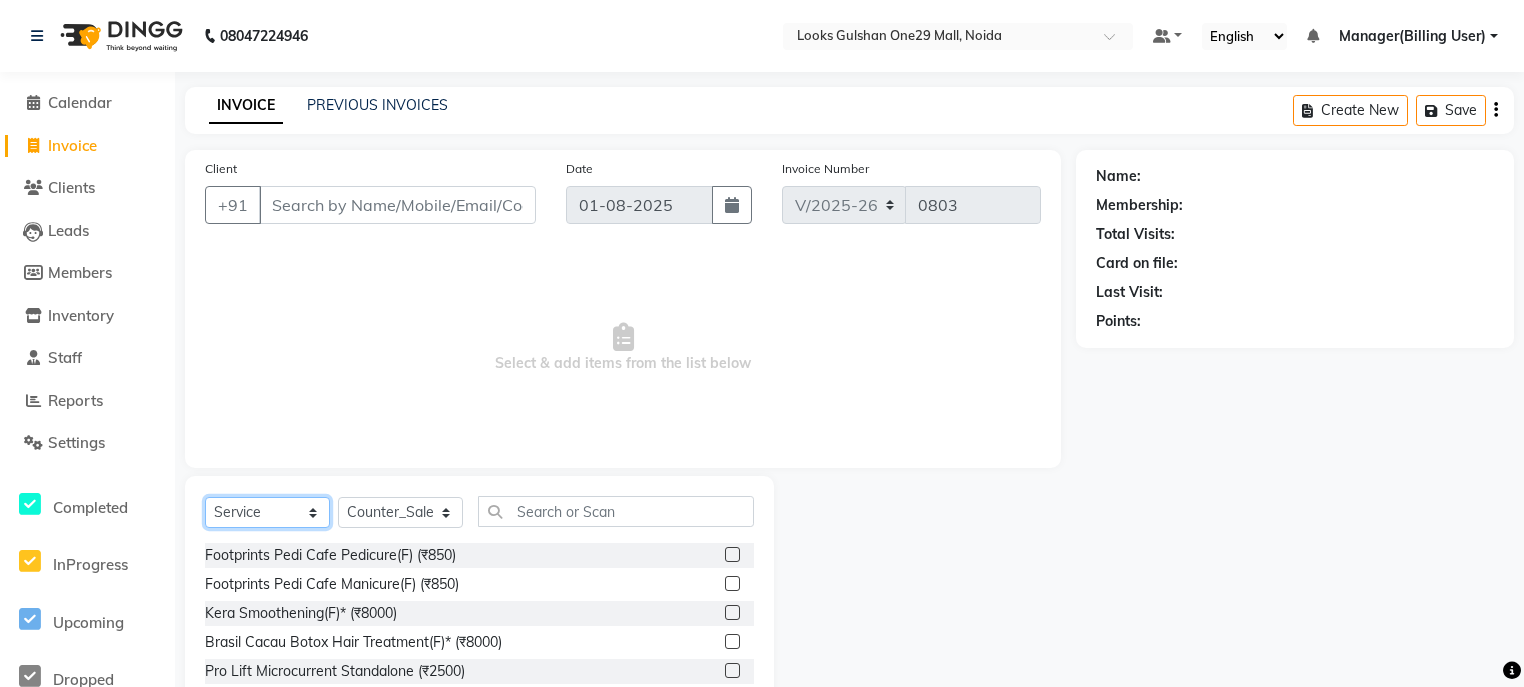 click on "Select  Service  Product  Membership  Package Voucher Prepaid Gift Card" 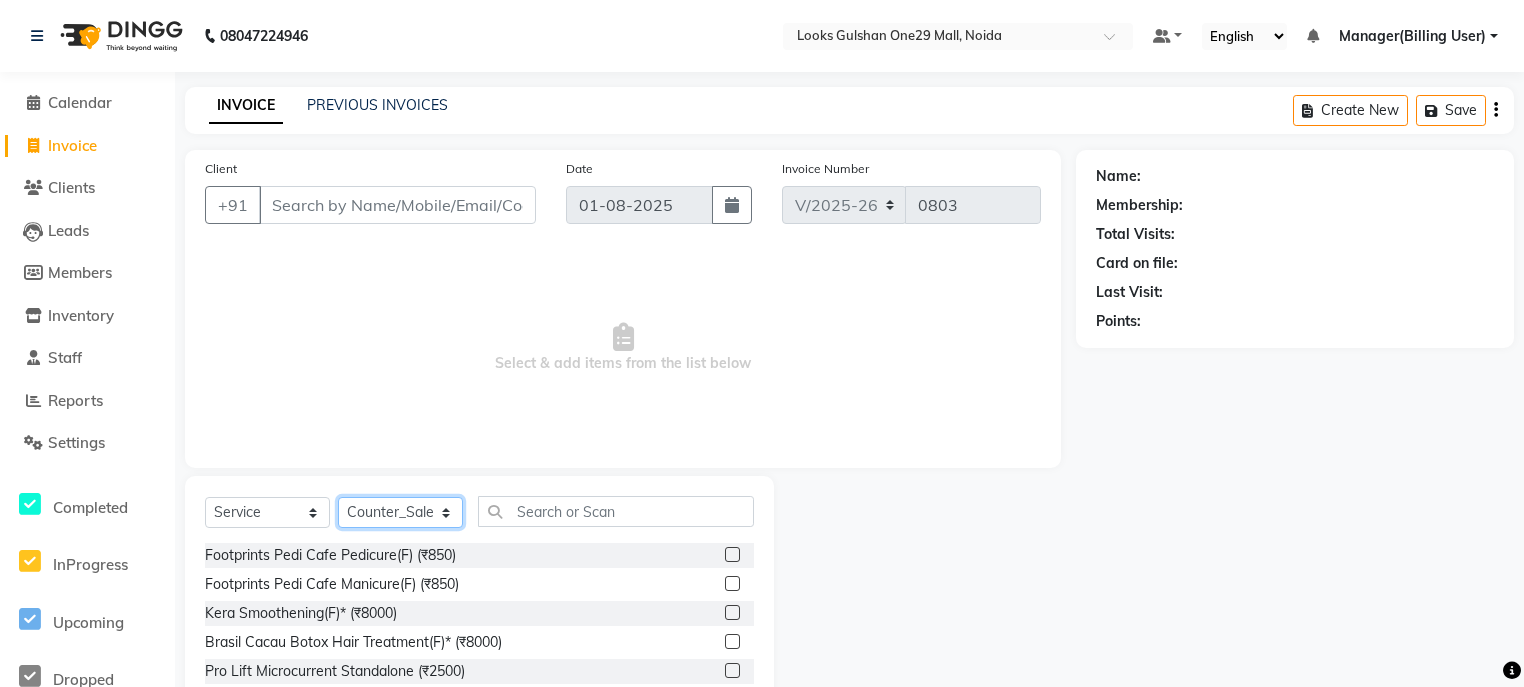 click on "Select Stylist ali Counter_Sales Deepak Eram_nail art Farmaan Manager(Billing User) Mashel Nisha Rinki Ritu Mittal Shiva Shiva(Cherry) Shivam_pdct Talib vardan Vikash_Pdct" 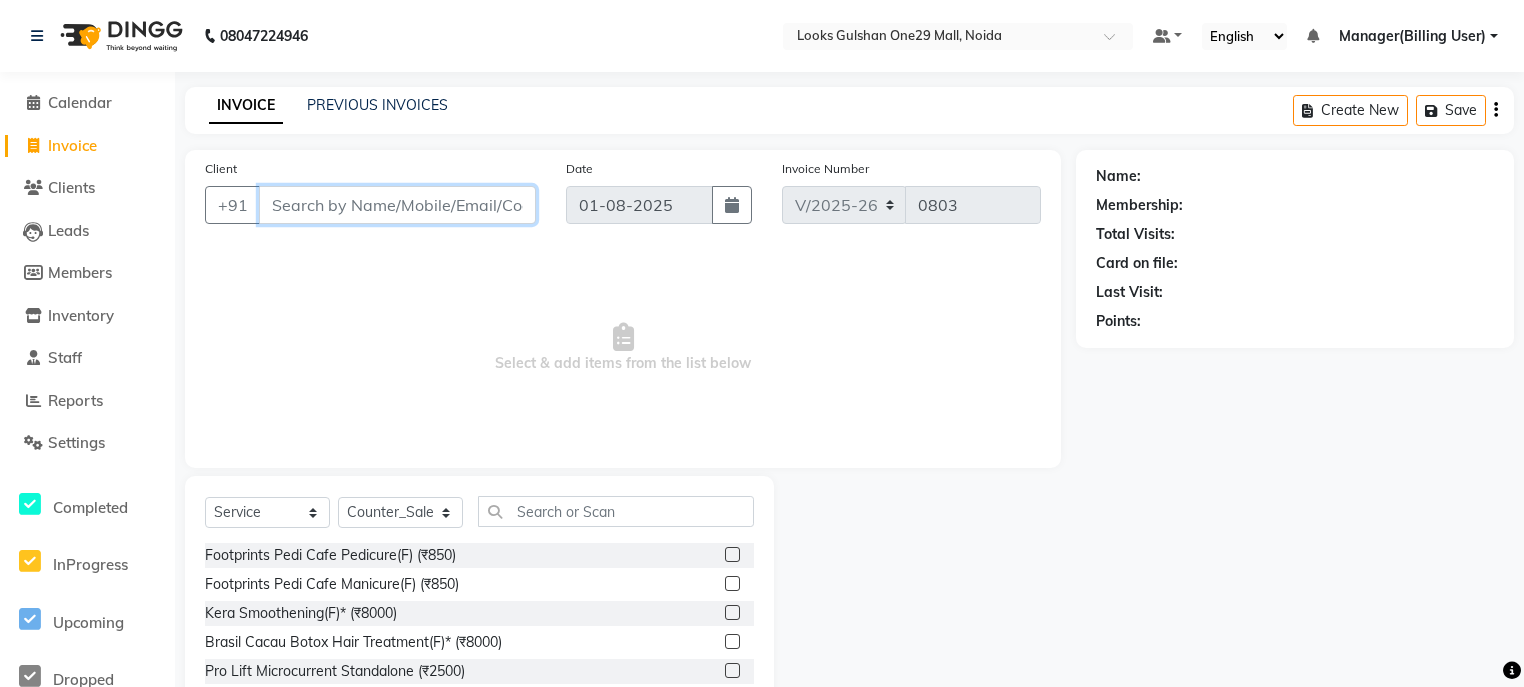 click on "Client" at bounding box center (397, 205) 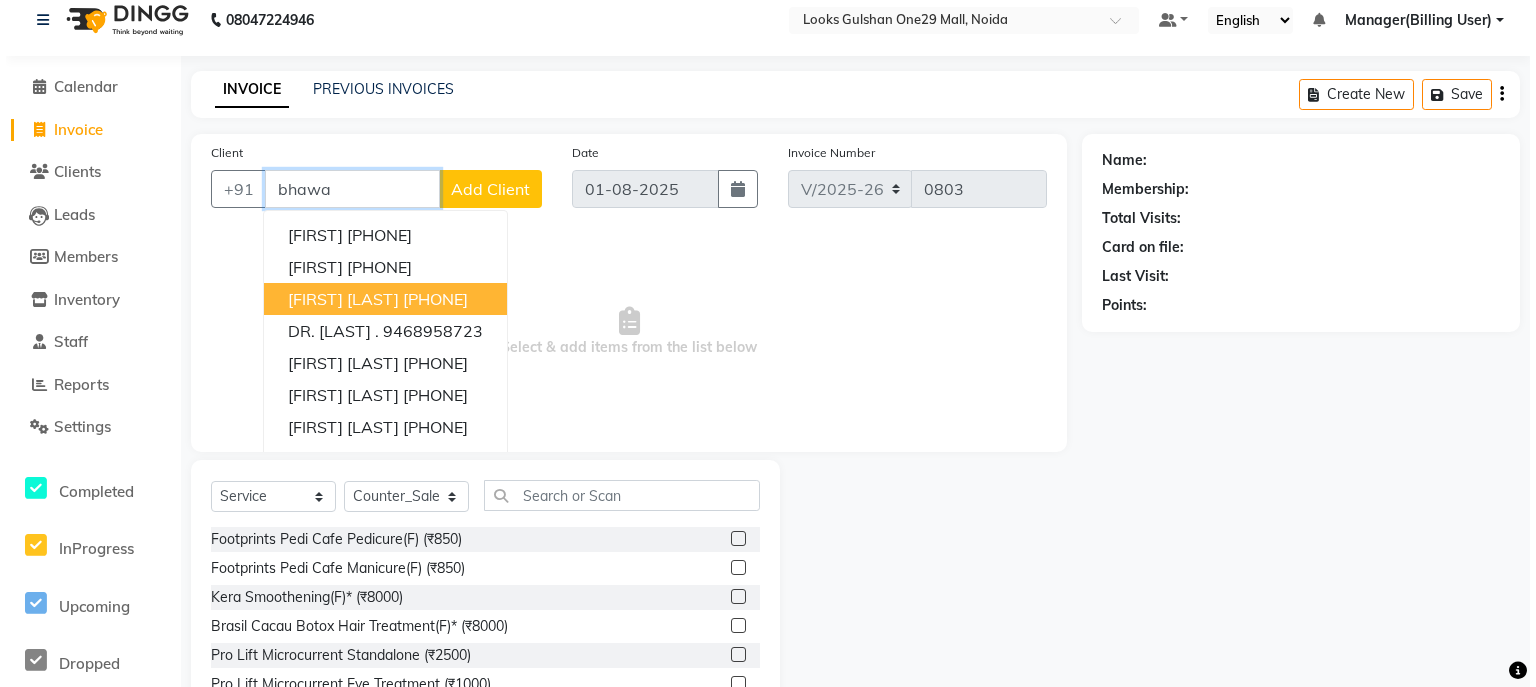 scroll, scrollTop: 0, scrollLeft: 0, axis: both 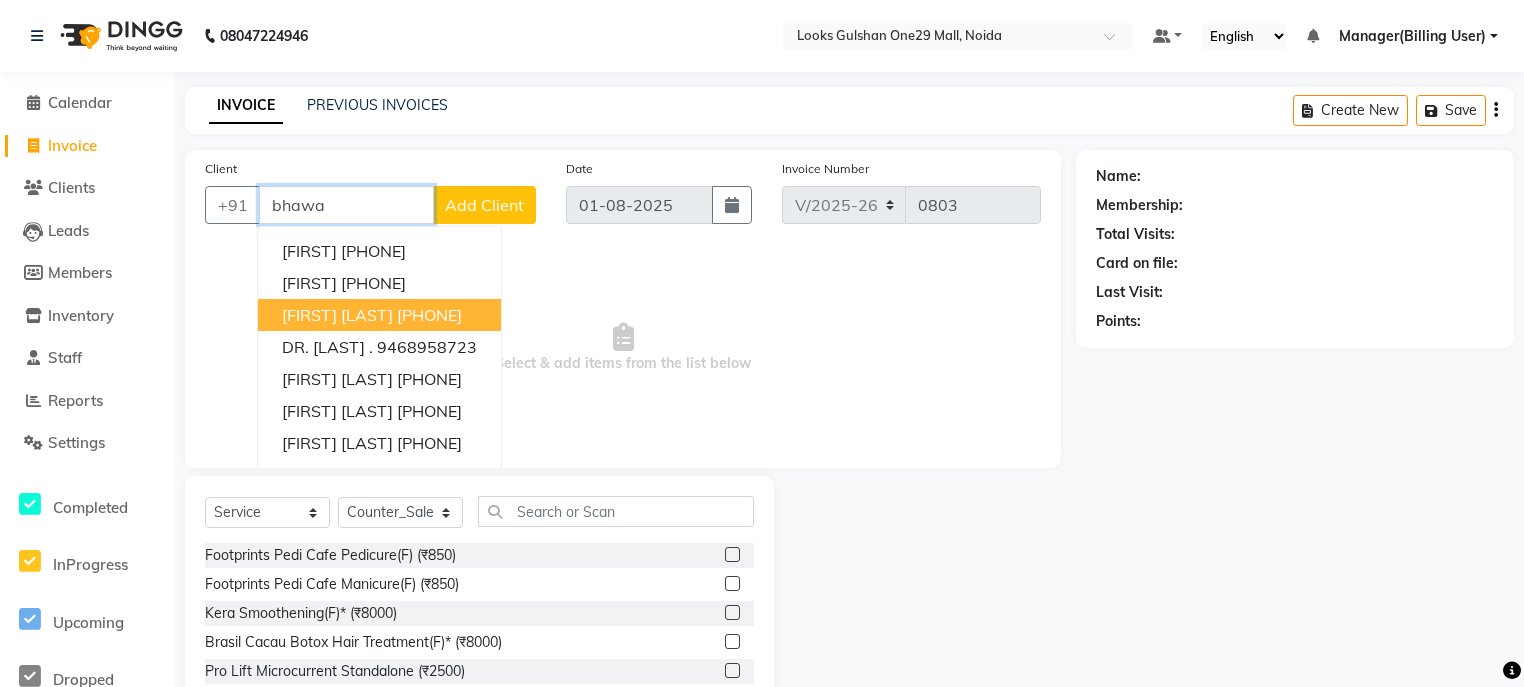 type on "bhawa" 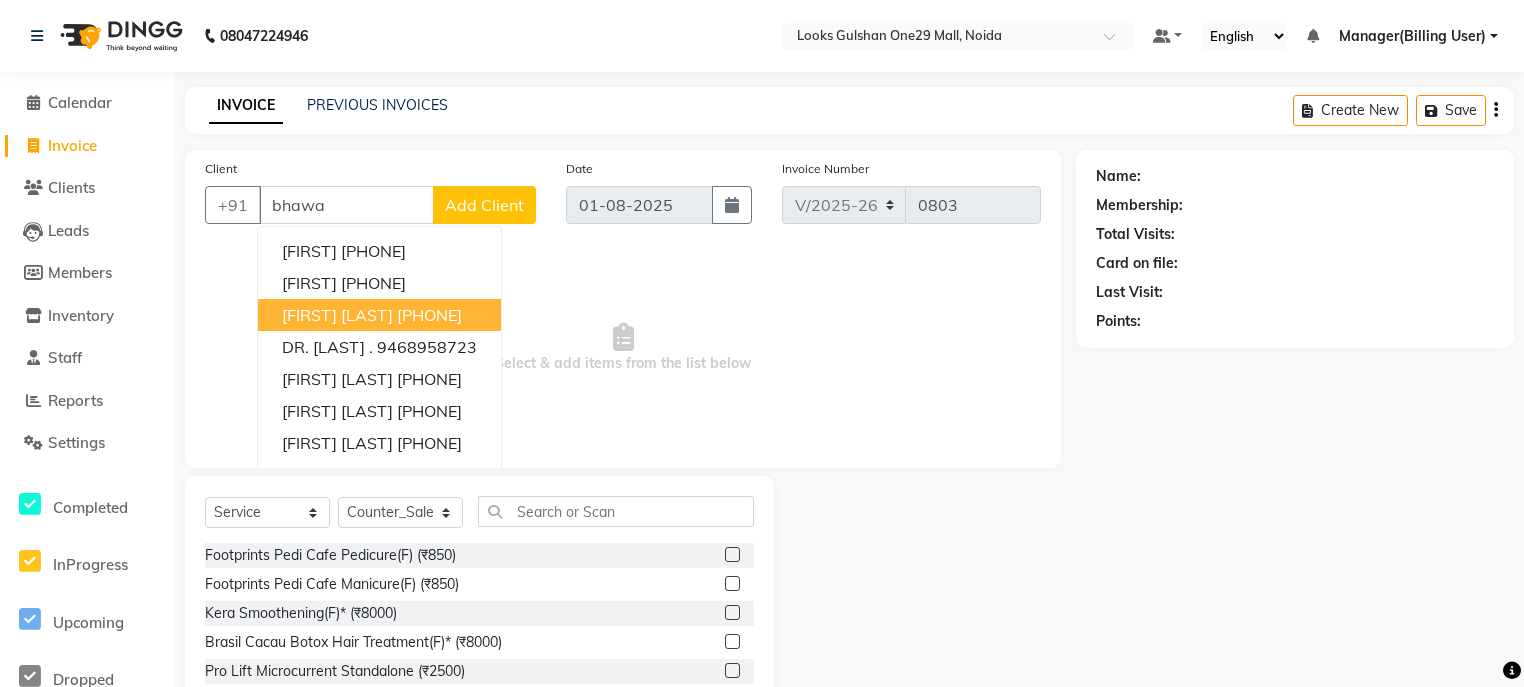 click on "Client +91 bhawa Vibhawari  9890490199 BHAWANA  9607741054 Bhawana Dadhich  9967068721 DR. BHAWANI .  9468958723 BHAWANA ARORA  9717882798 BHAWANA BANSAL  999921957 BHAWANA GAUR  9999149929 BHAWAT JI  6378929227 BHAWANA JOSHI  9818350181 MRS BHAWANI  9001093622 Add Client Date 01-08-2025 Invoice Number V/2025 V/2025-26 0803  Select & add items from the list below" 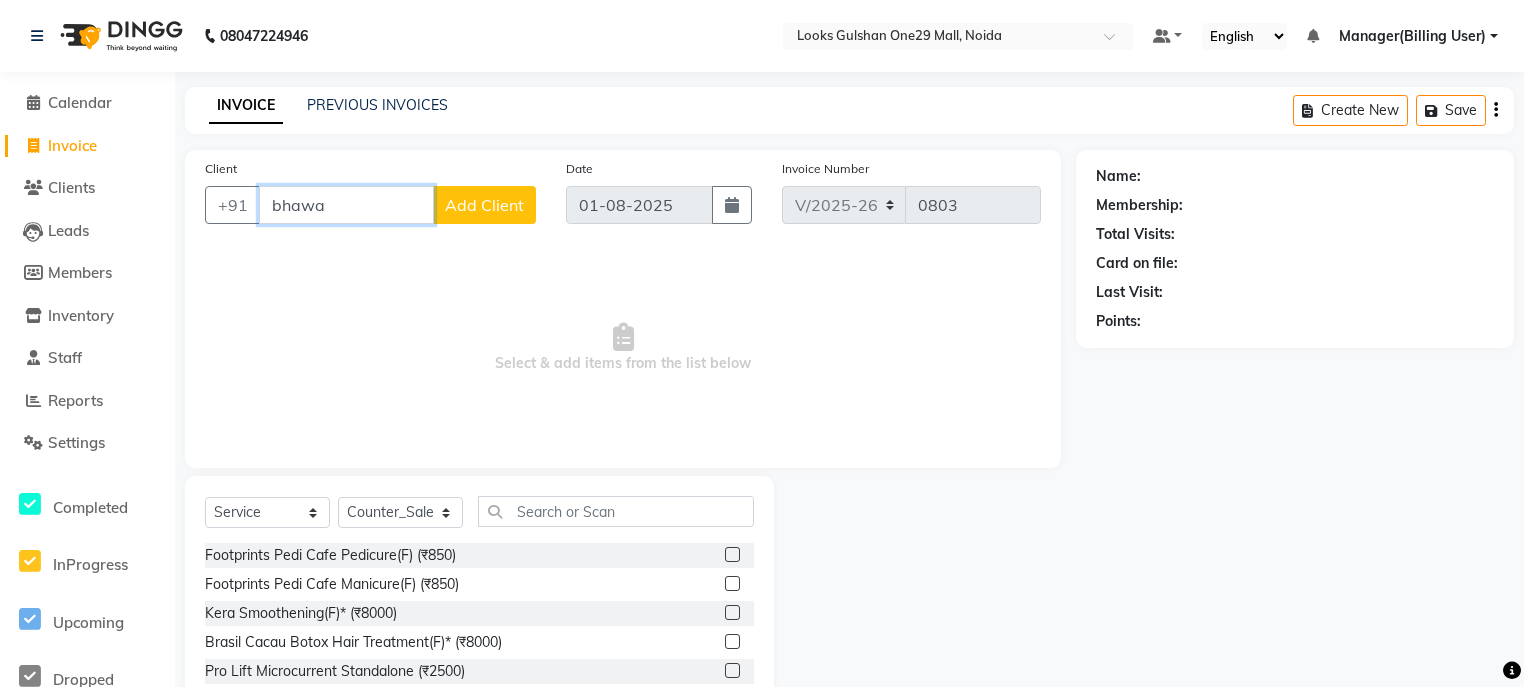 click on "bhawa" at bounding box center [346, 205] 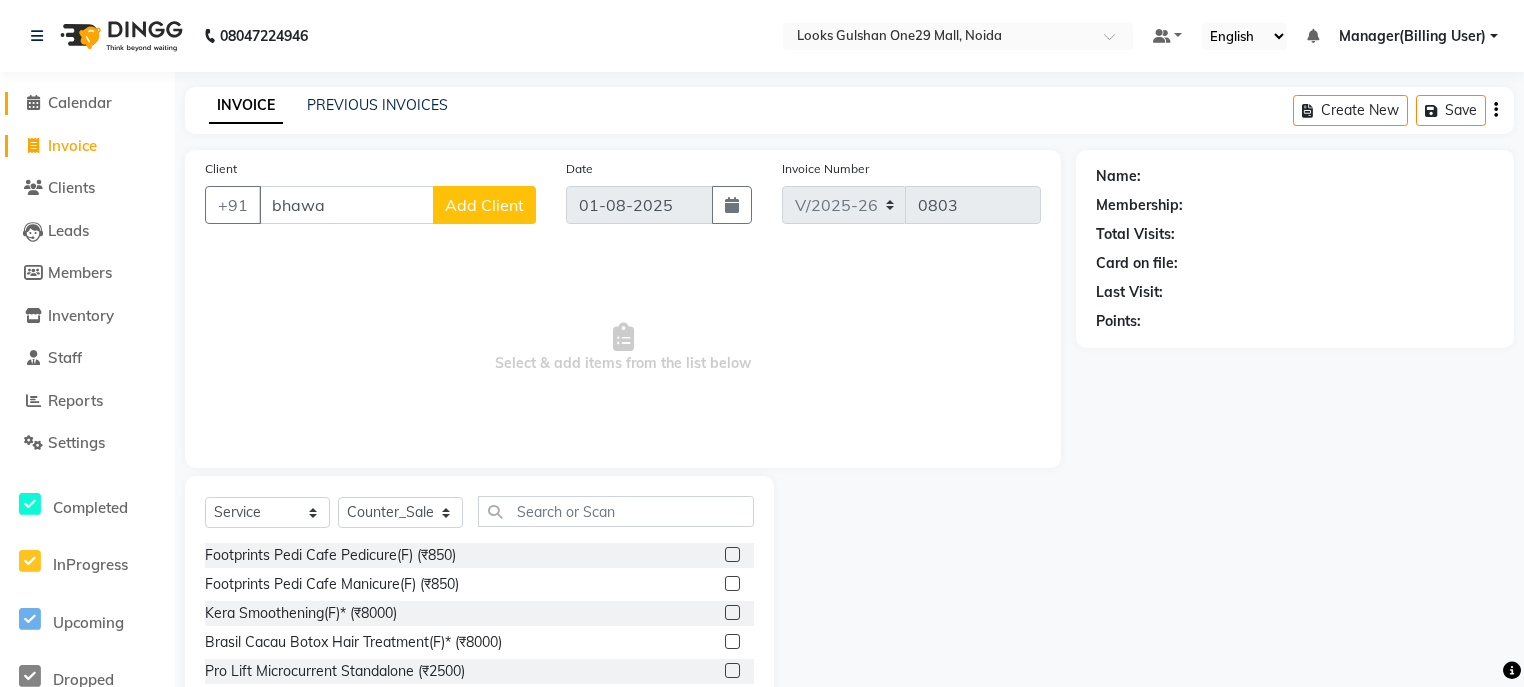click on "Calendar" 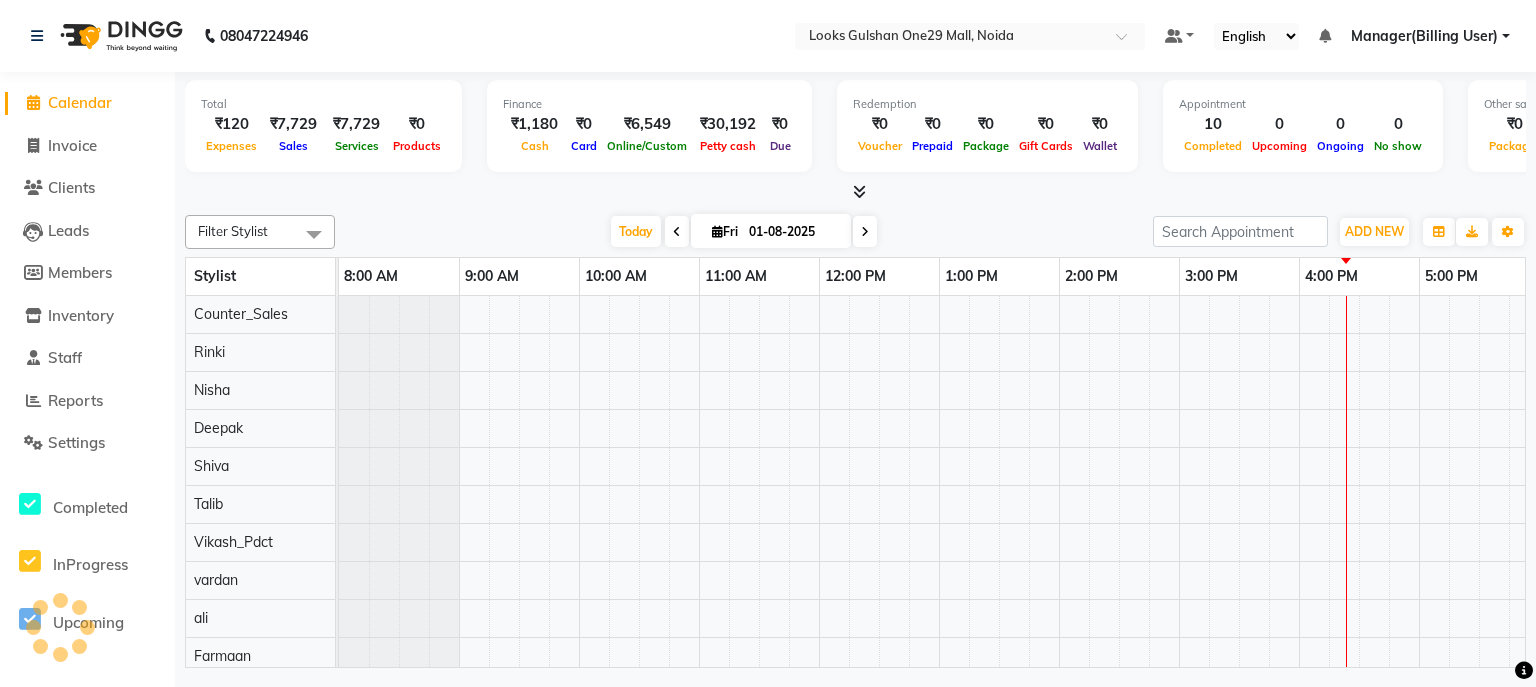 scroll, scrollTop: 0, scrollLeft: 0, axis: both 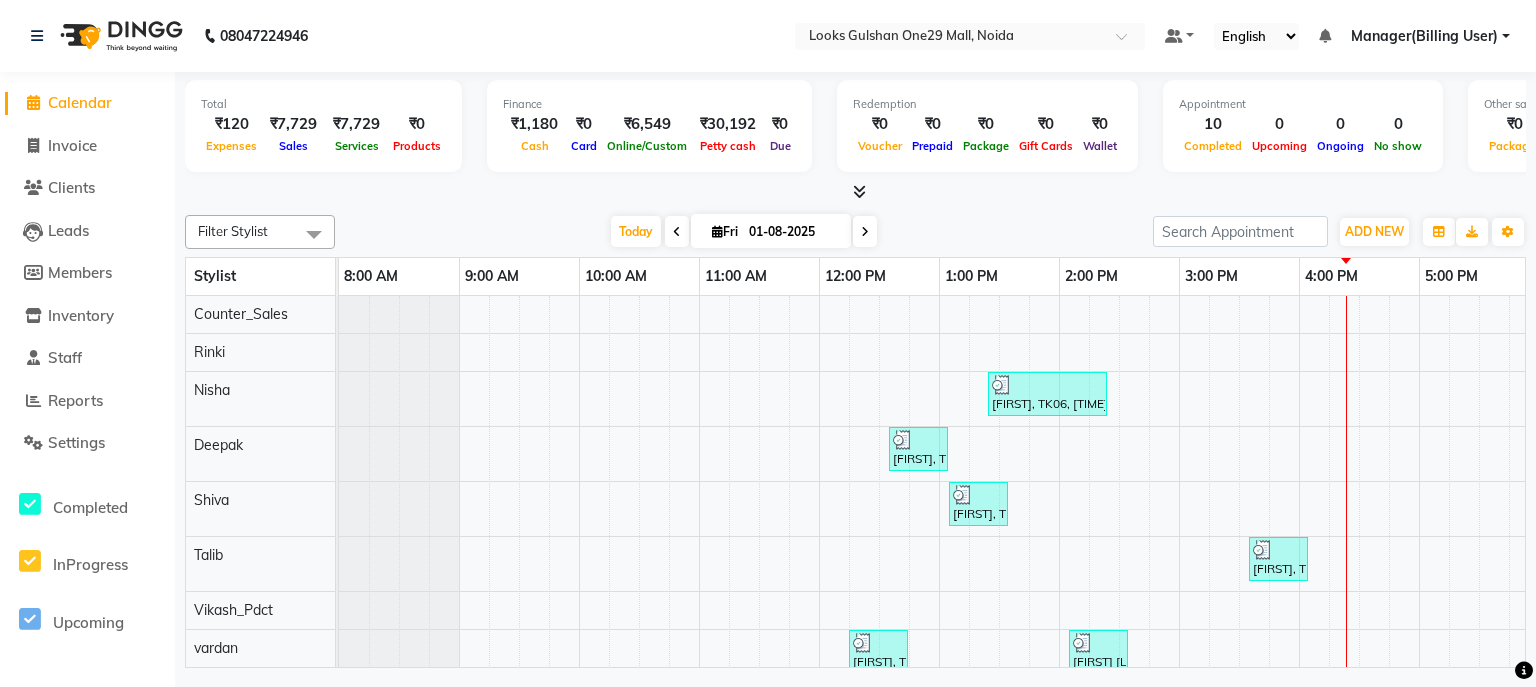 click on "Filter Stylist Select All ali Counter_Sales Deepak Eram_nail art Farmaan Mashel Nisha Rinki Ritu Mittal Shiva Shiva(Cherry) Shivam_pdct Talib vardan Vikash_Pdct Today  Fri 01-08-2025 Toggle Dropdown Add Appointment Add Invoice Add Expense Add Attendance Add Client Toggle Dropdown Add Appointment Add Invoice Add Expense Add Attendance Add Client ADD NEW Toggle Dropdown Add Appointment Add Invoice Add Expense Add Attendance Add Client Filter Stylist Select All ali Counter_Sales Deepak Eram_nail art Farmaan Mashel Nisha Rinki Ritu Mittal Shiva Shiva(Cherry) Shivam_pdct Talib vardan Vikash_Pdct Group By  Staff View   Room View  View as Vertical  Vertical - Week View  Horizontal  Horizontal - Week View  List  Toggle Dropdown Calendar Settings Manage Tags   Arrange Stylists   Reset Stylists  Full Screen  Show Available Stylist  Appointment Form Zoom 100% Stylist 8:00 AM 9:00 AM 10:00 AM 11:00 AM 12:00 PM 1:00 PM 2:00 PM 3:00 PM 4:00 PM 5:00 PM 6:00 PM 7:00 PM 8:00 PM Counter_Sales Rinki Nisha Deepak Shiva Talib ali" 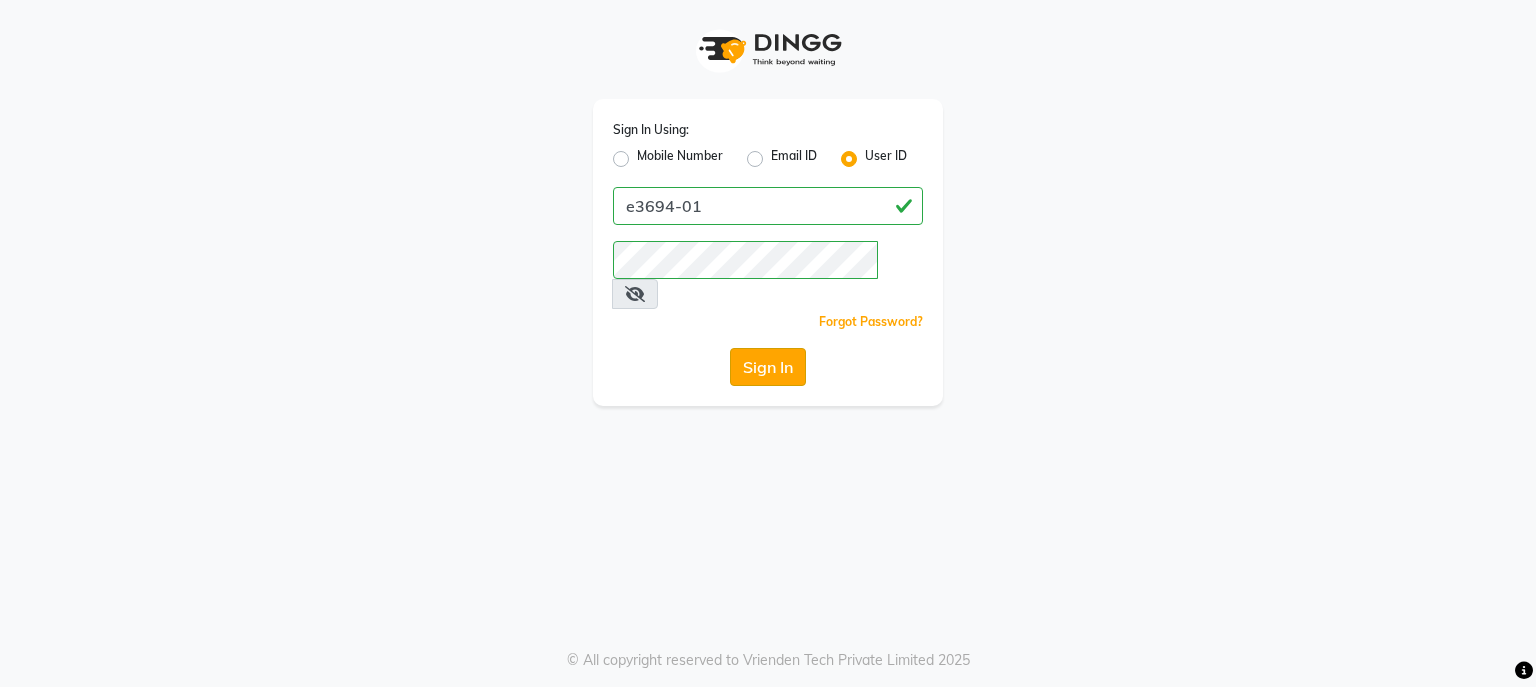 scroll, scrollTop: 0, scrollLeft: 0, axis: both 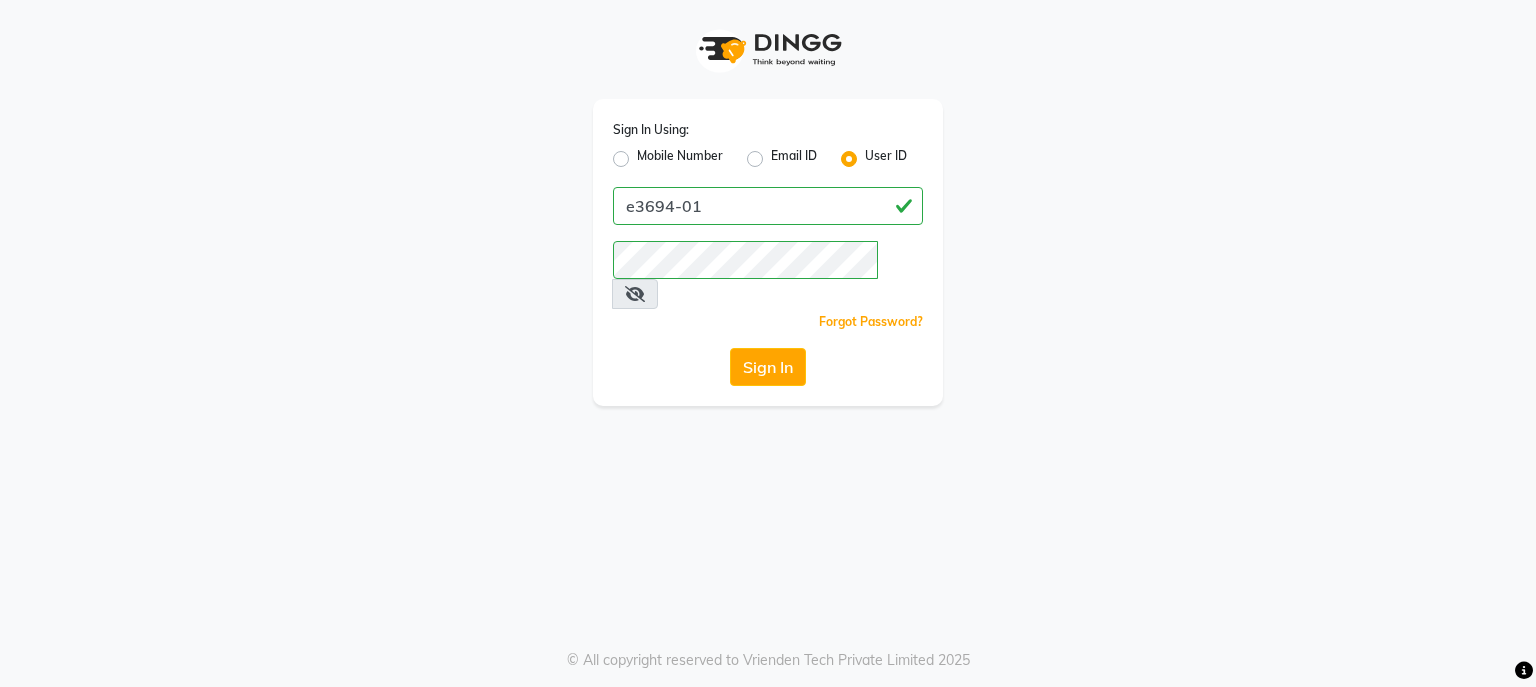 click on "Email ID" 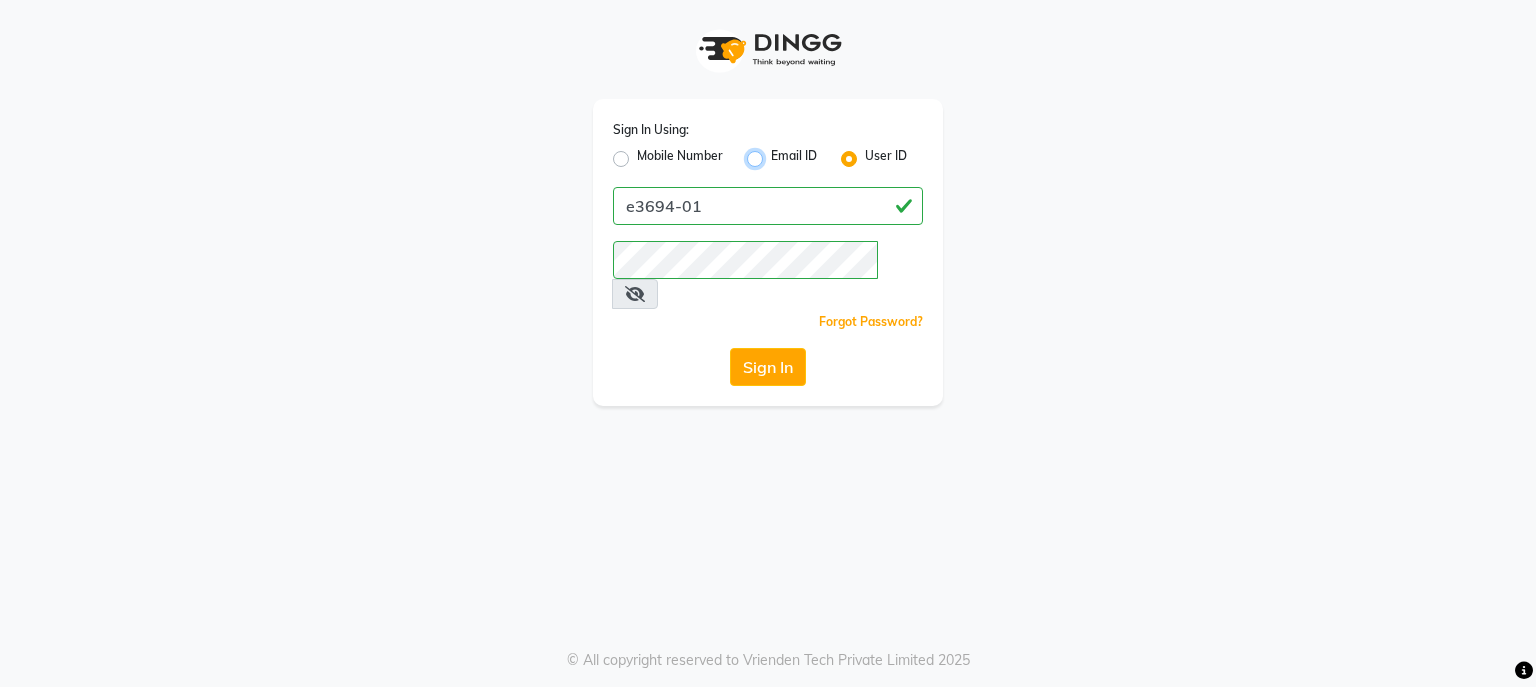 click on "Email ID" at bounding box center (777, 153) 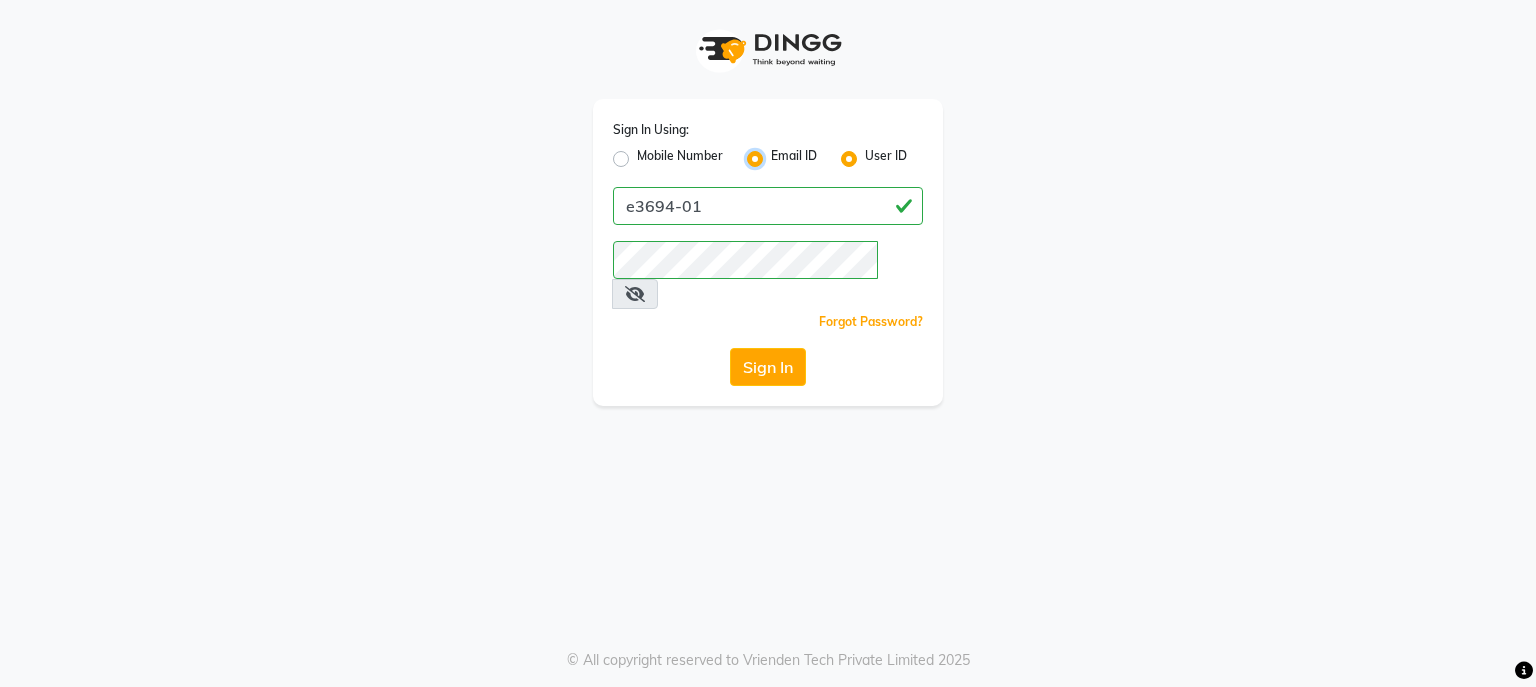 radio on "false" 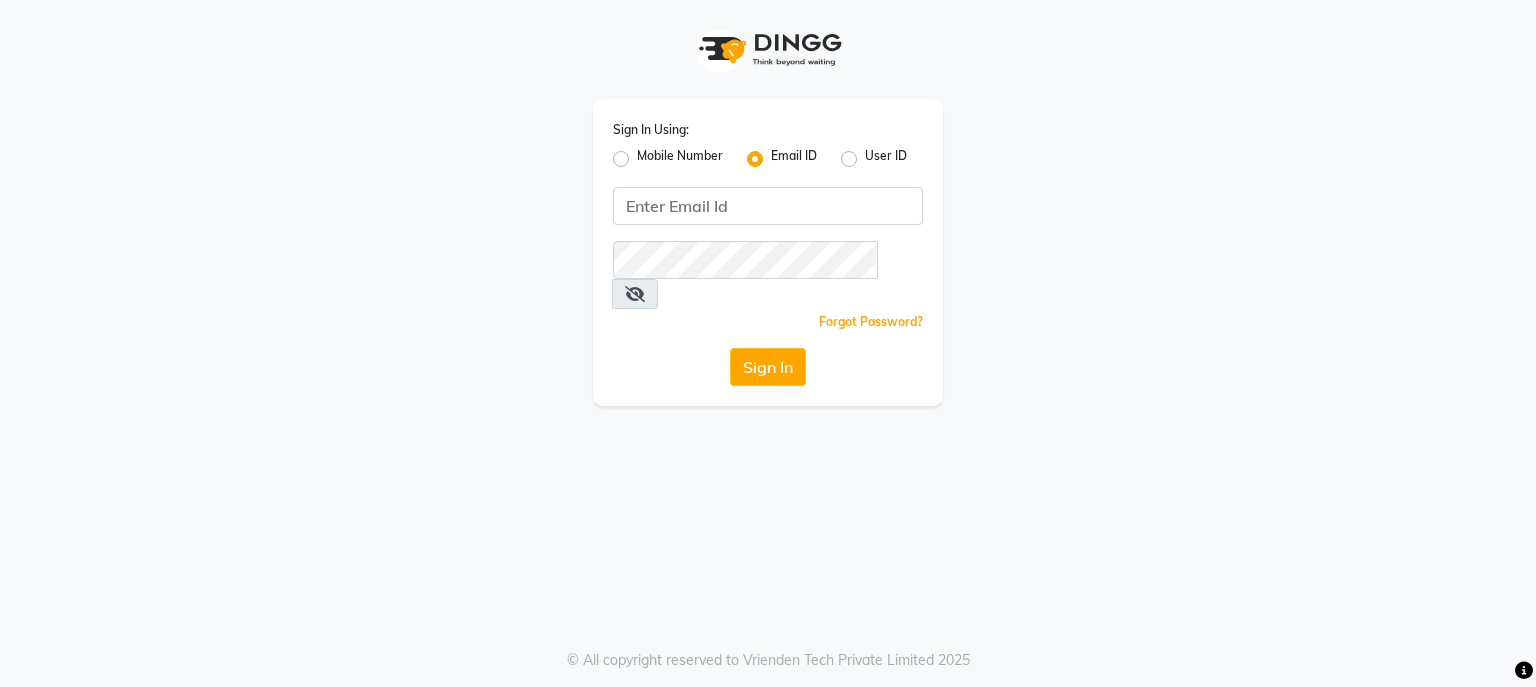 click on "User ID" 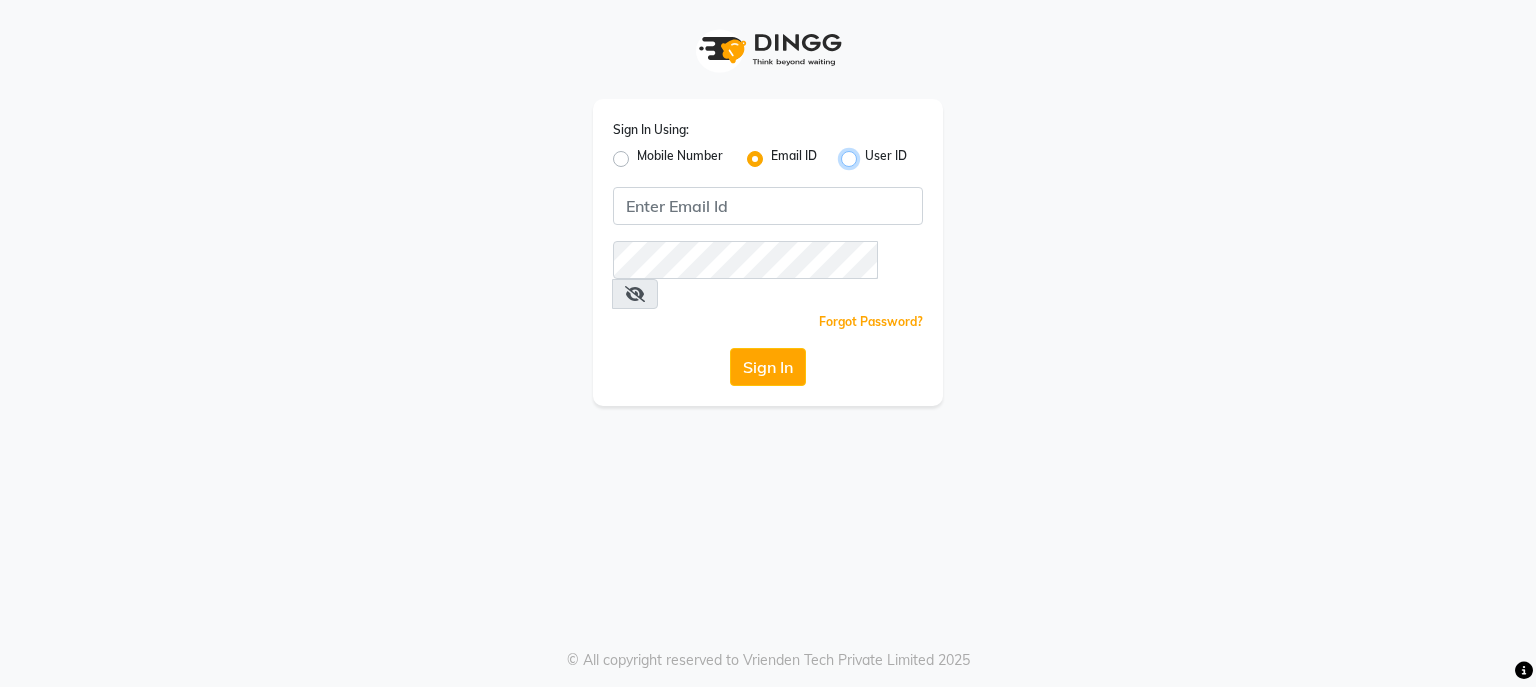 click on "User ID" at bounding box center (871, 153) 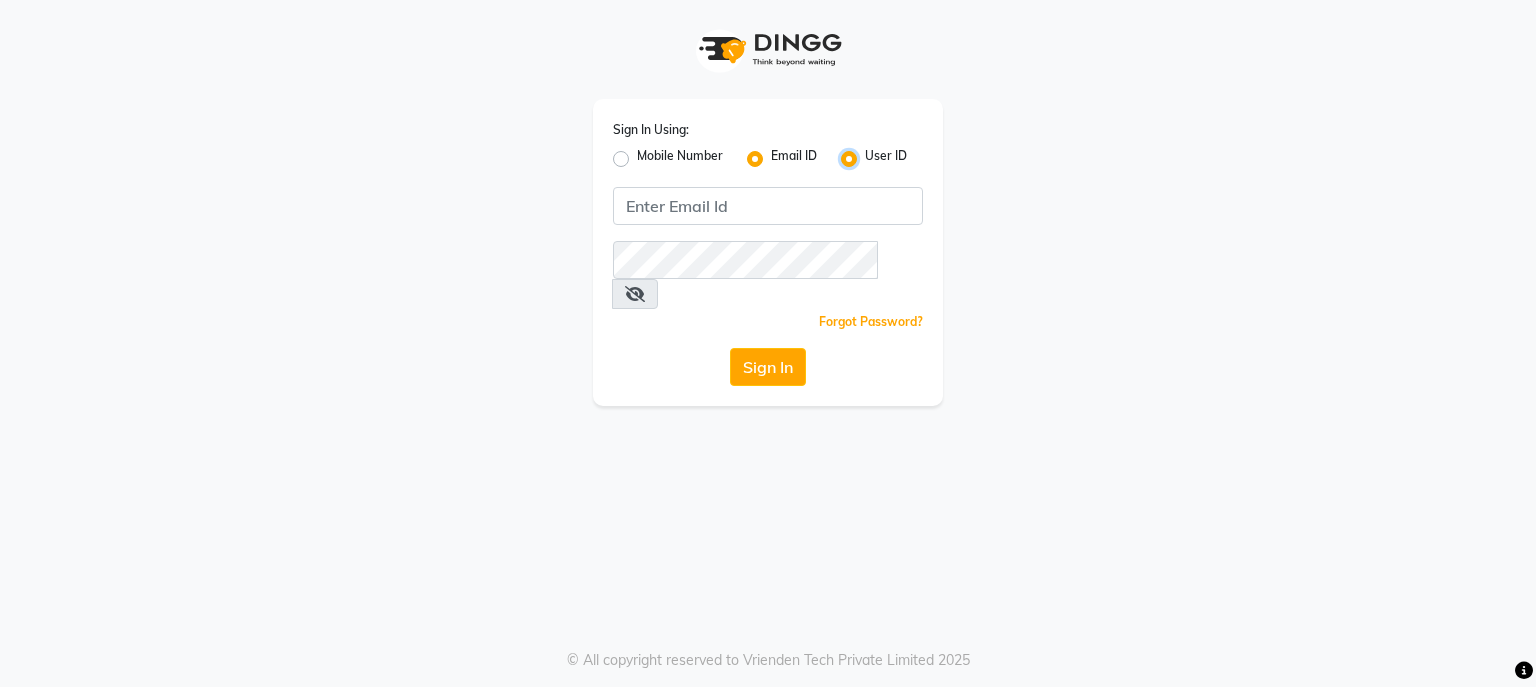radio on "false" 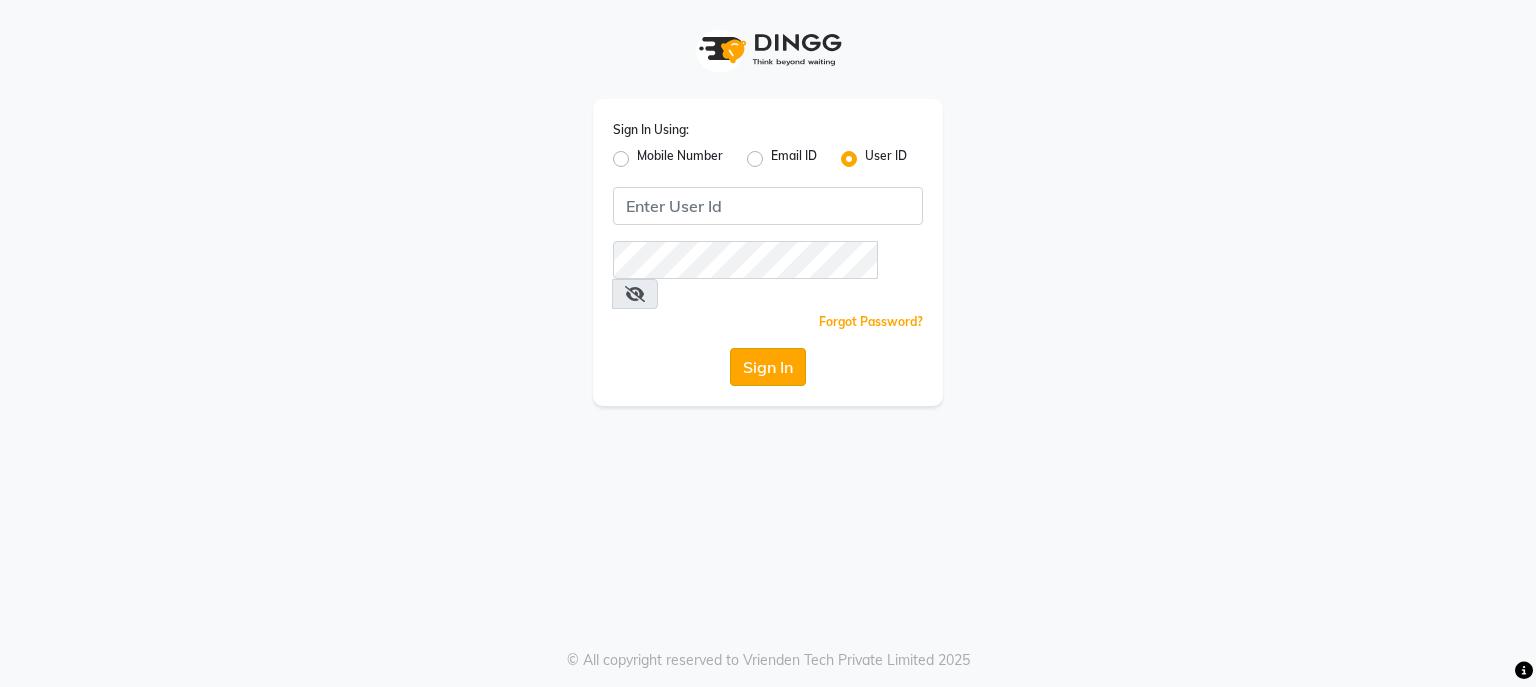 click on "Sign In" 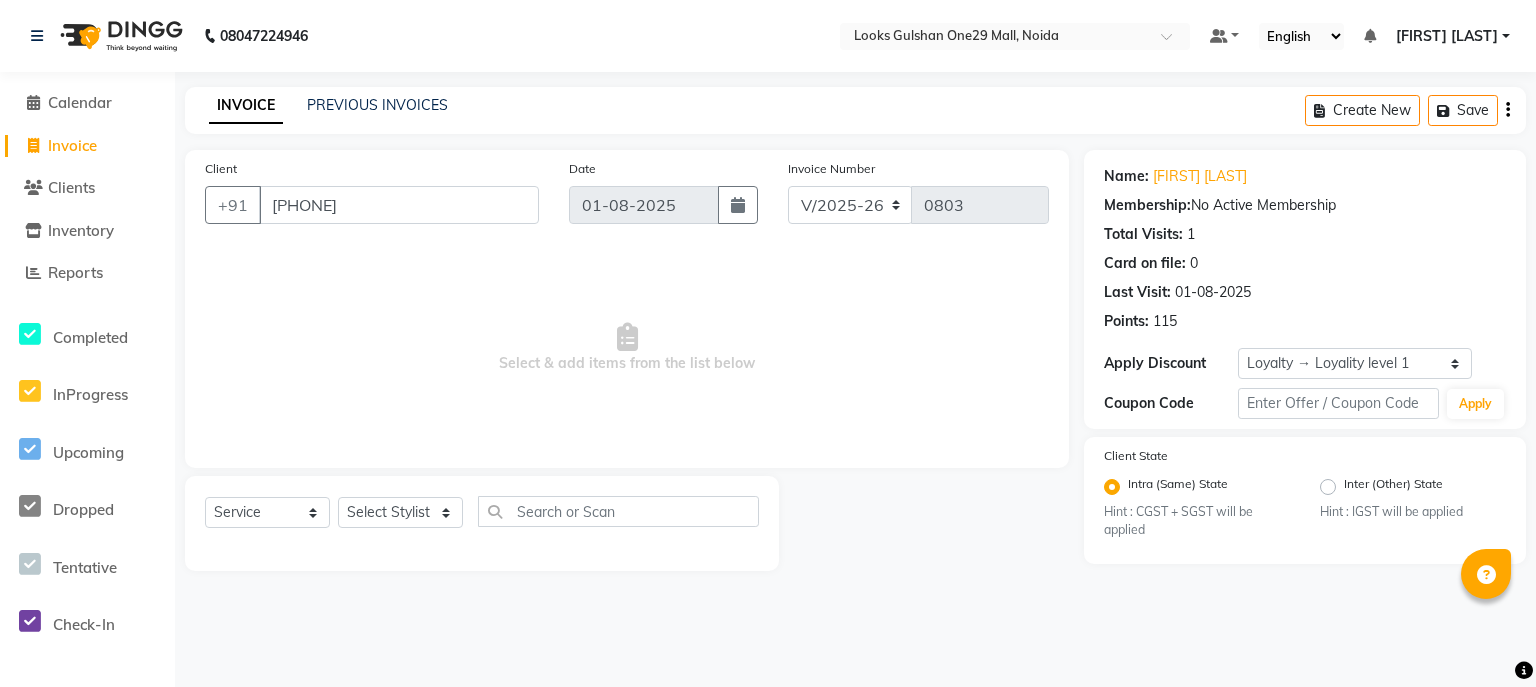 select on "8337" 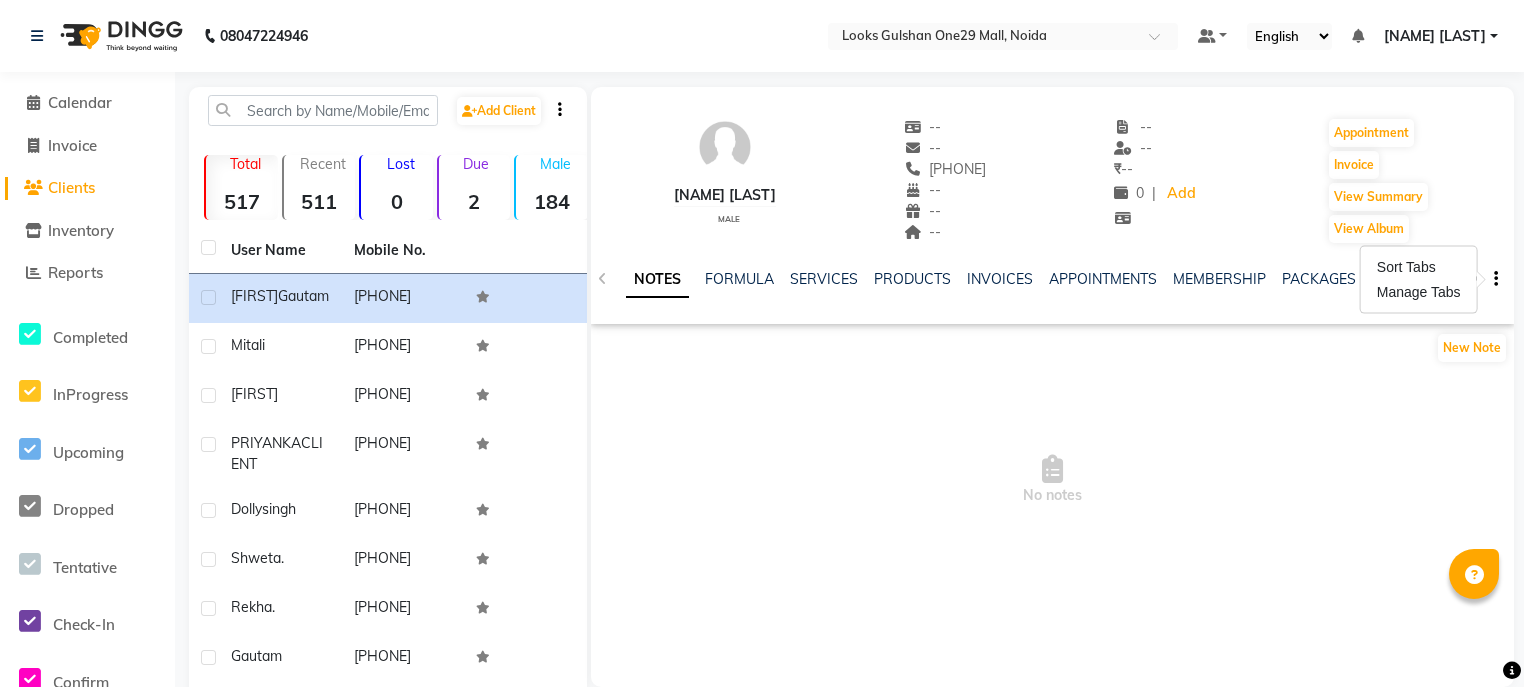 scroll, scrollTop: 0, scrollLeft: 0, axis: both 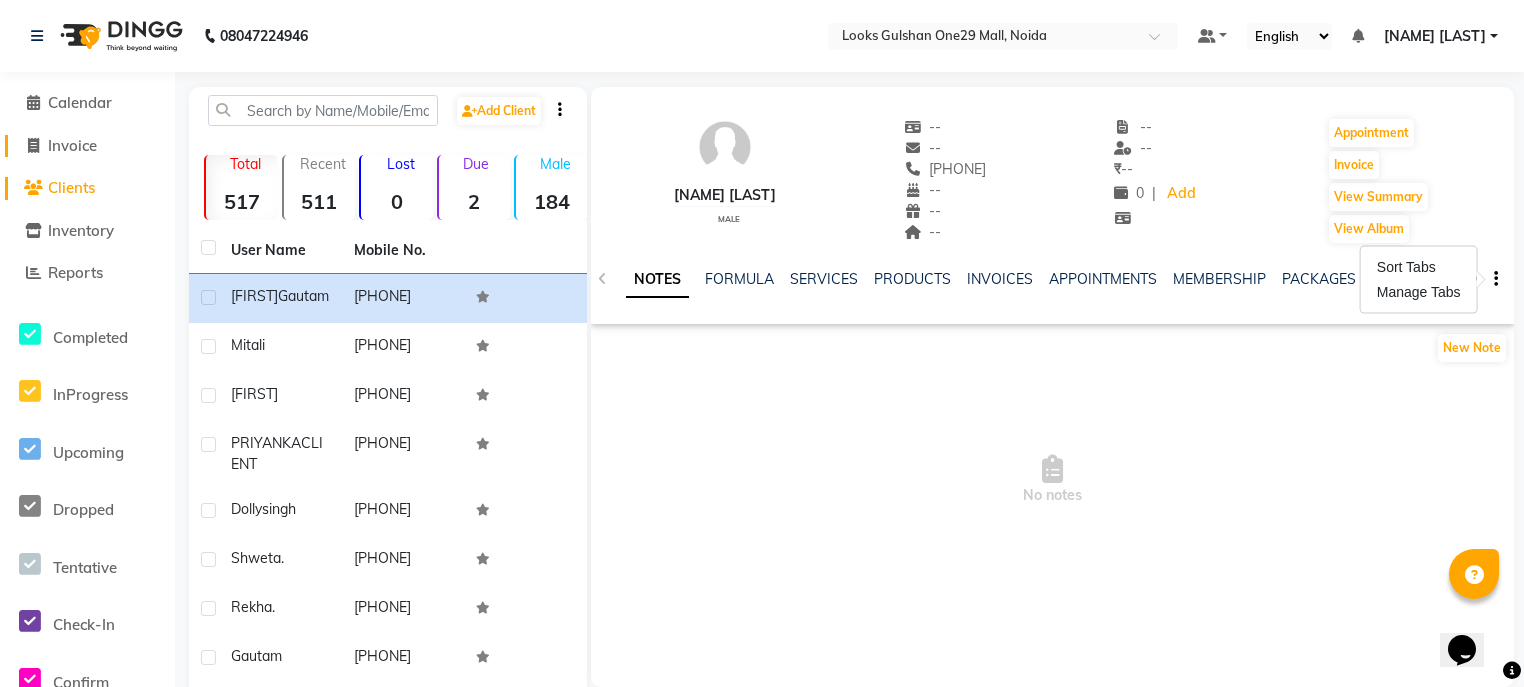 click on "Invoice" 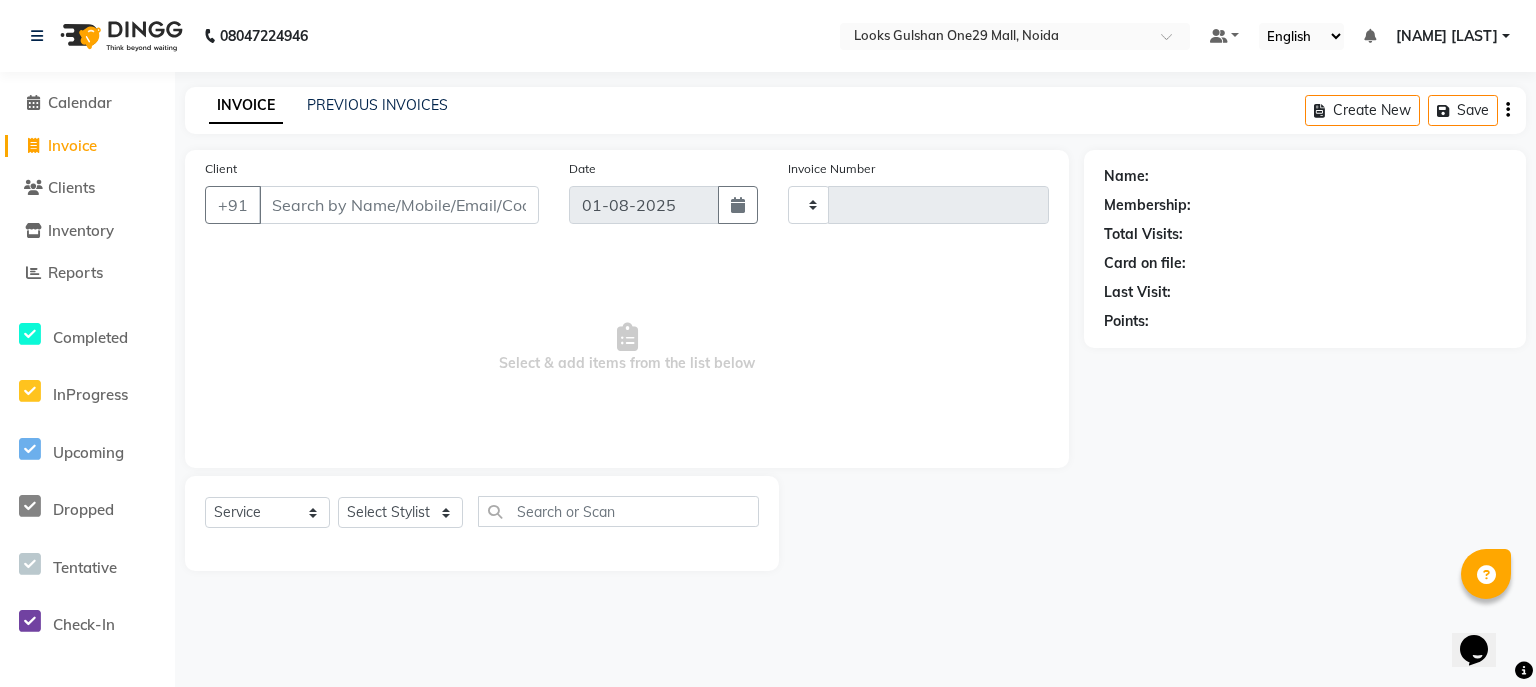 type on "0804" 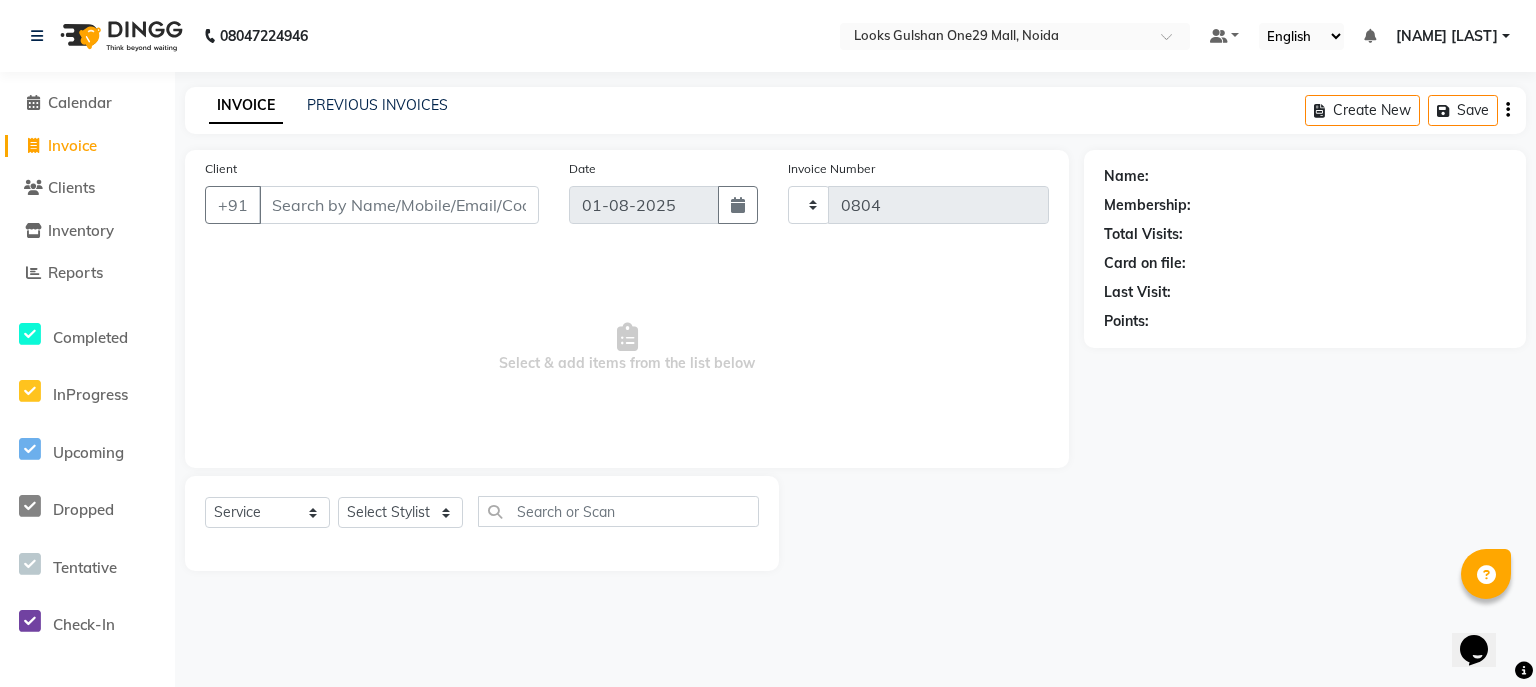 select on "8337" 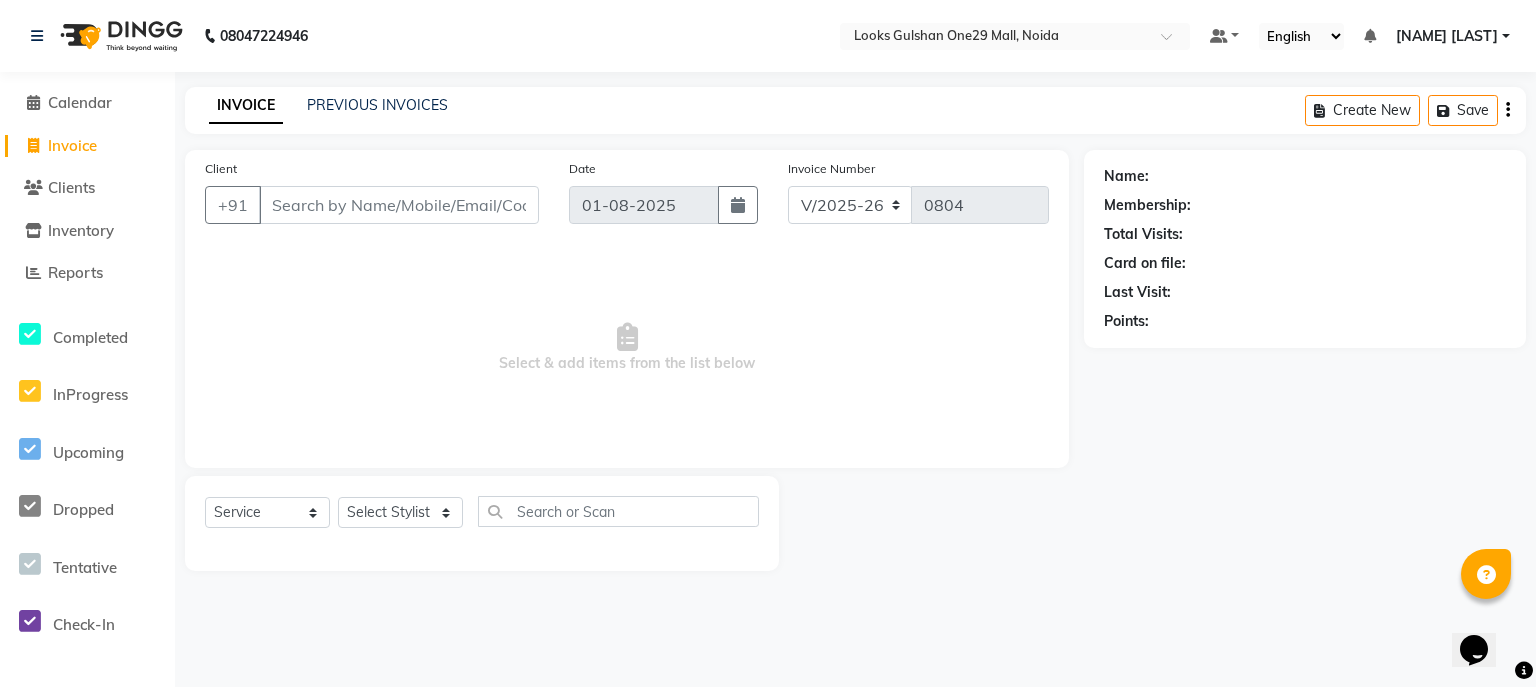 click on "Invoice" 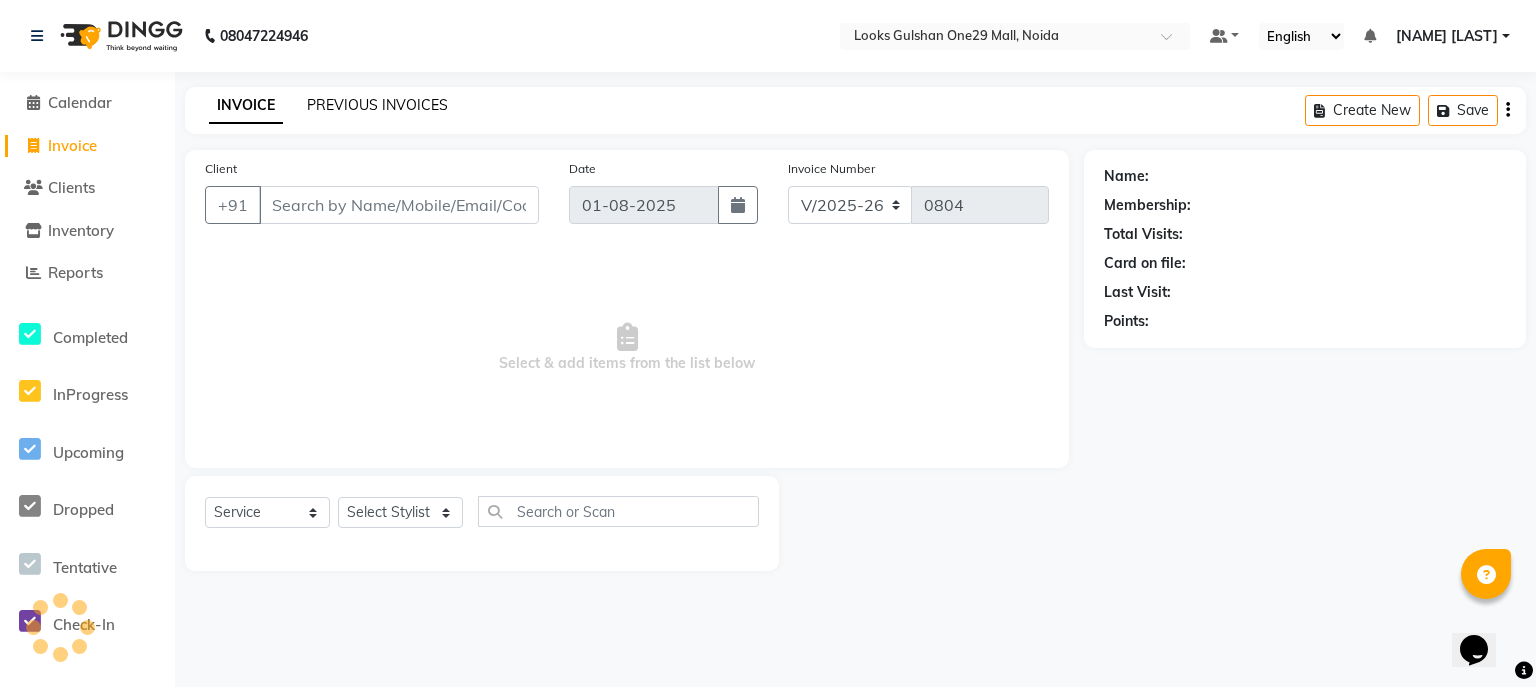 click on "PREVIOUS INVOICES" 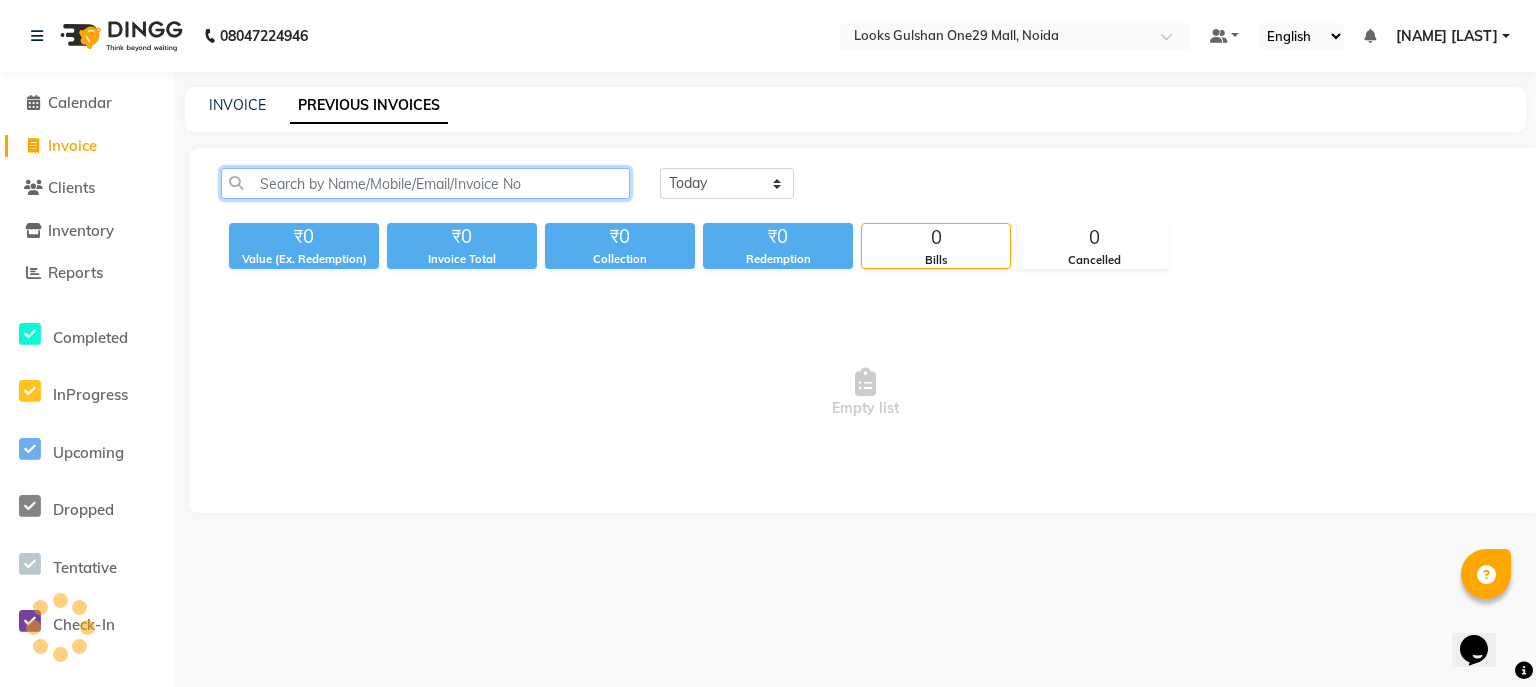 drag, startPoint x: 419, startPoint y: 178, endPoint x: 431, endPoint y: 172, distance: 13.416408 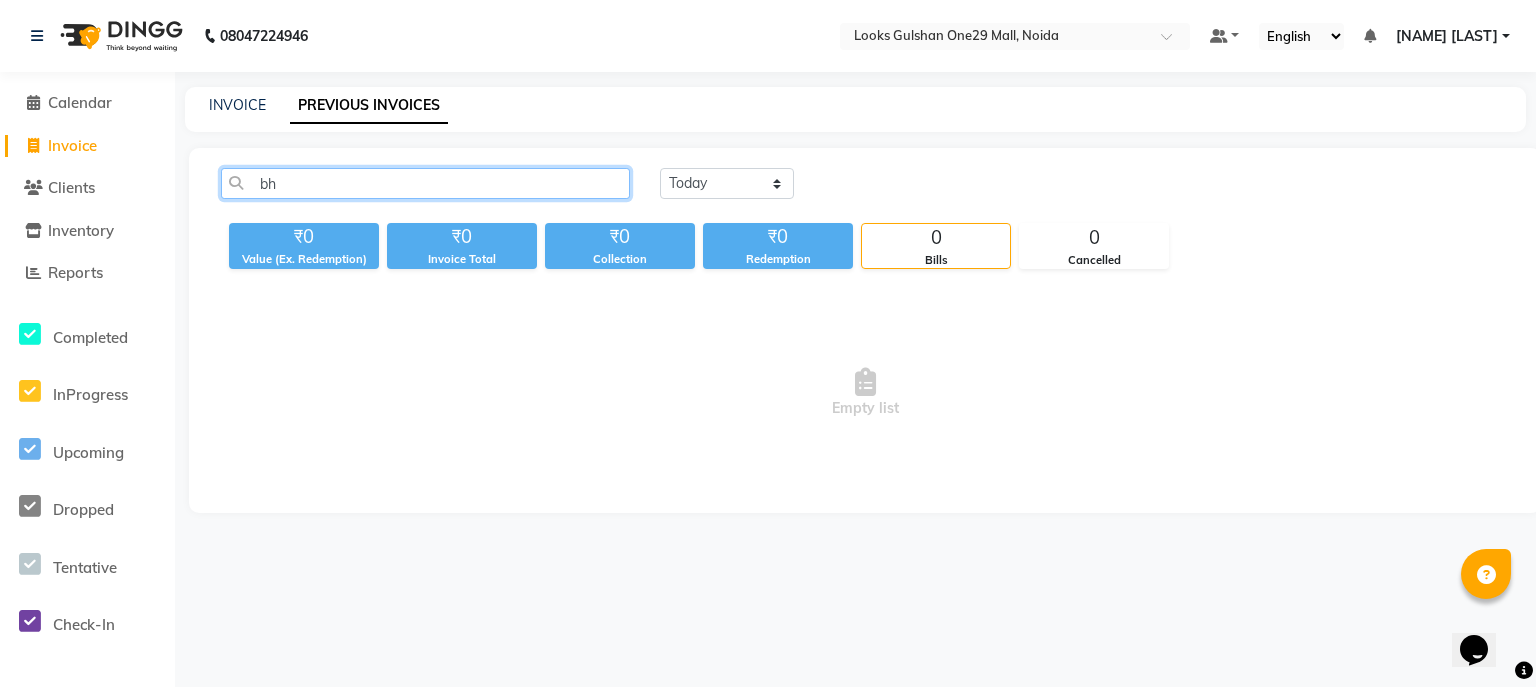 type on "b" 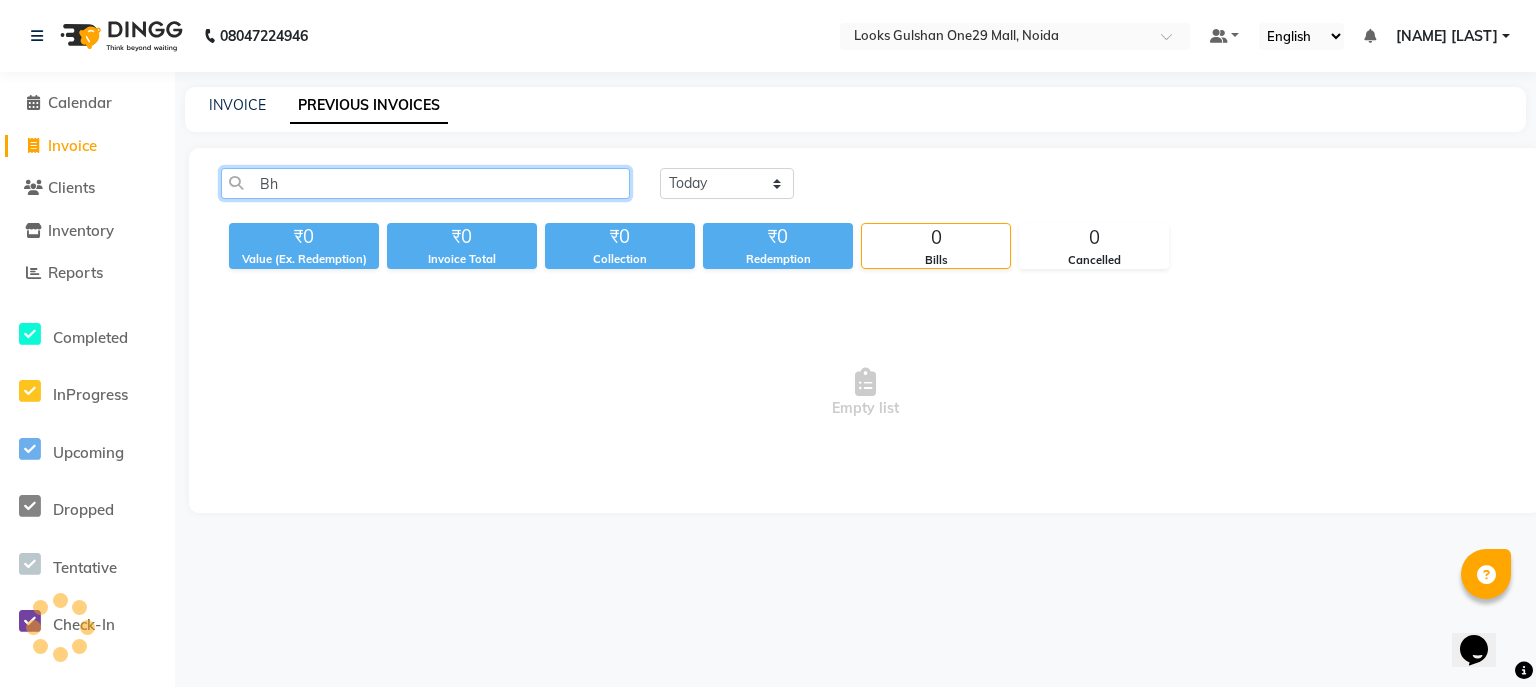 type on "B" 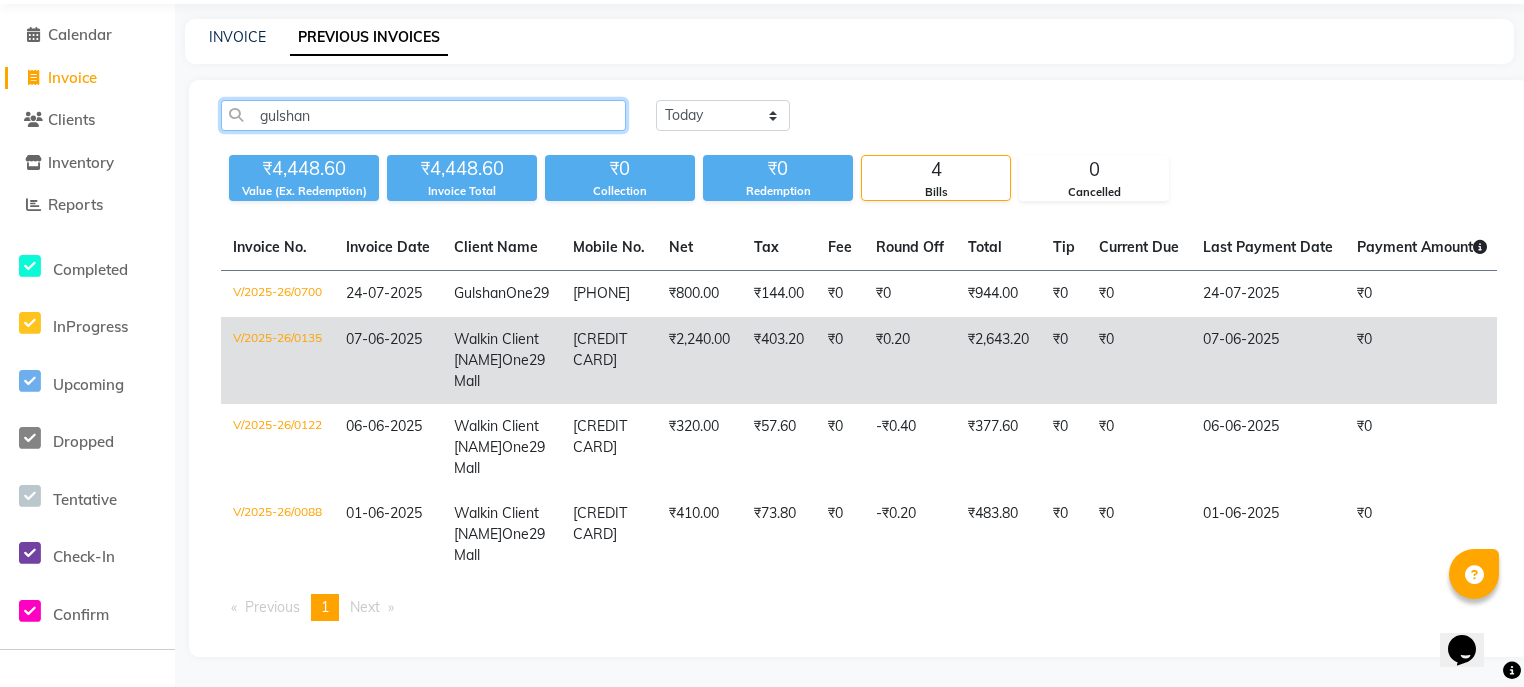 scroll, scrollTop: 160, scrollLeft: 0, axis: vertical 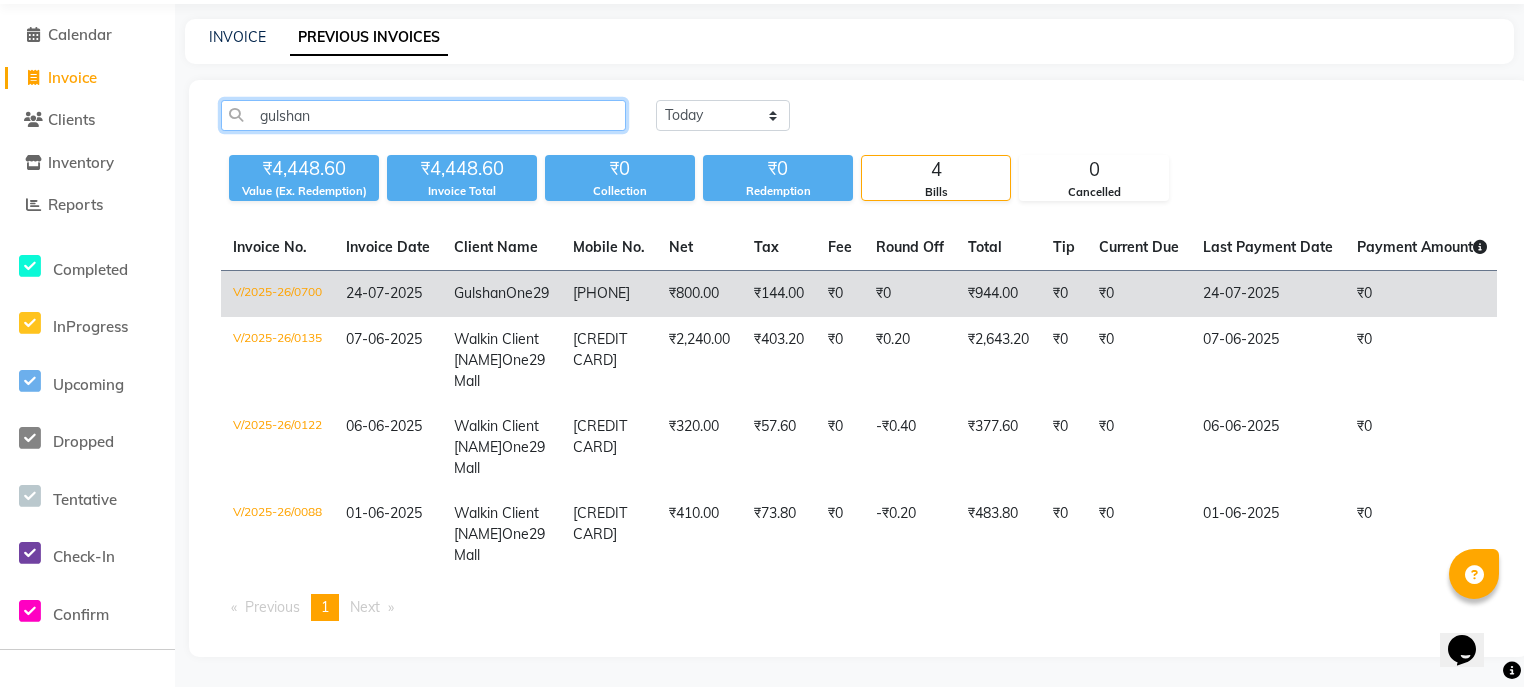type on "gulshan" 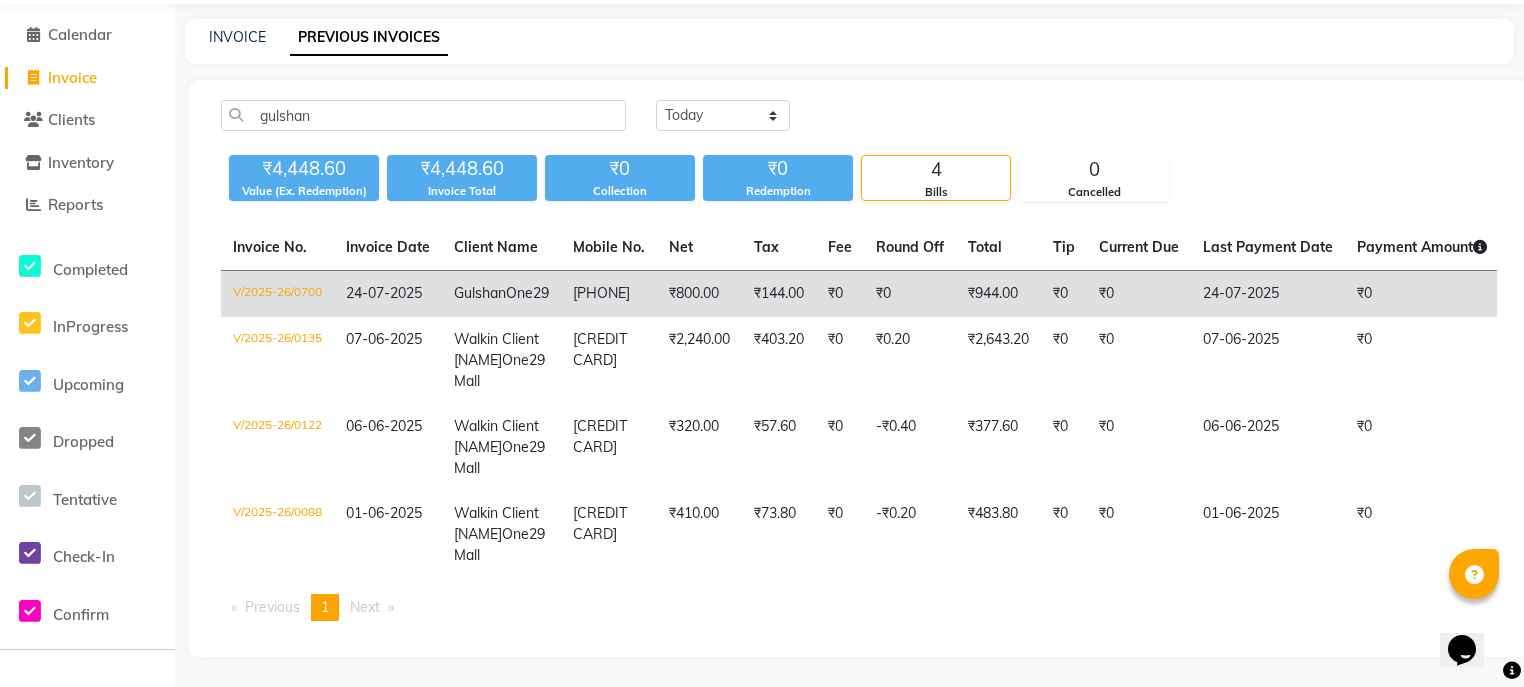 click on "₹800.00" 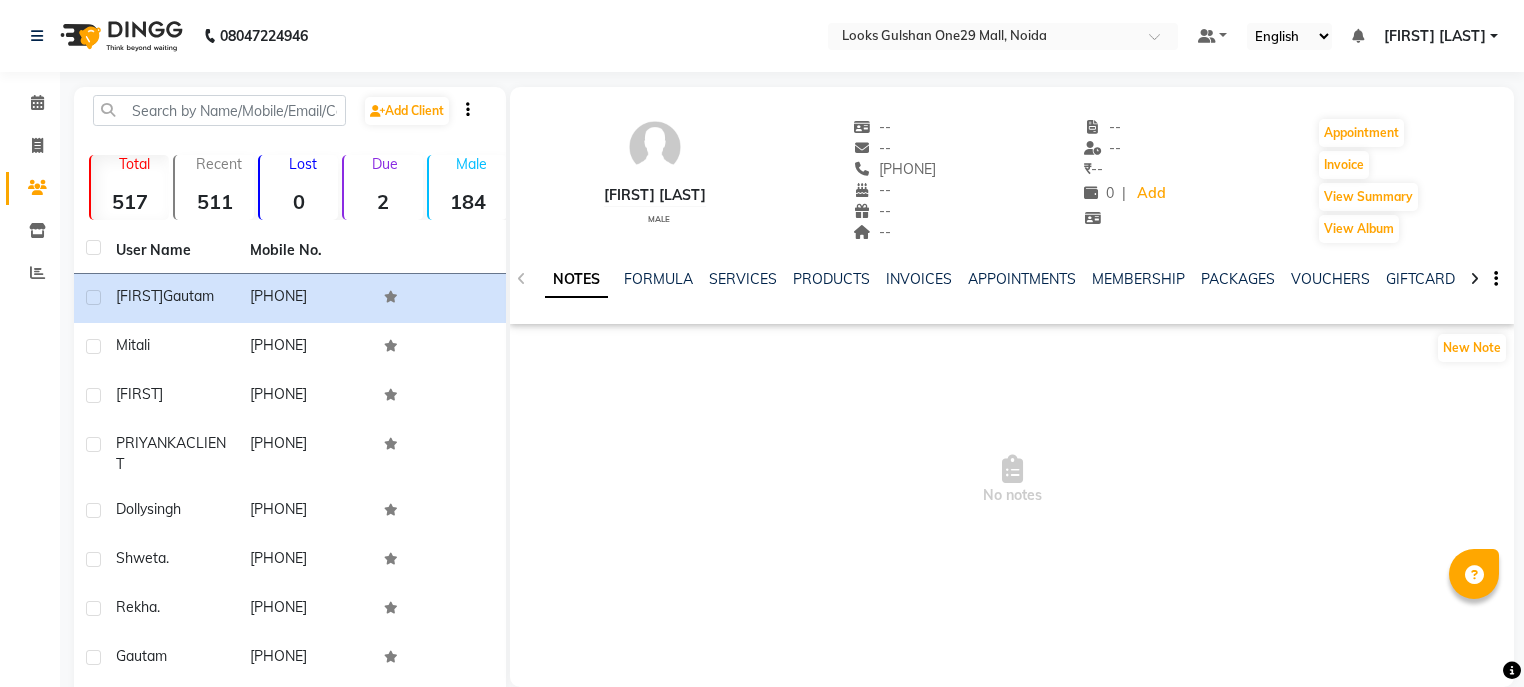 scroll, scrollTop: 0, scrollLeft: 0, axis: both 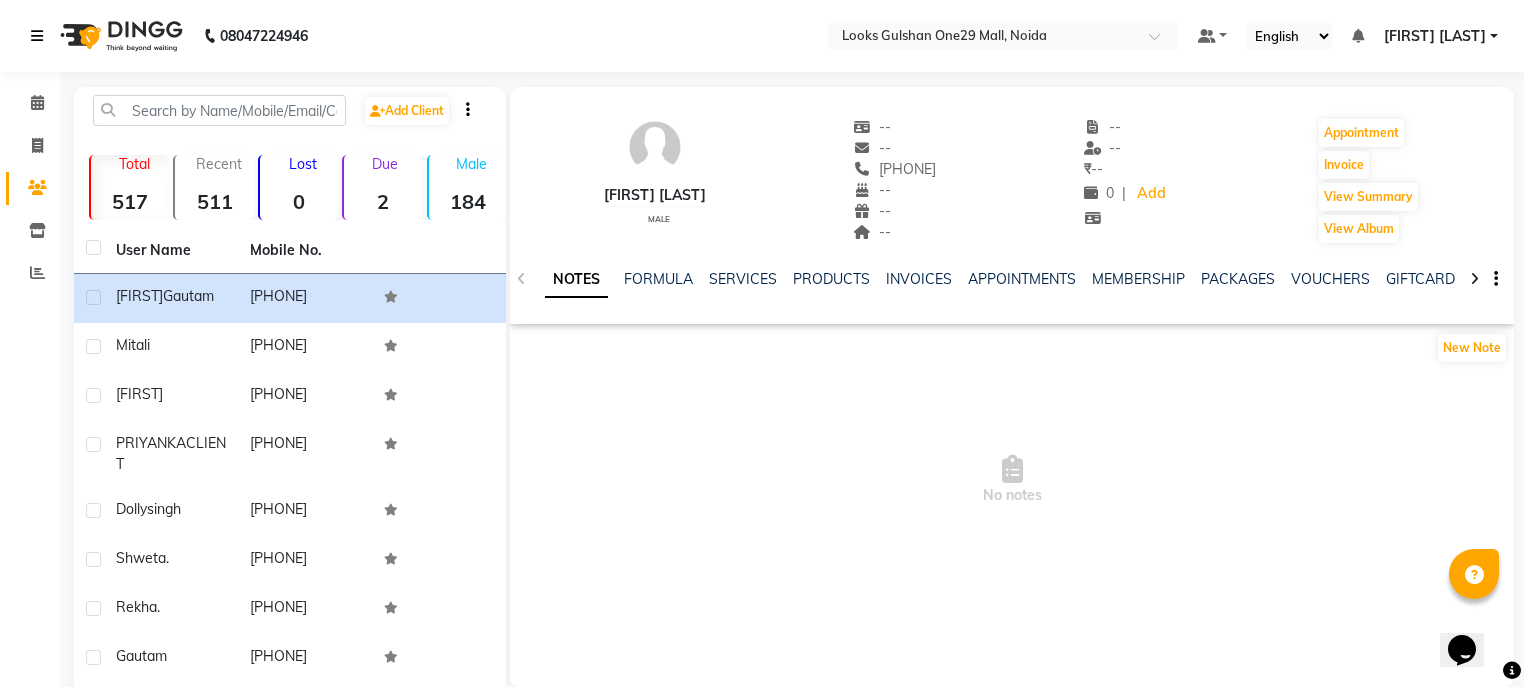 click at bounding box center (41, 36) 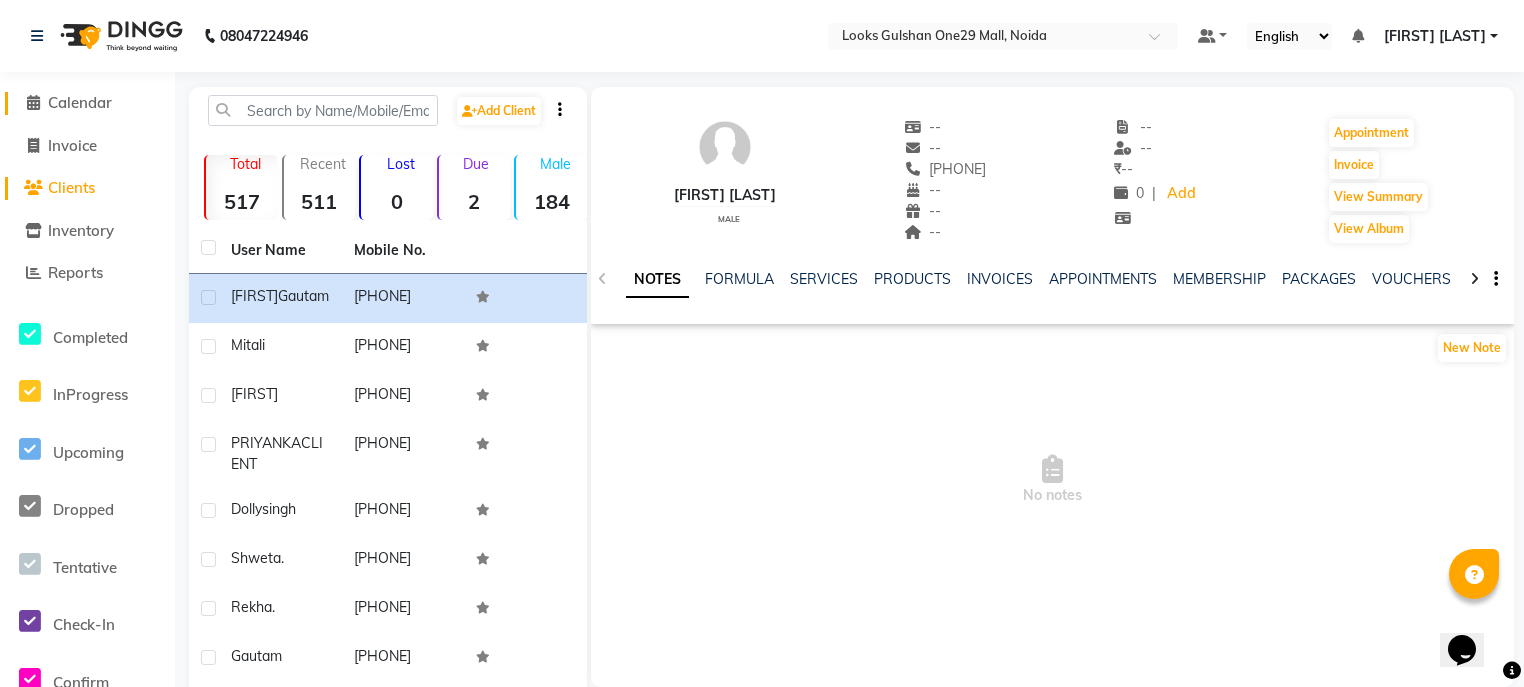 click on "Calendar" 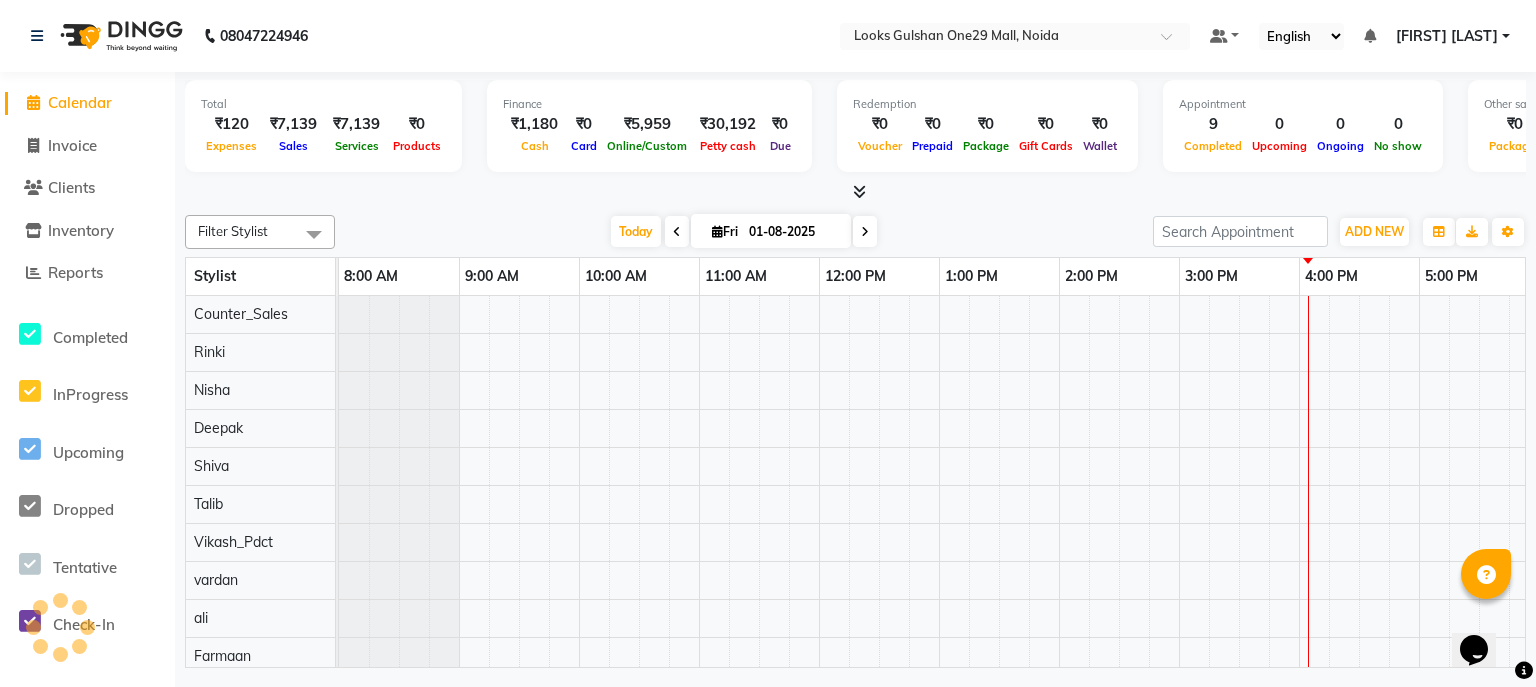 scroll, scrollTop: 0, scrollLeft: 0, axis: both 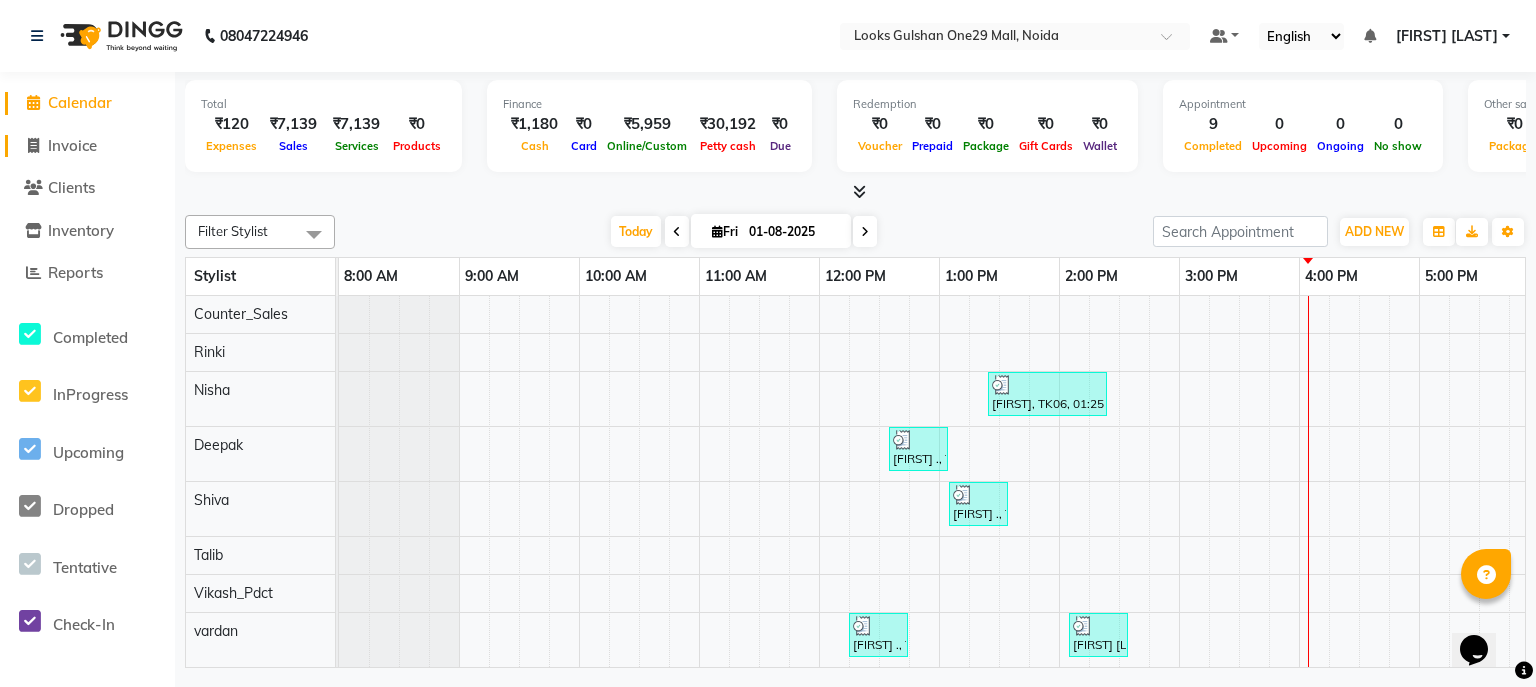 click on "Invoice" 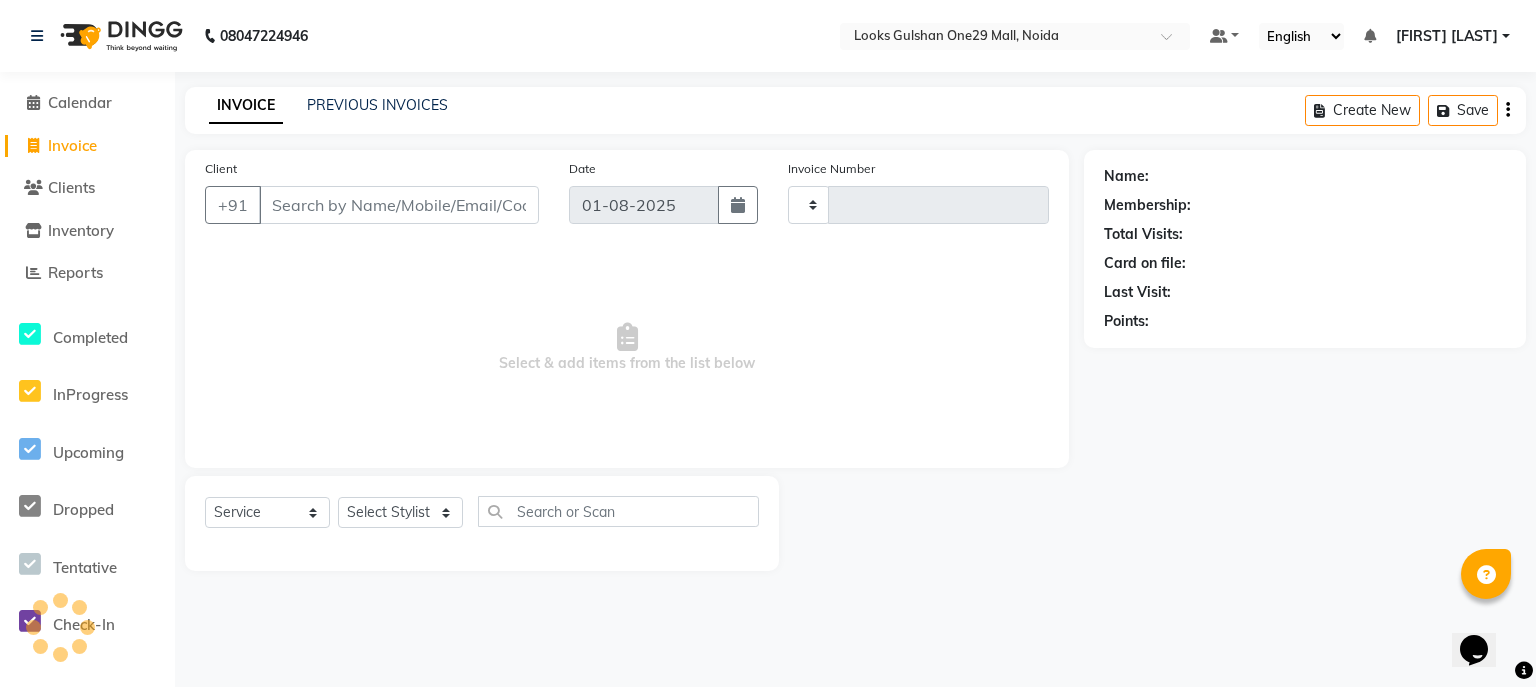 type on "0803" 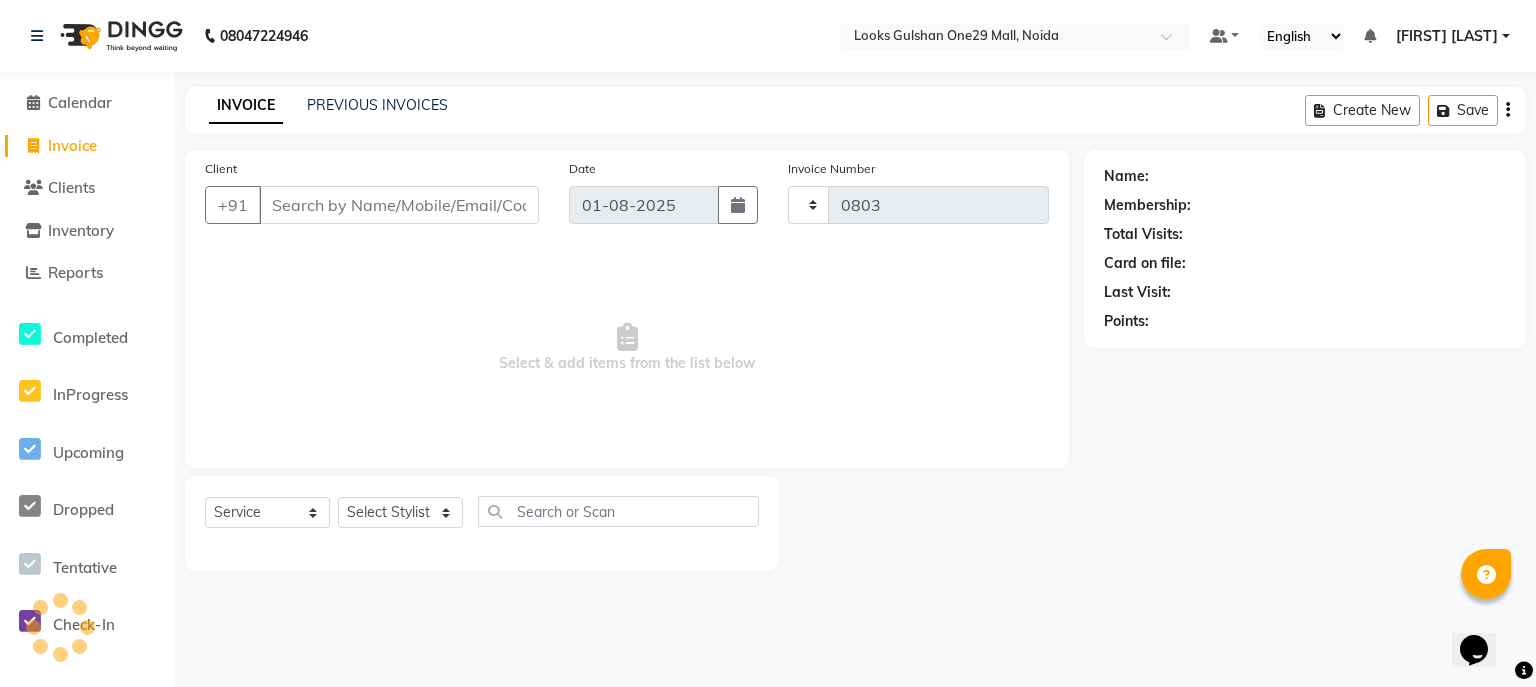 select on "8337" 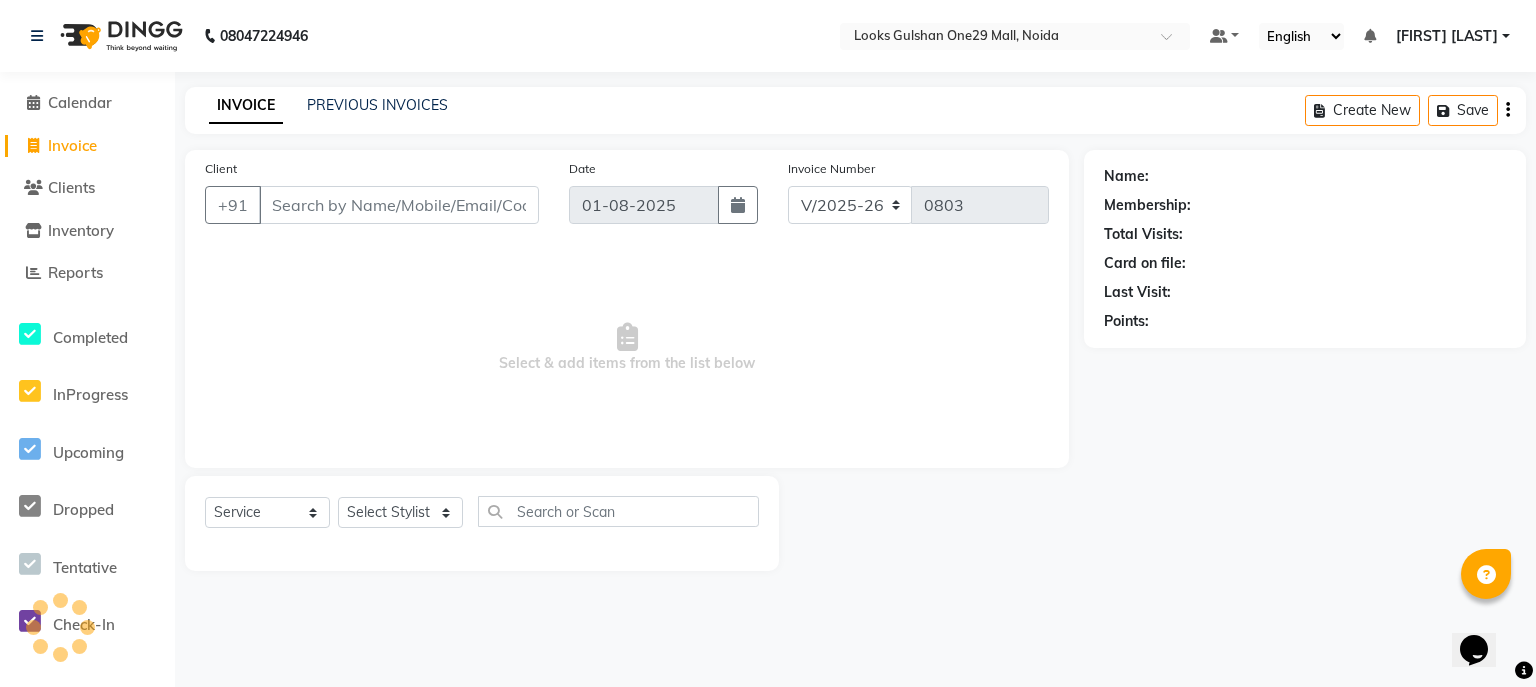 click on "Client" at bounding box center [399, 205] 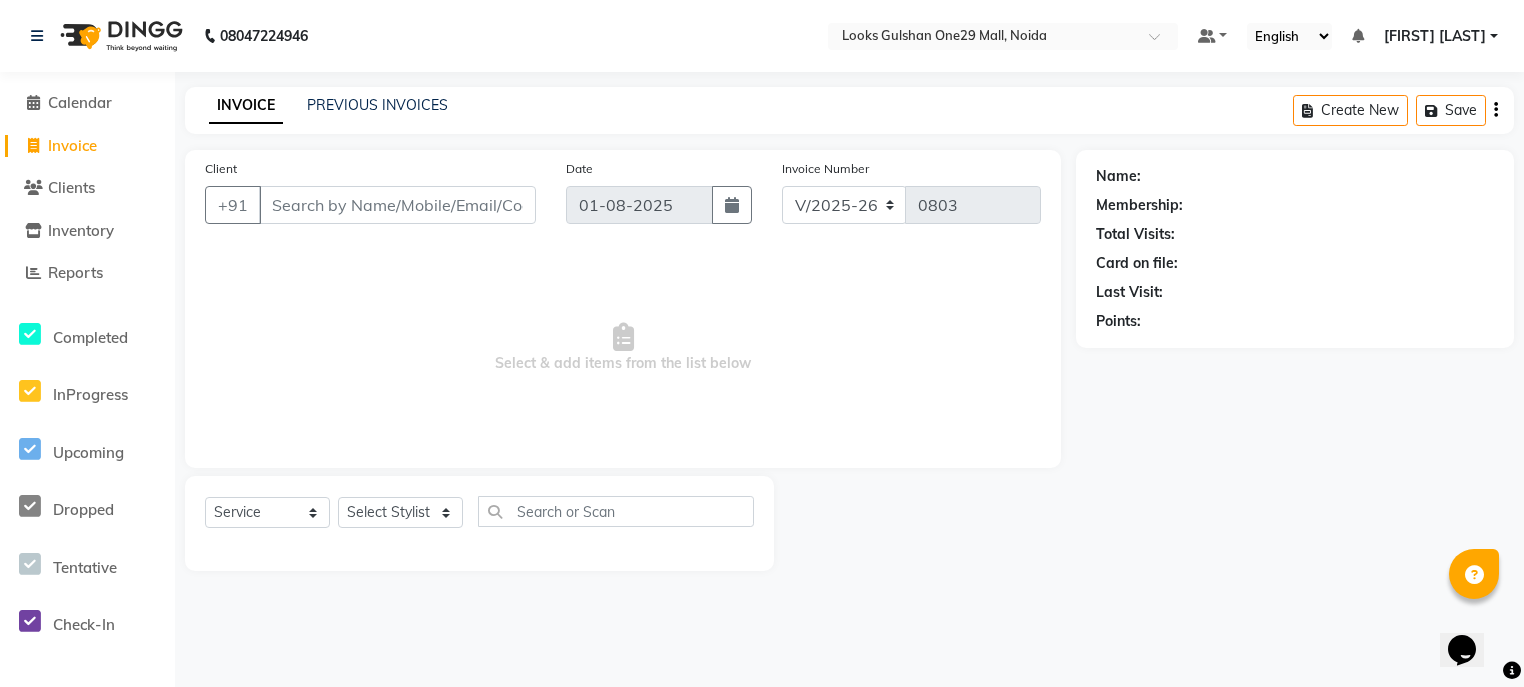select on "80996" 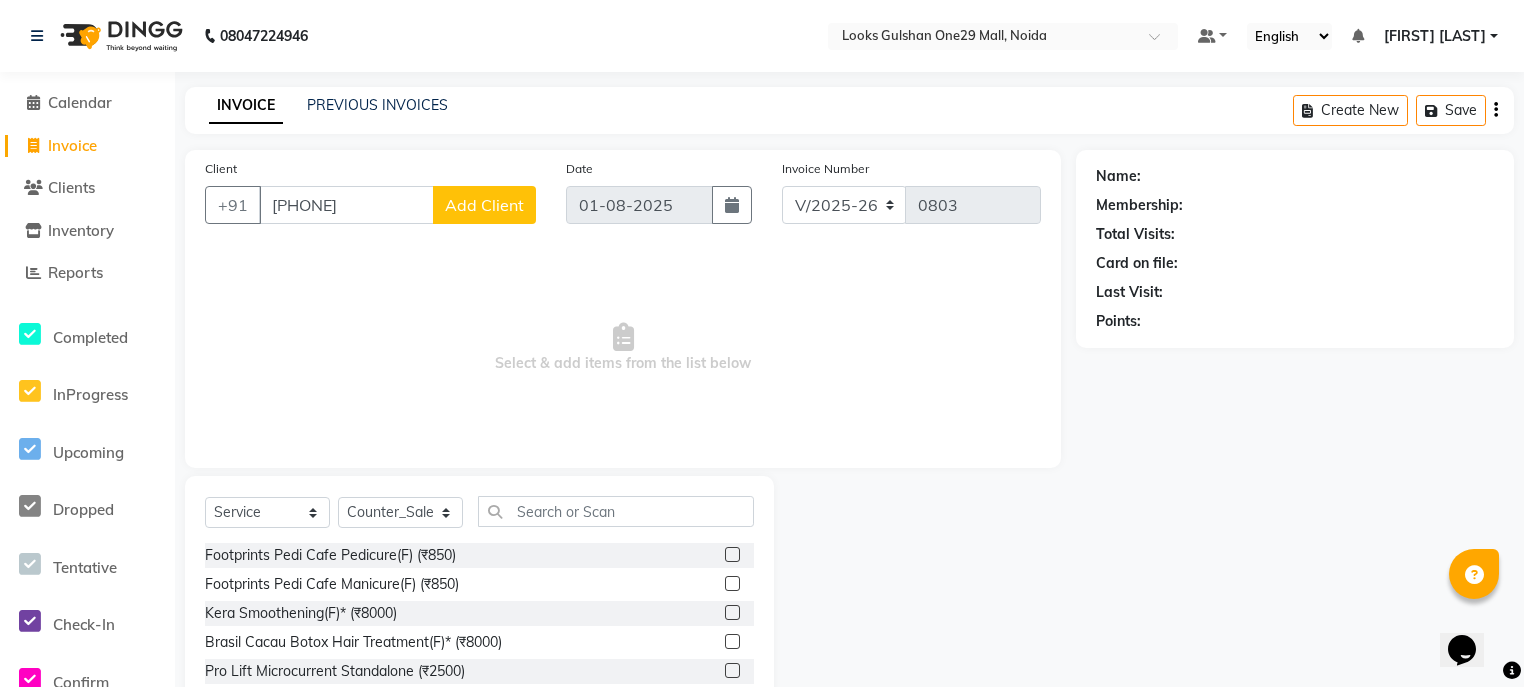 click on "976628286883" at bounding box center (346, 205) 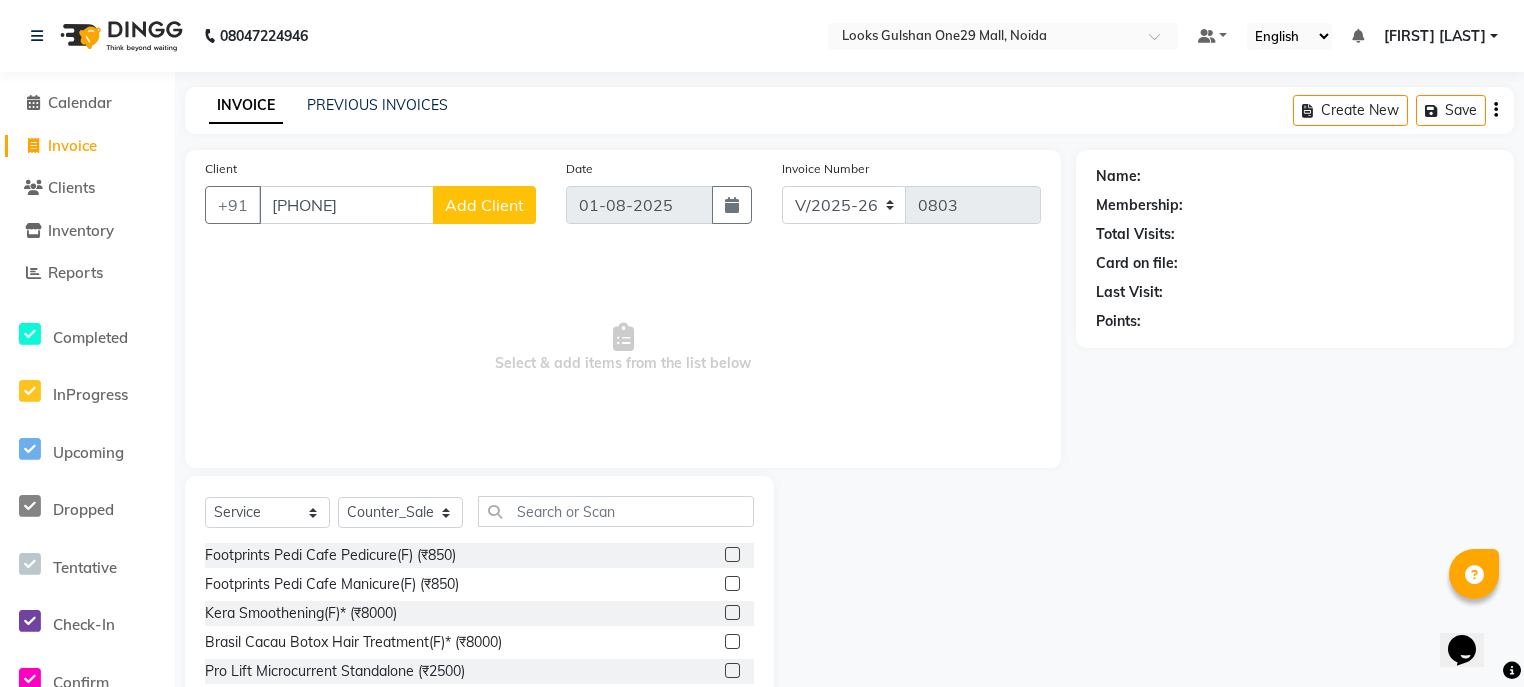 click on "Add Client" 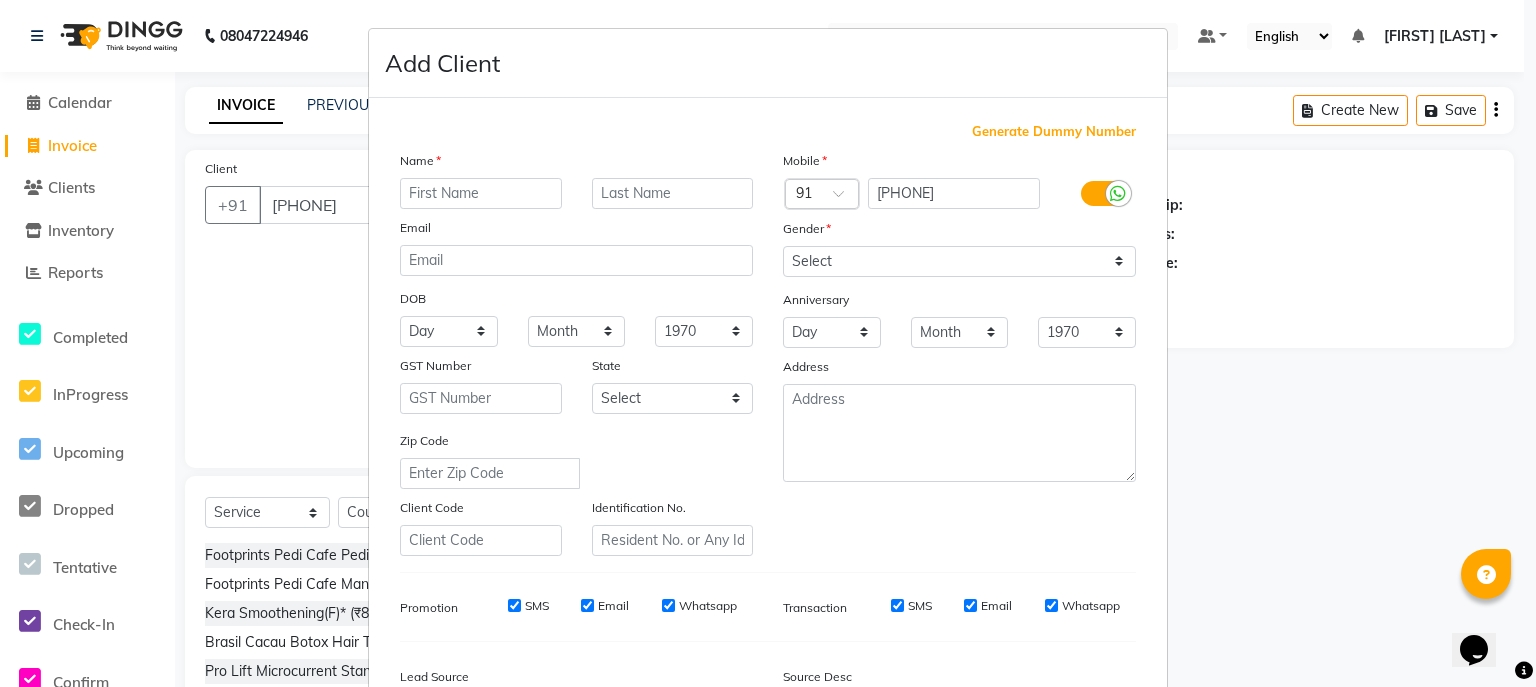 click at bounding box center (481, 193) 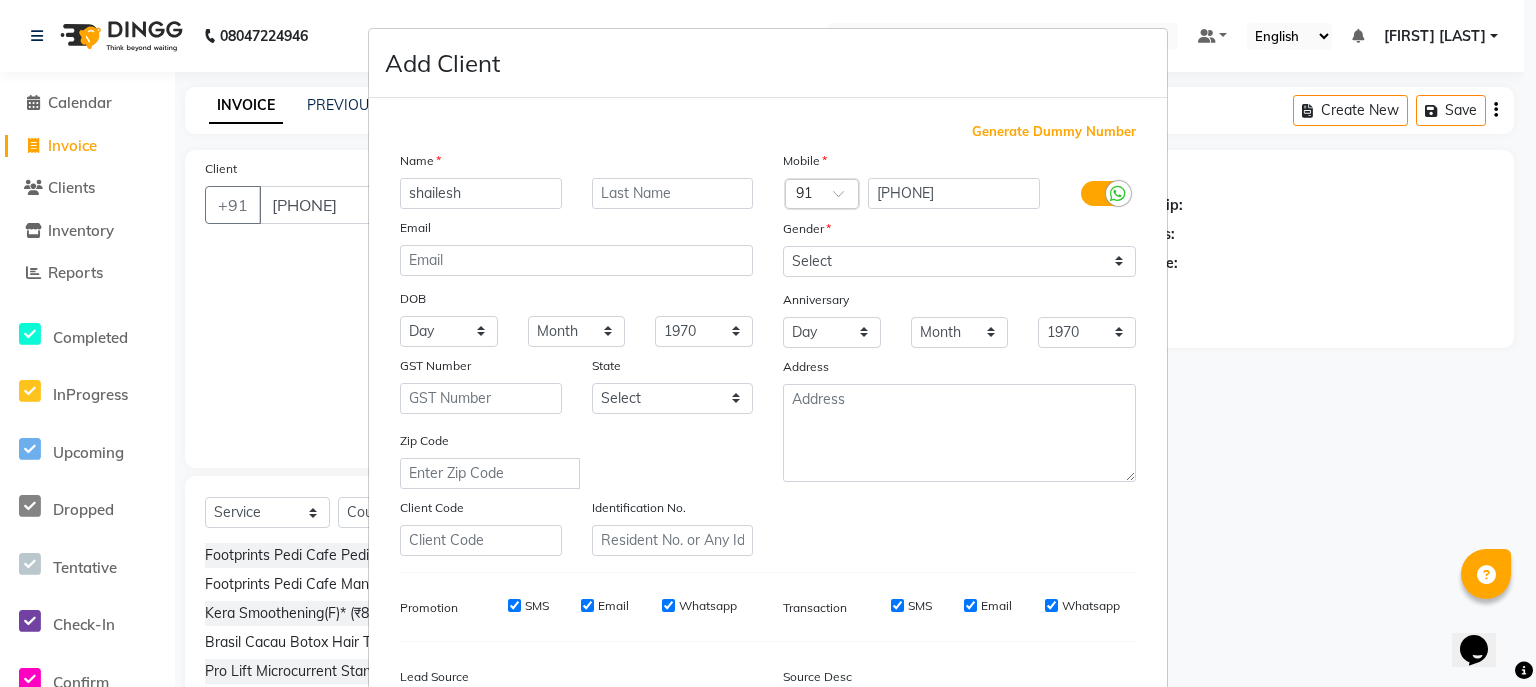 type on "shailesh" 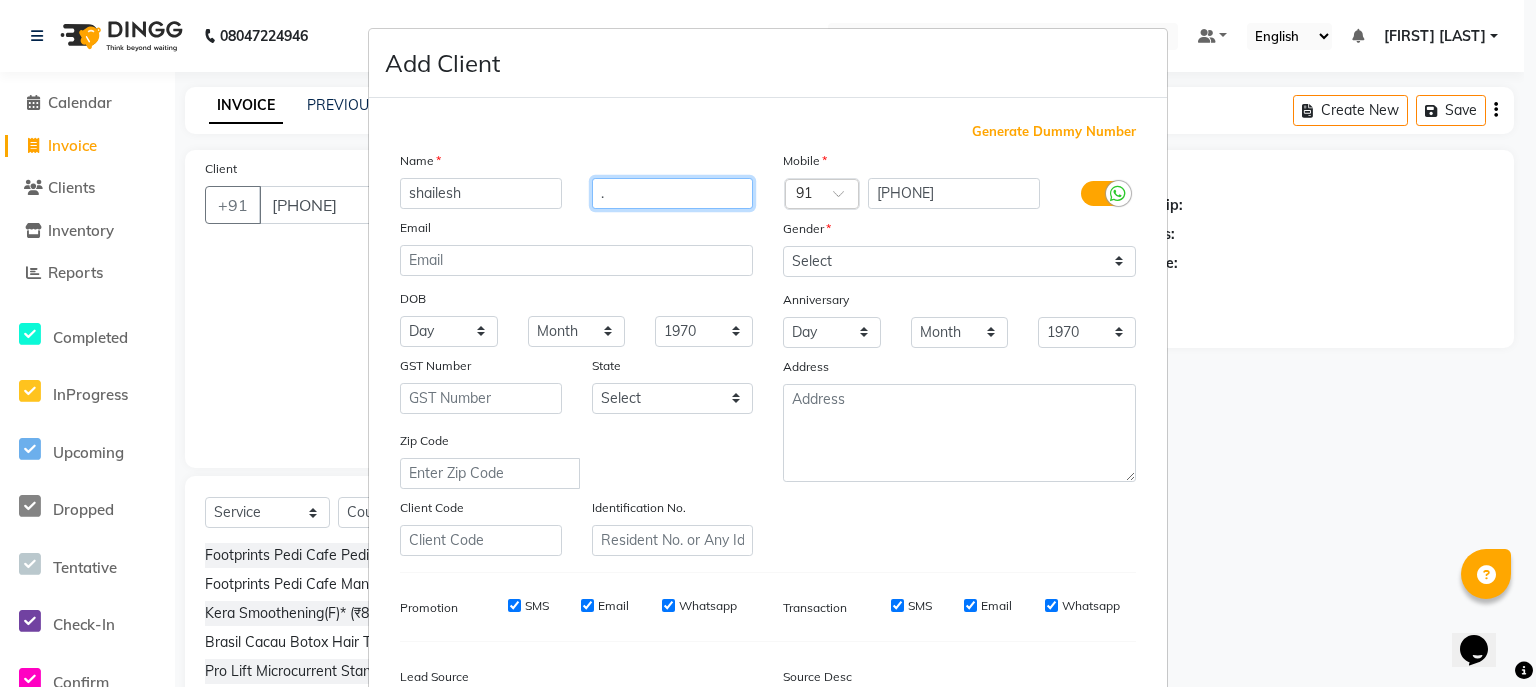 type on "." 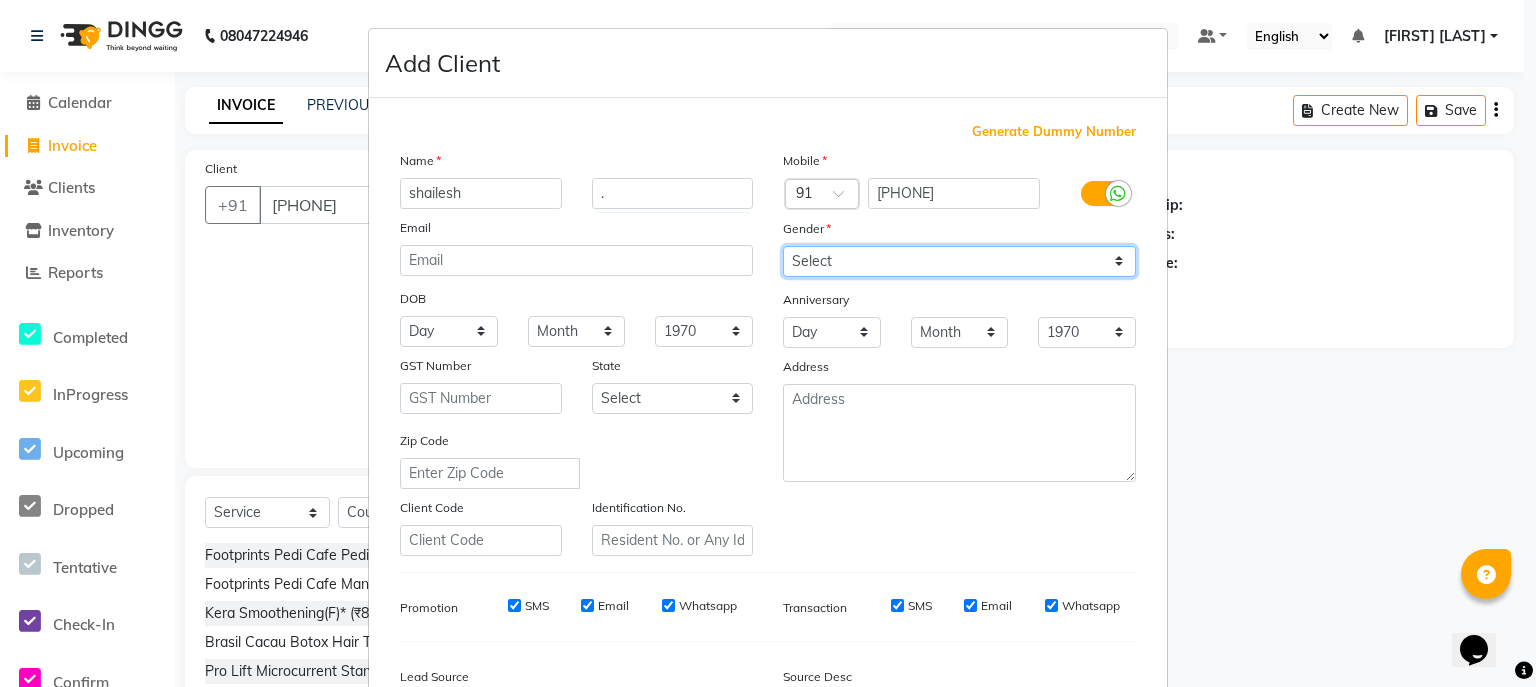 click on "Select Male Female Other Prefer Not To Say" at bounding box center (959, 261) 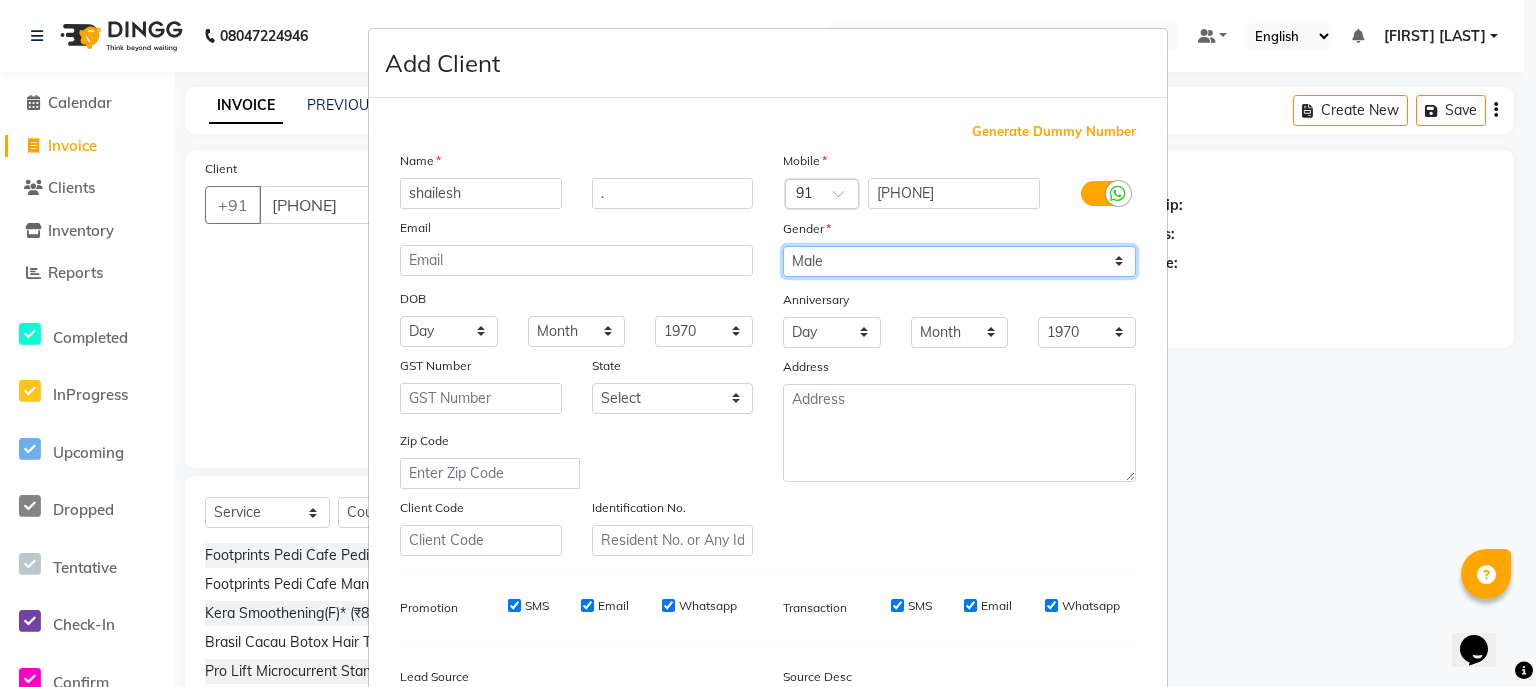 click on "Select Male Female Other Prefer Not To Say" at bounding box center (959, 261) 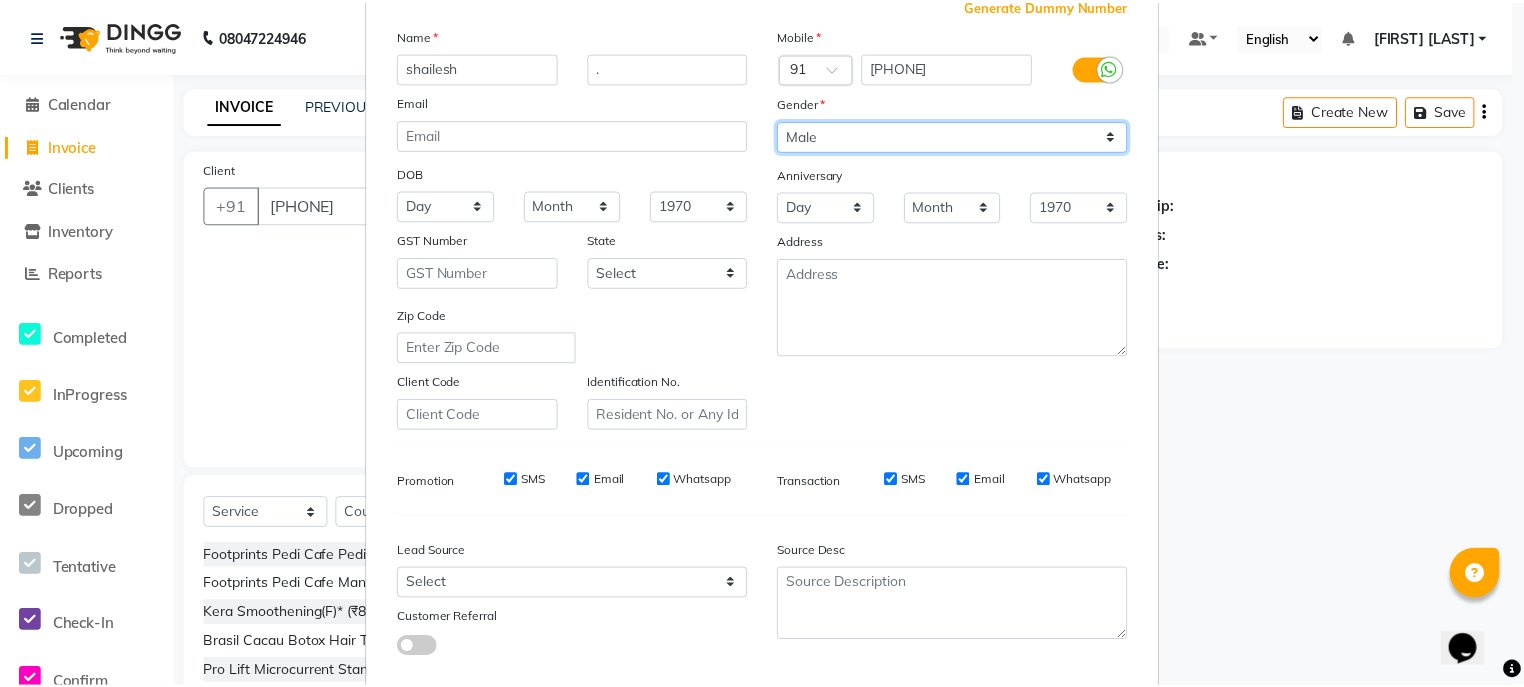scroll, scrollTop: 245, scrollLeft: 0, axis: vertical 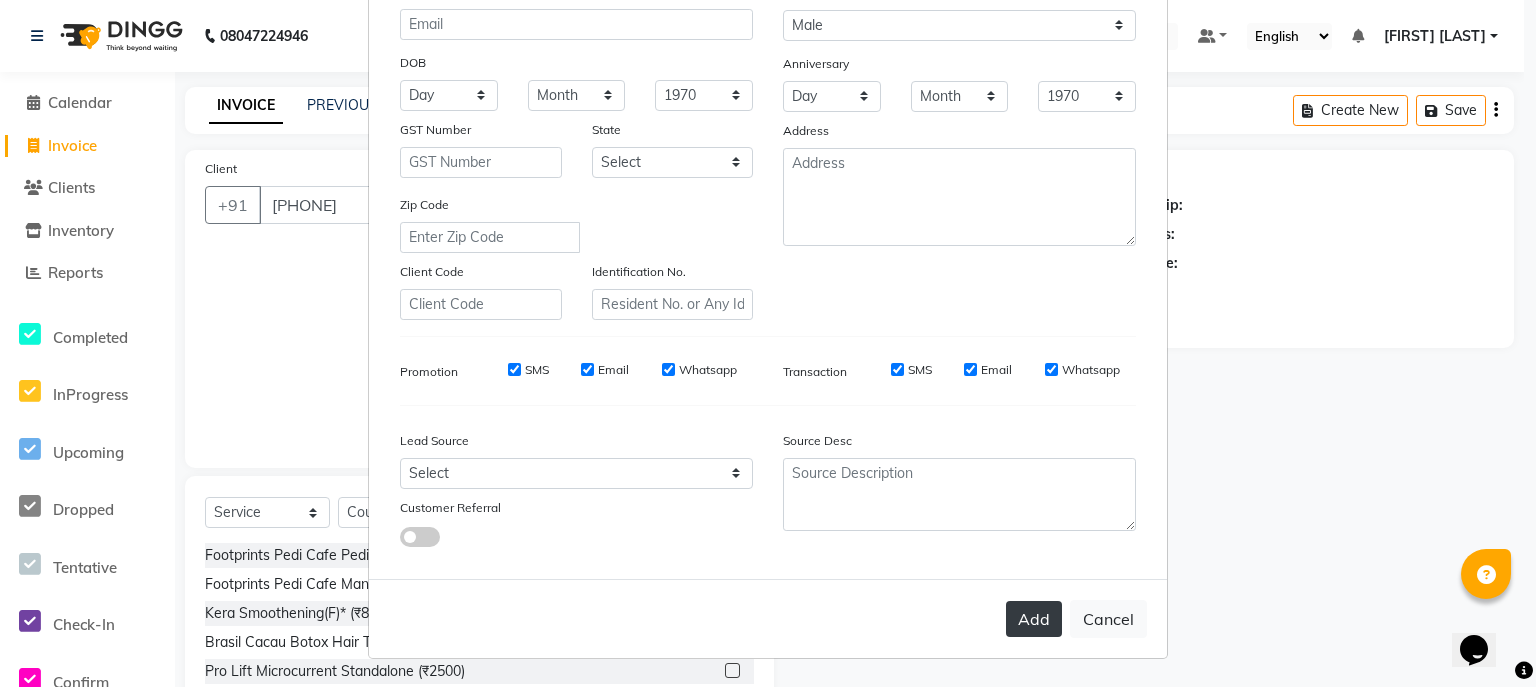 click on "Add" at bounding box center (1034, 619) 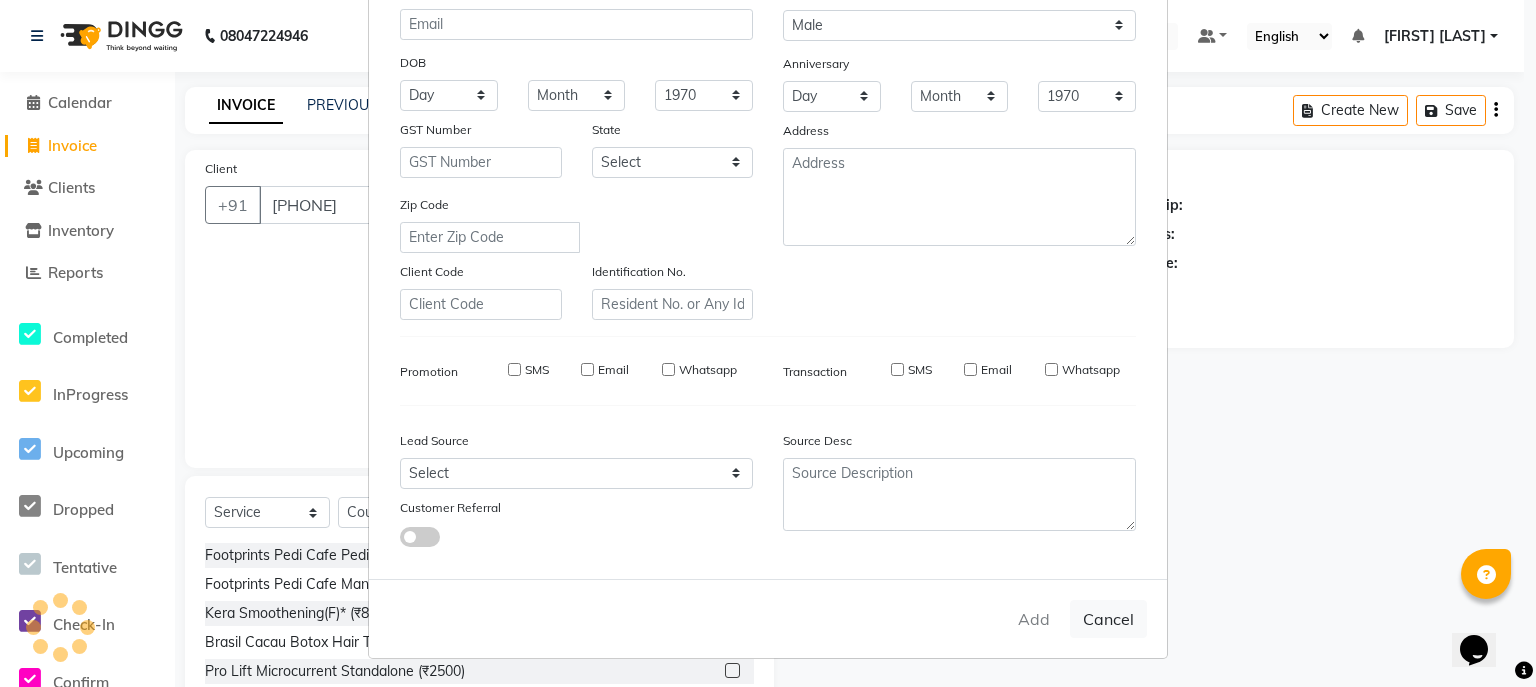 type 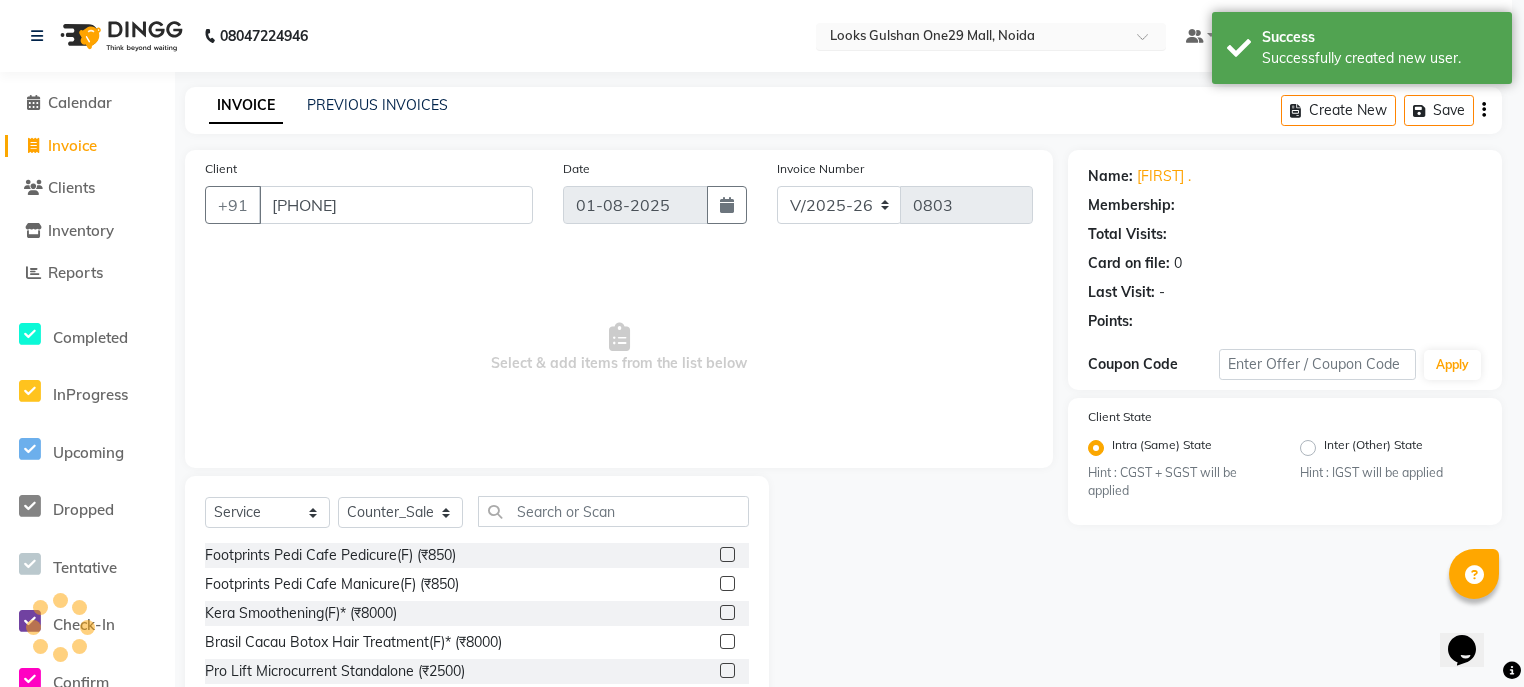 select on "1: Object" 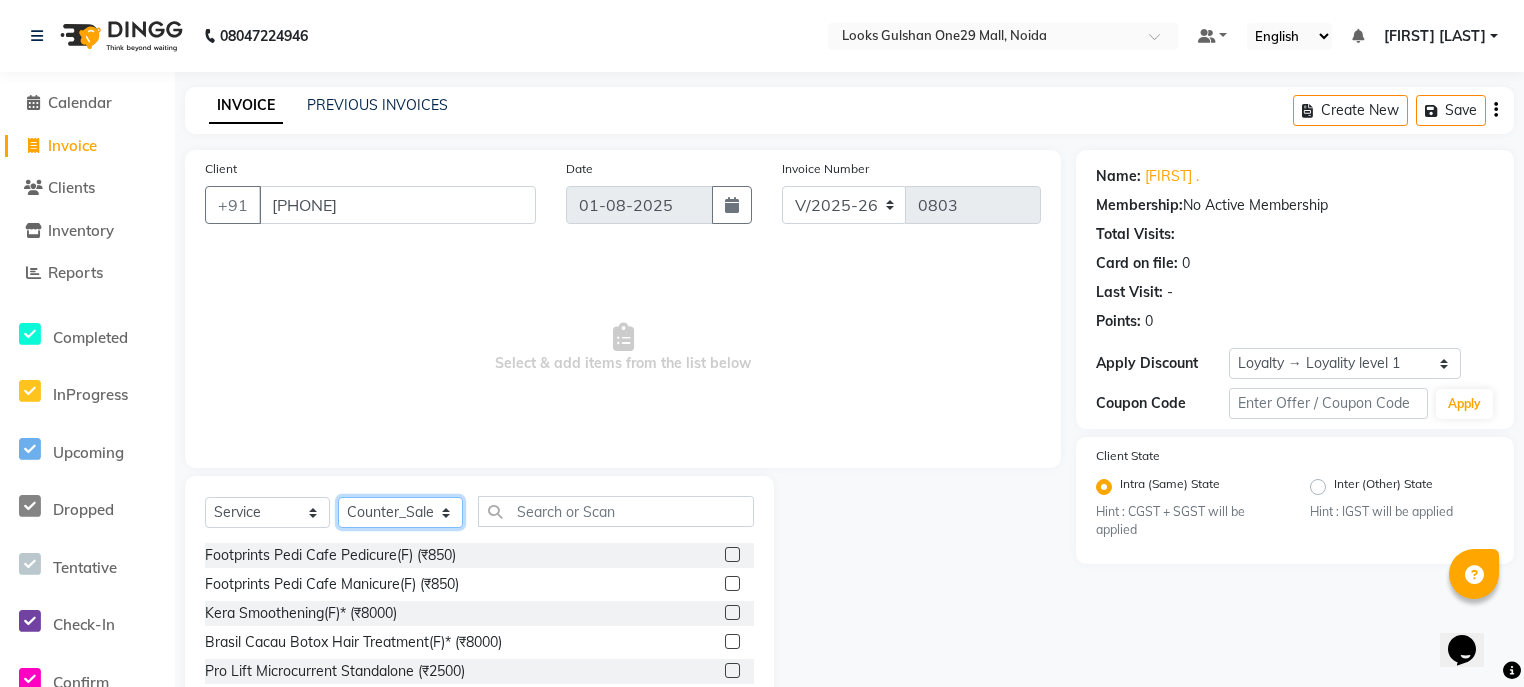 click on "Select Stylist ali Counter_Sales Deepak Eram_nail art Farmaan Manager(Billing User) Mashel Nisha Rinki Ritu Mittal Shiva Shiva(Cherry) Shivam_pdct Talib vardan Vikash_Pdct" 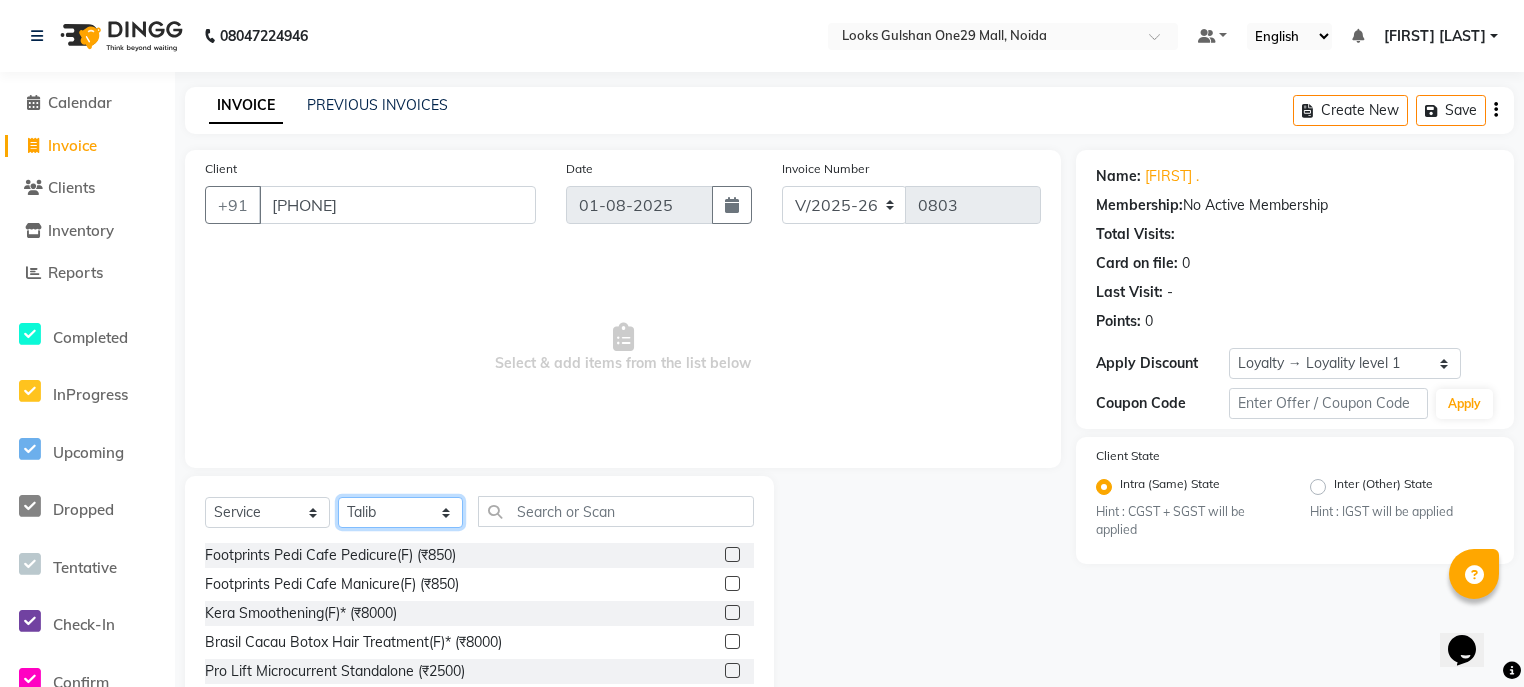 click on "Select Stylist ali Counter_Sales Deepak Eram_nail art Farmaan Manager(Billing User) Mashel Nisha Rinki Ritu Mittal Shiva Shiva(Cherry) Shivam_pdct Talib vardan Vikash_Pdct" 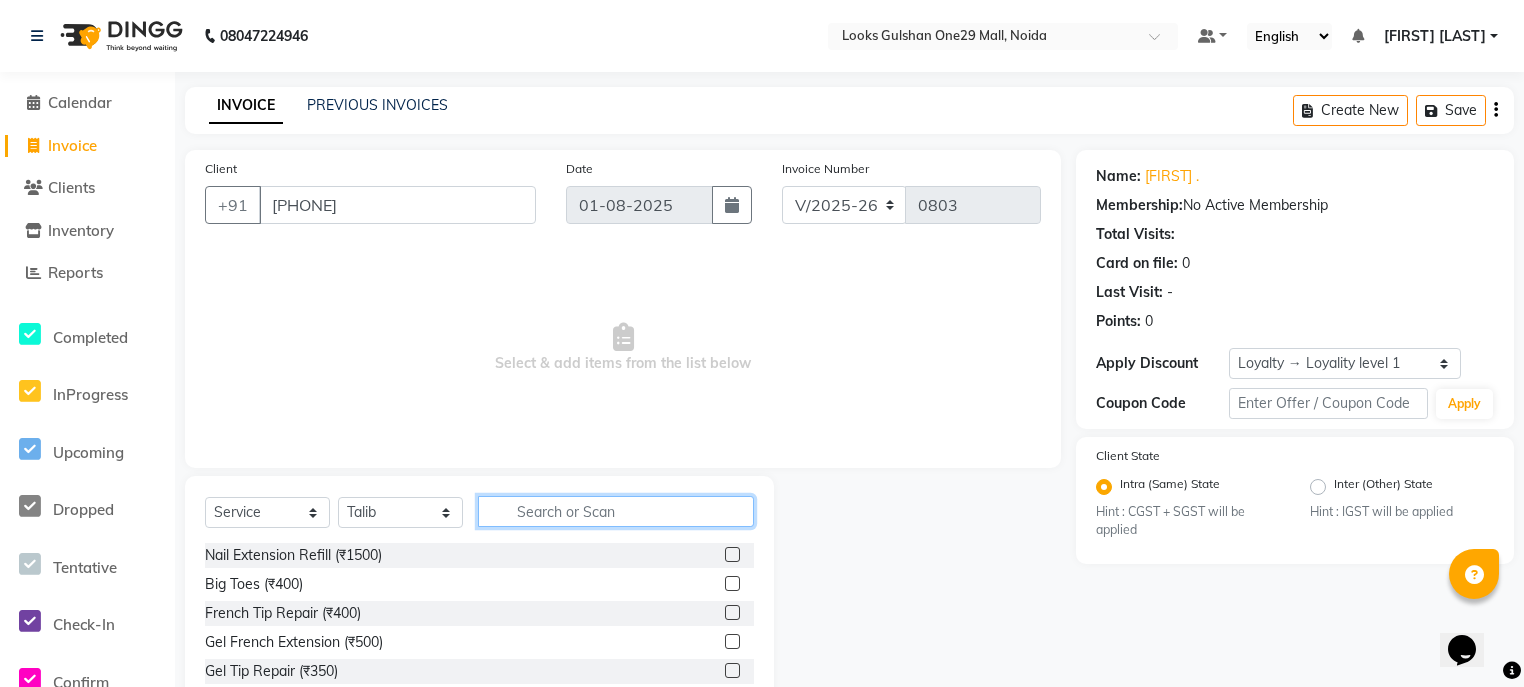 click 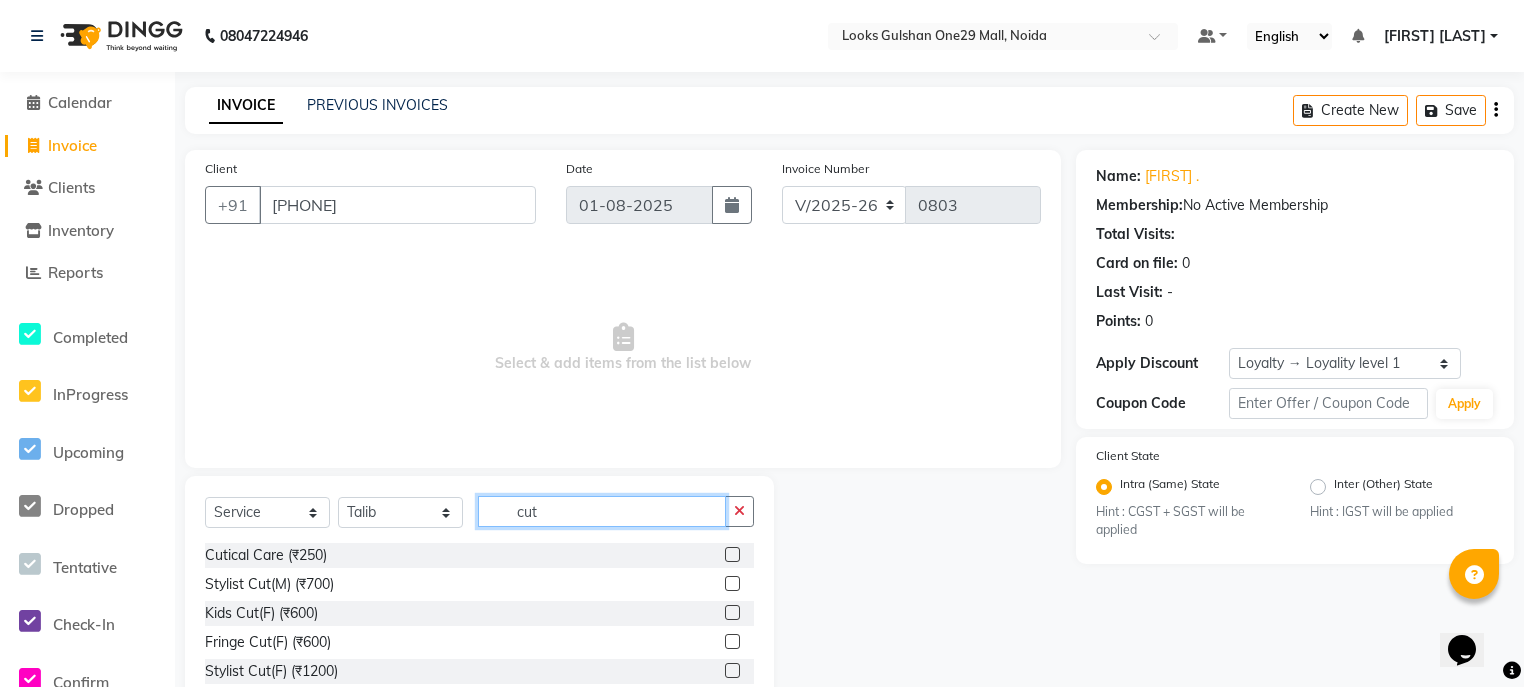 type on "cut" 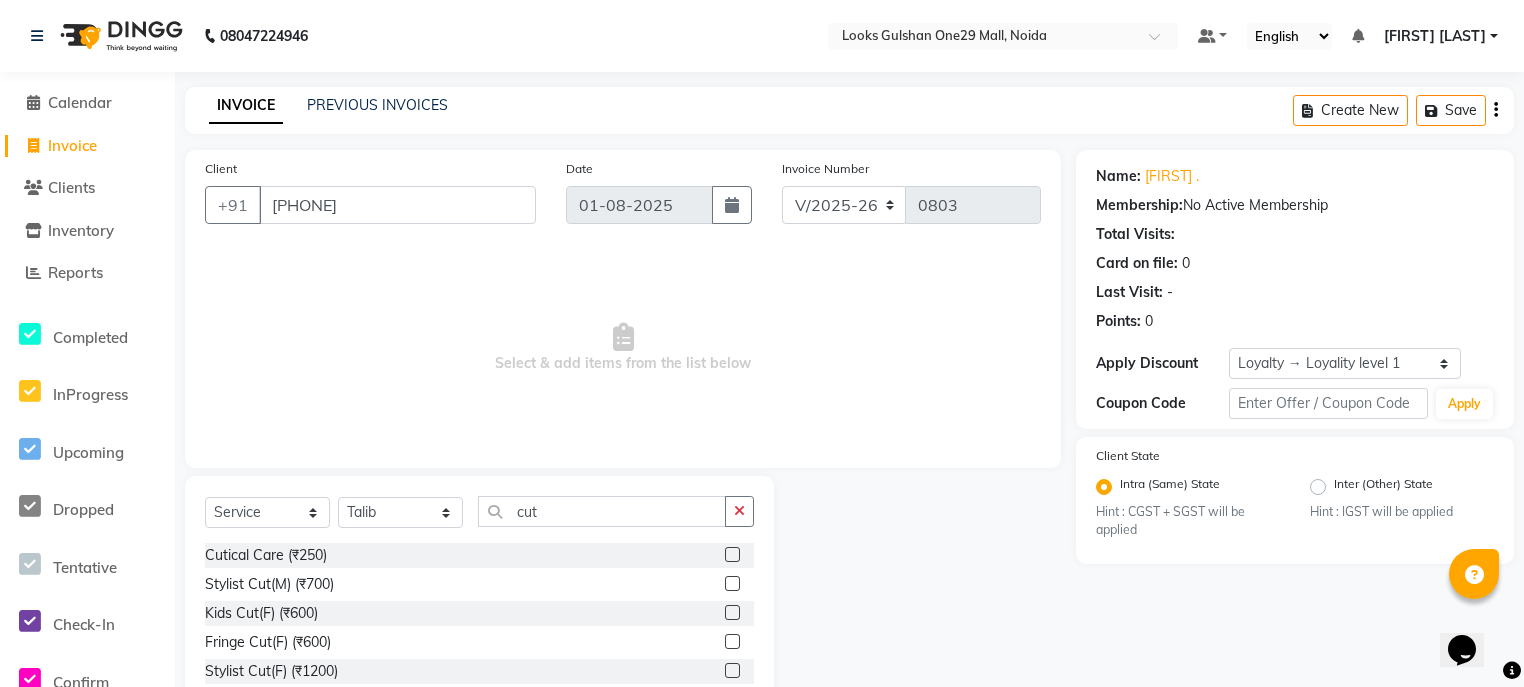 click 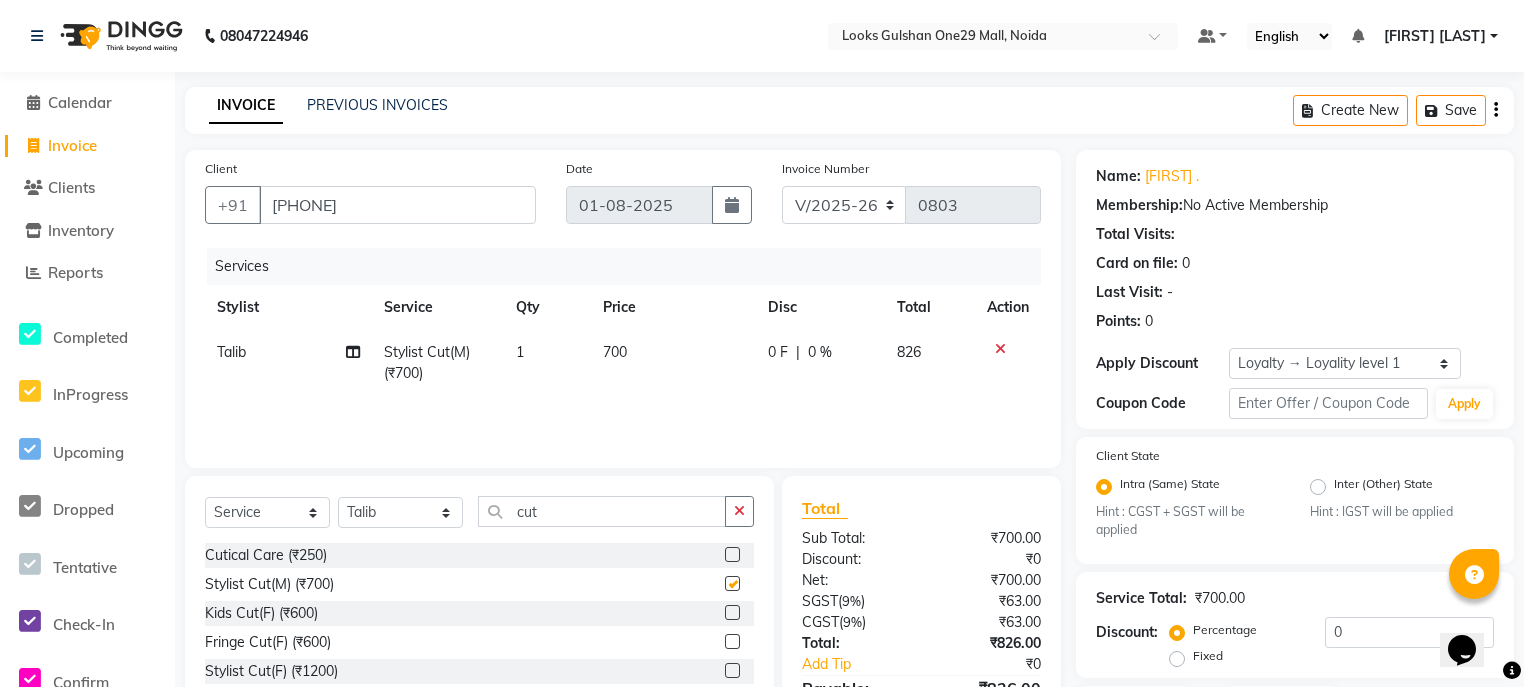 checkbox on "false" 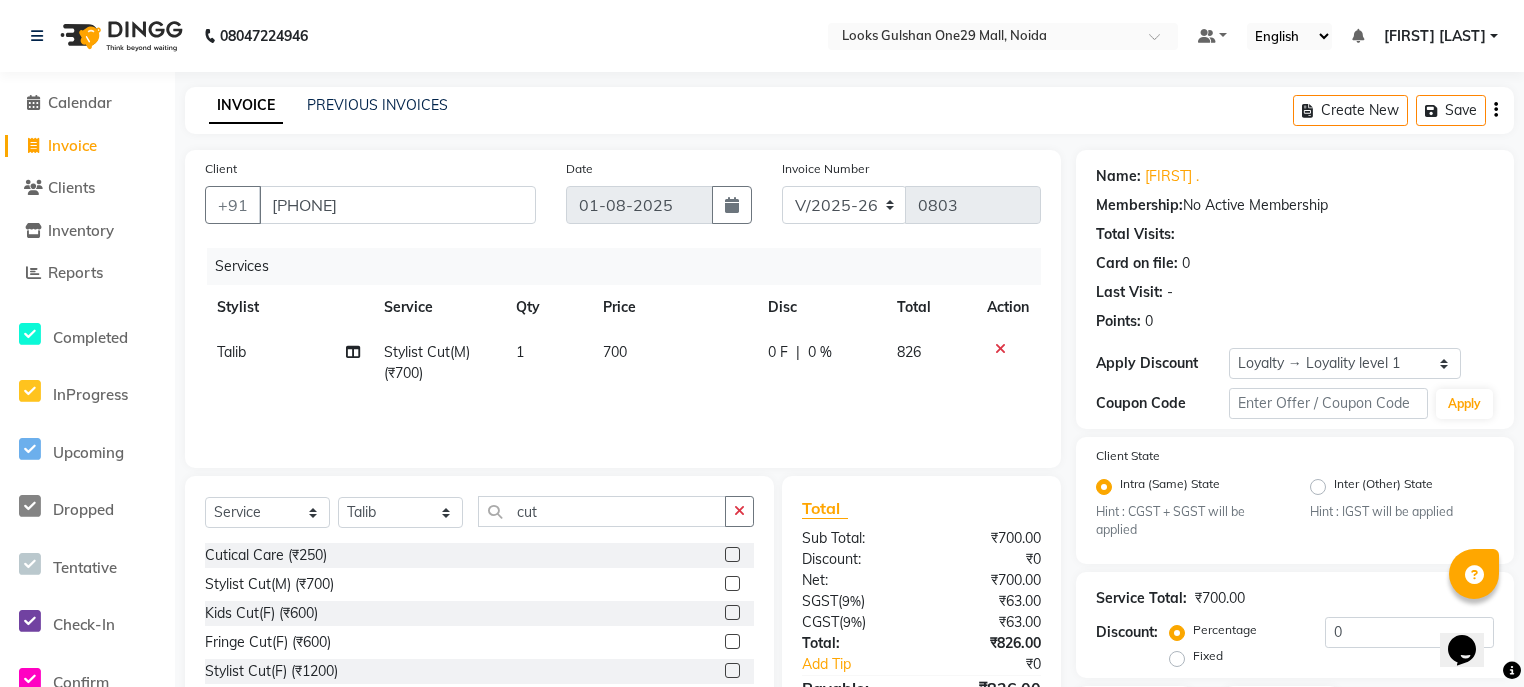 click on "700" 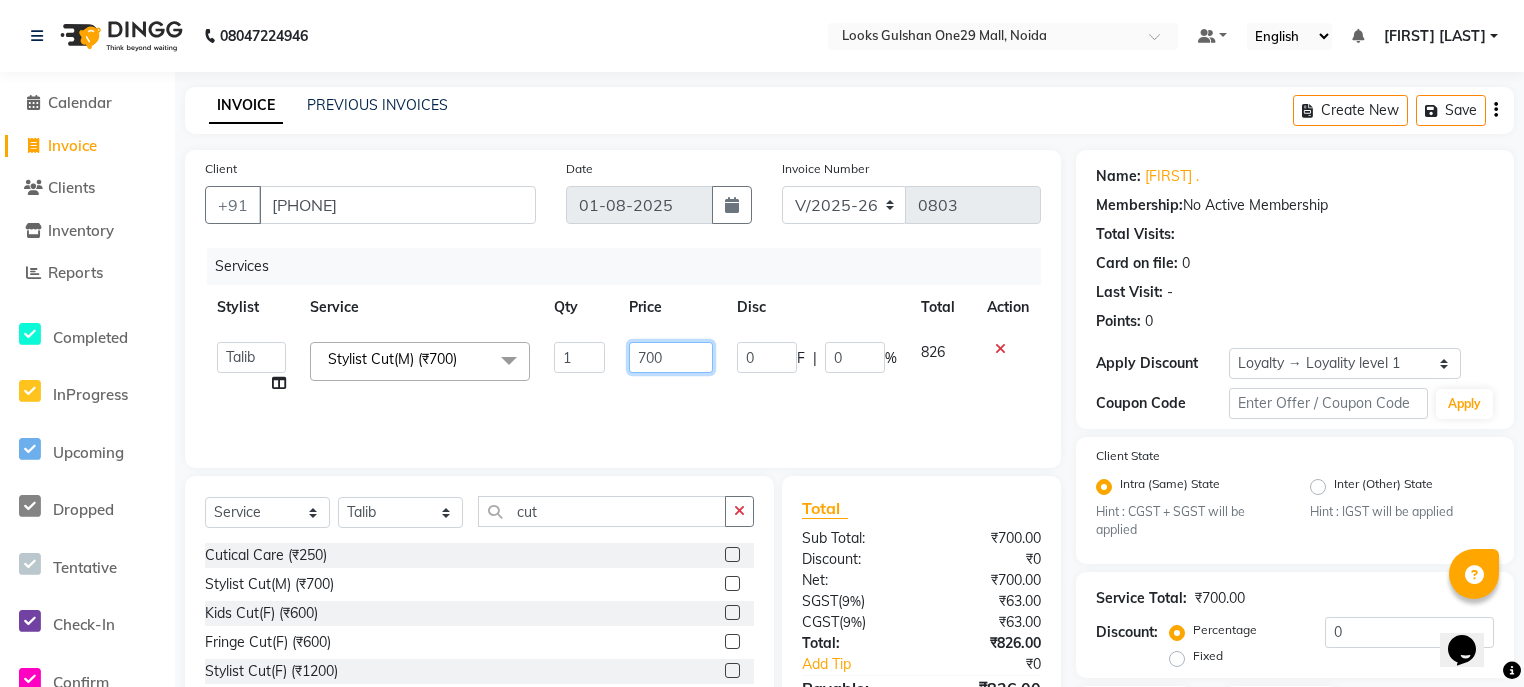 click on "700" 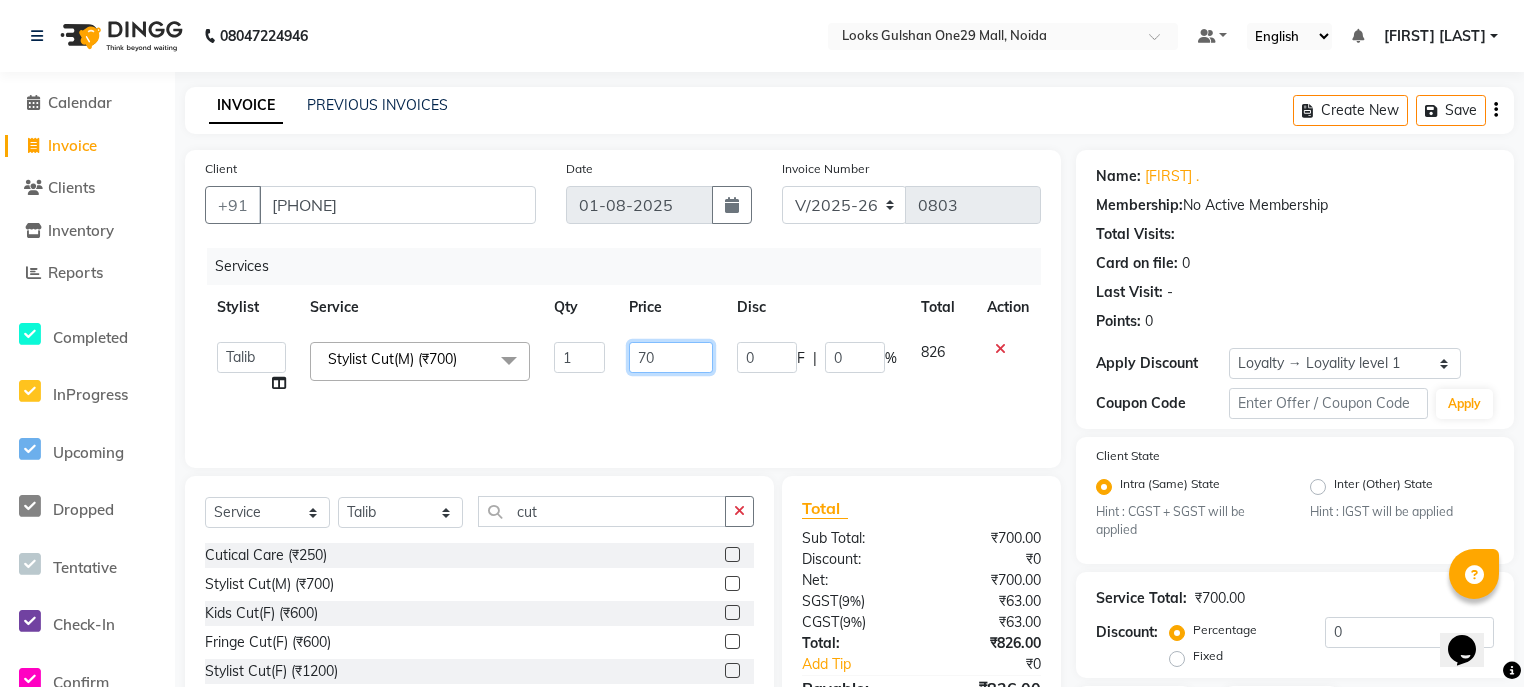 type on "7" 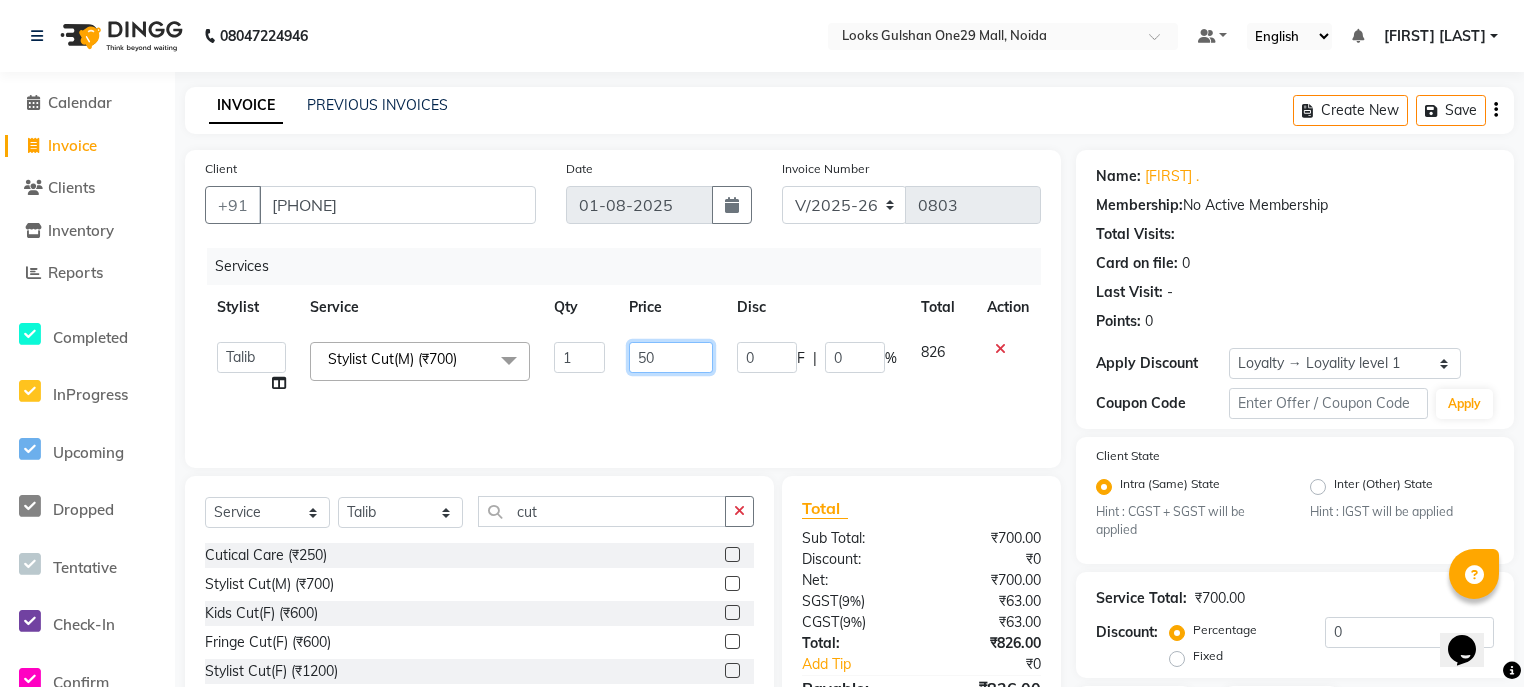 type on "500" 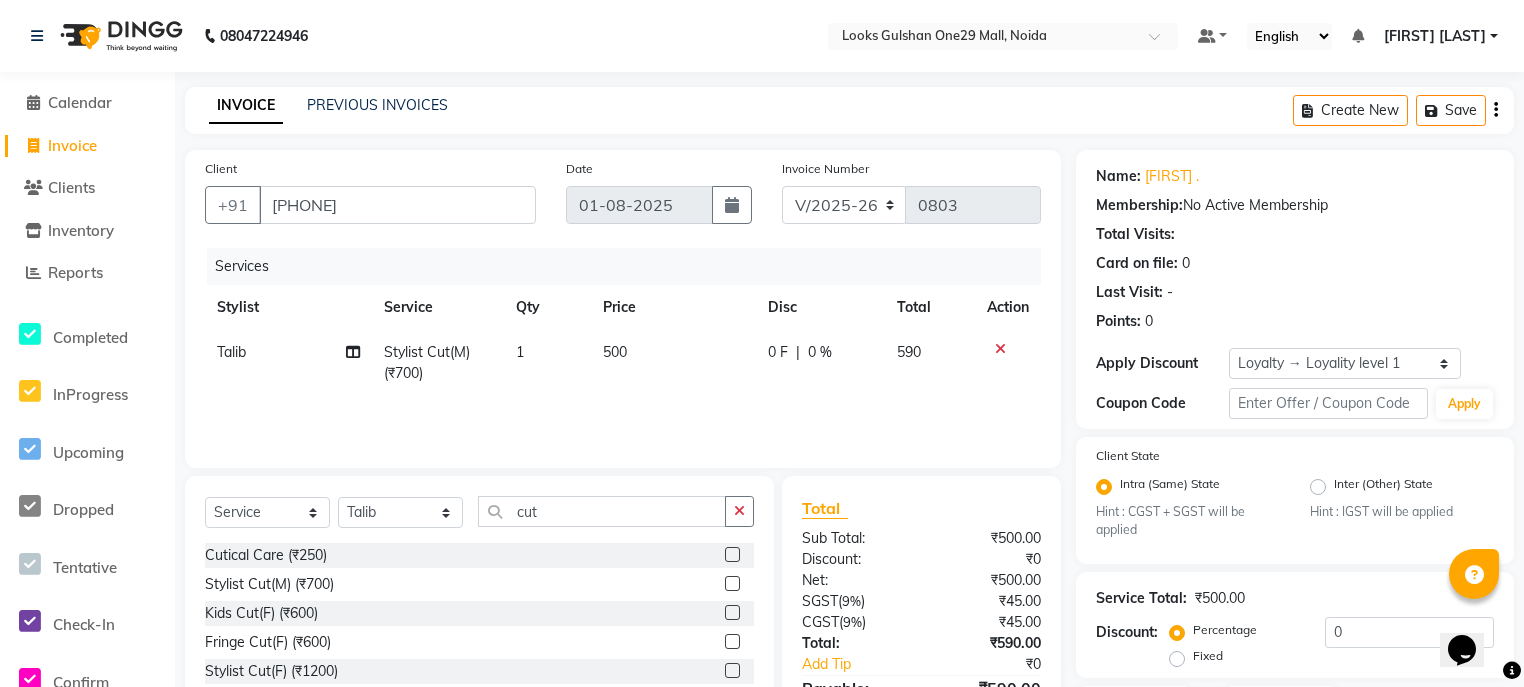 click on "500" 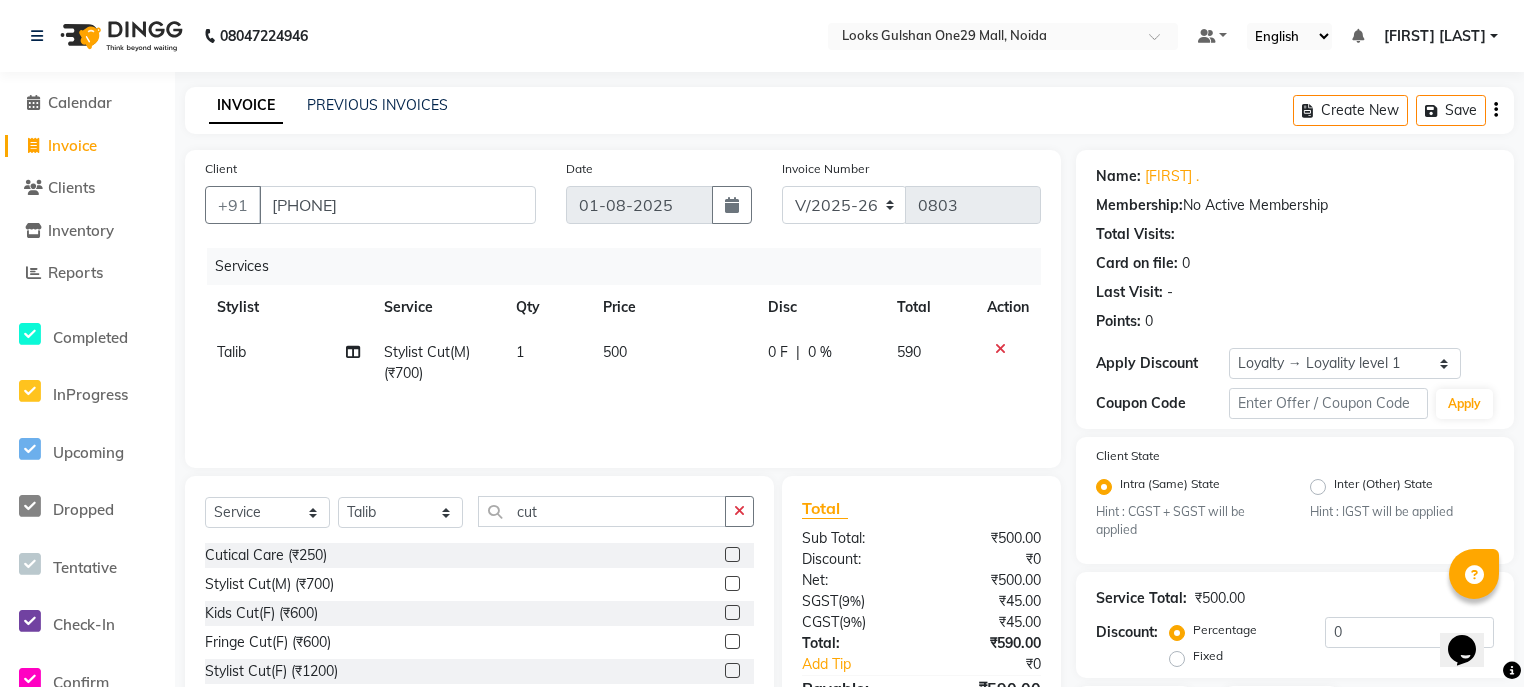select on "81002" 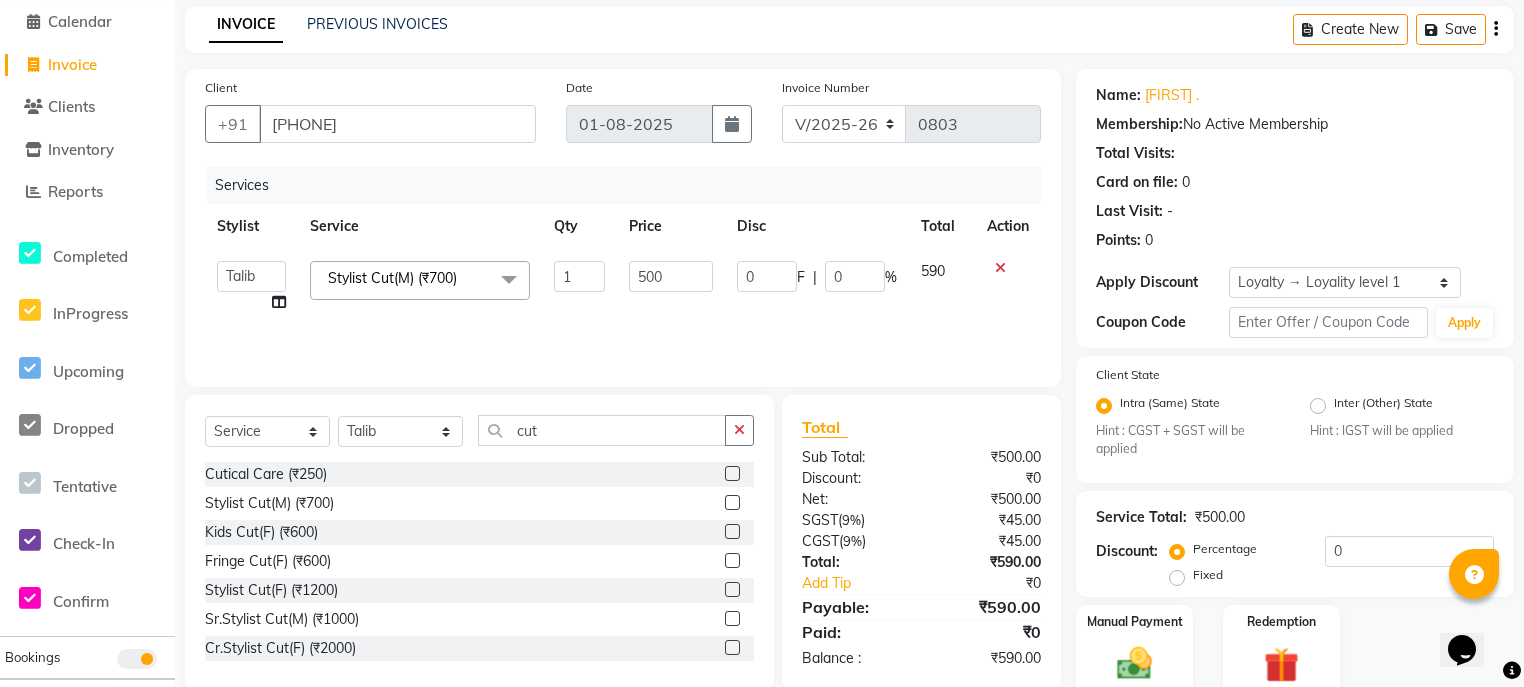 scroll, scrollTop: 167, scrollLeft: 0, axis: vertical 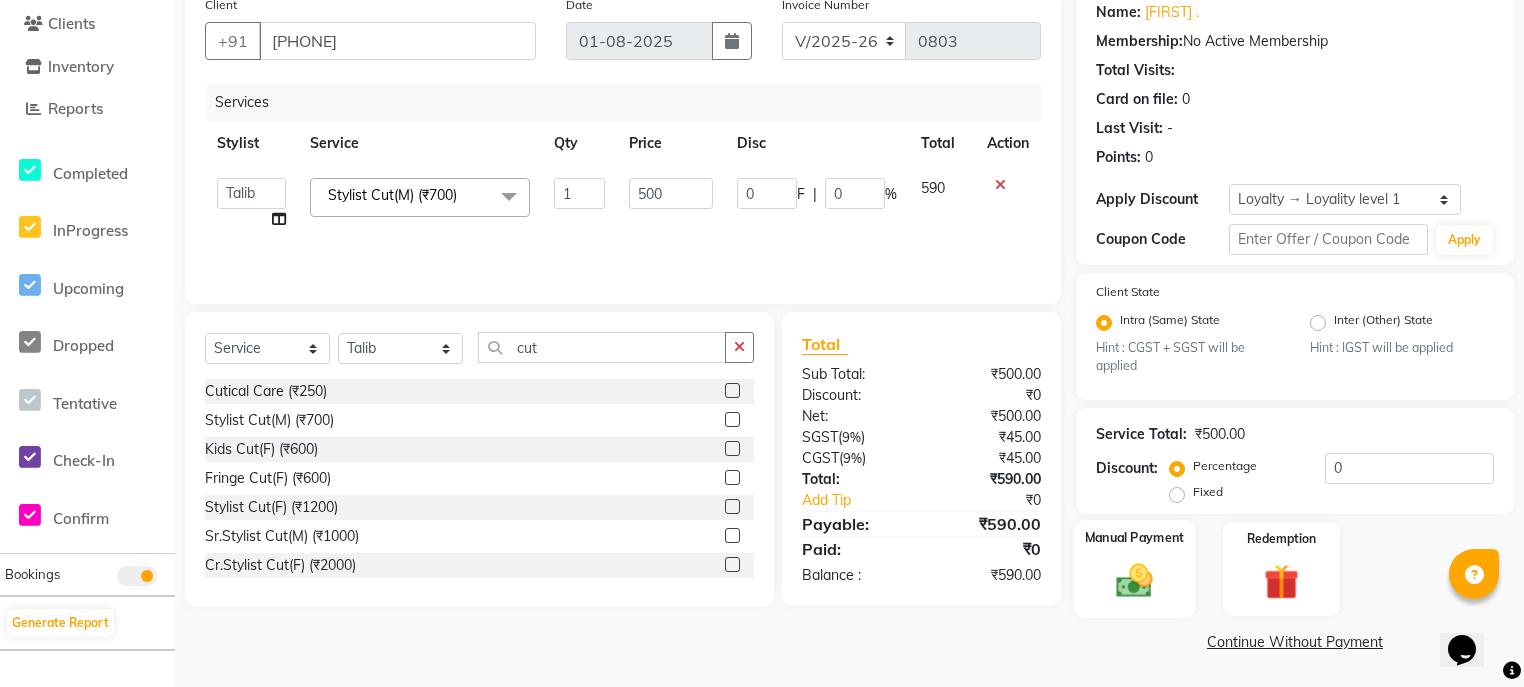 click 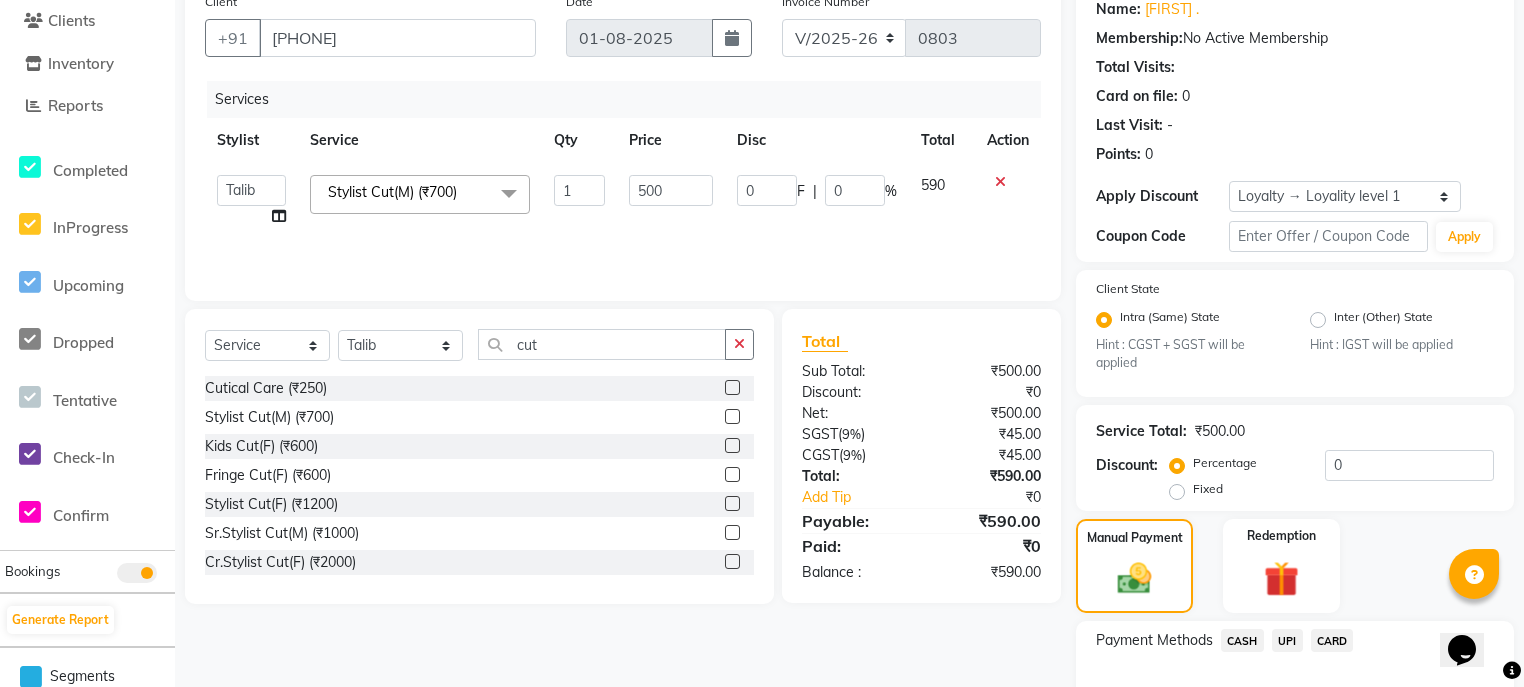 scroll, scrollTop: 295, scrollLeft: 0, axis: vertical 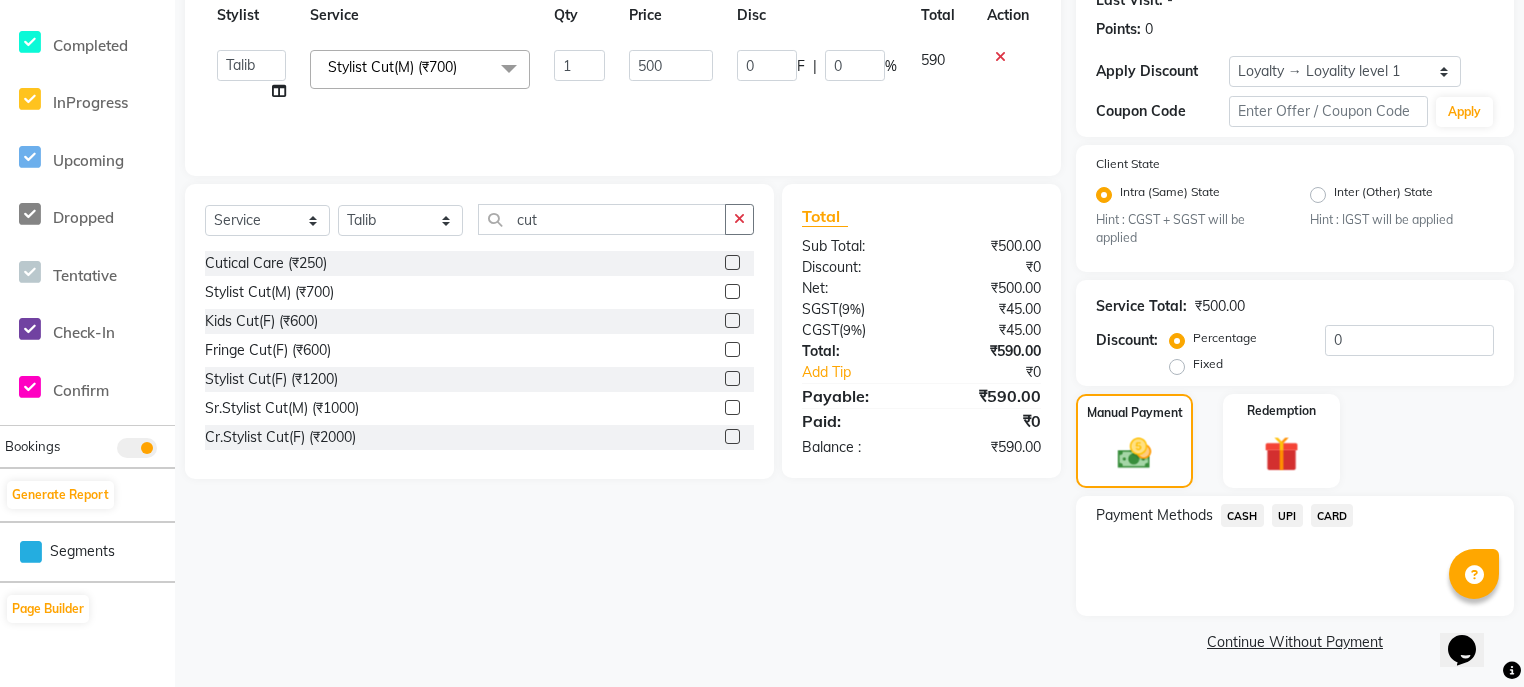 click on "UPI" 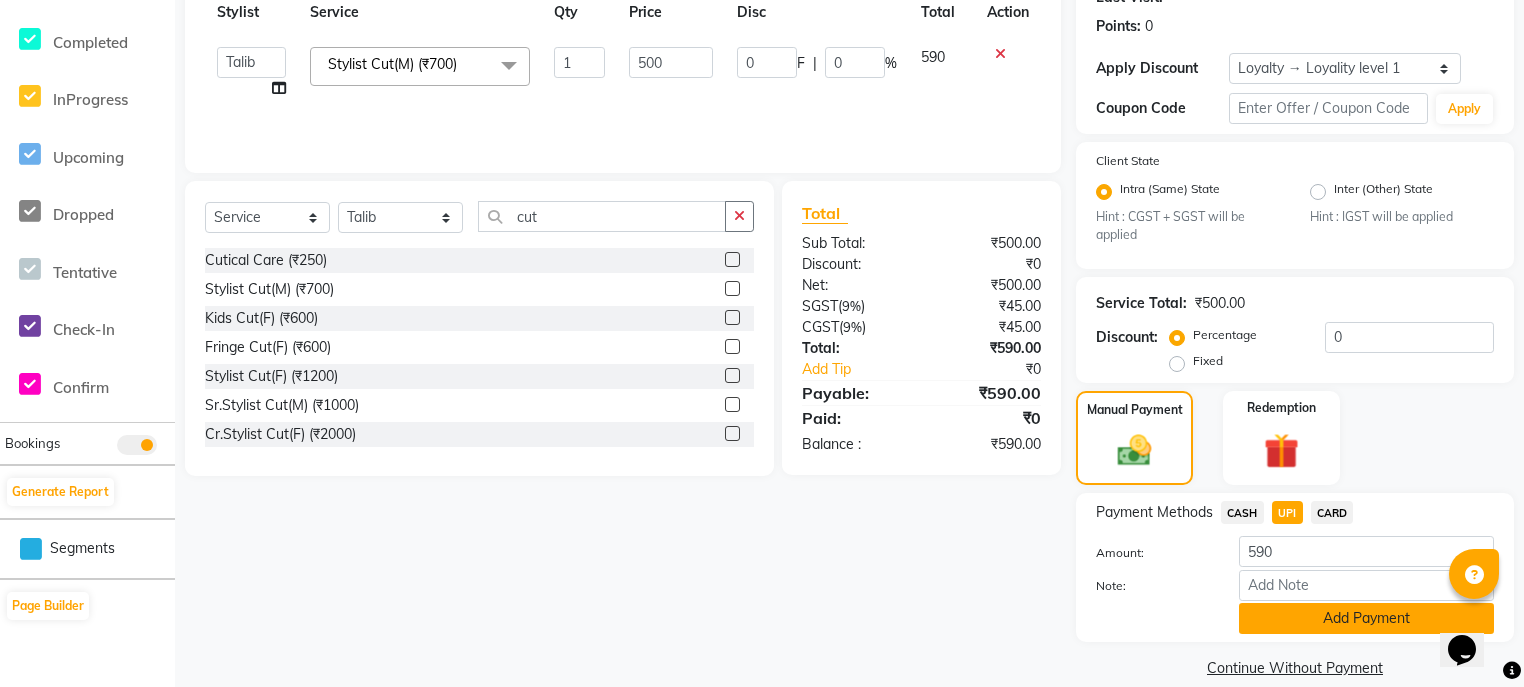 scroll, scrollTop: 326, scrollLeft: 0, axis: vertical 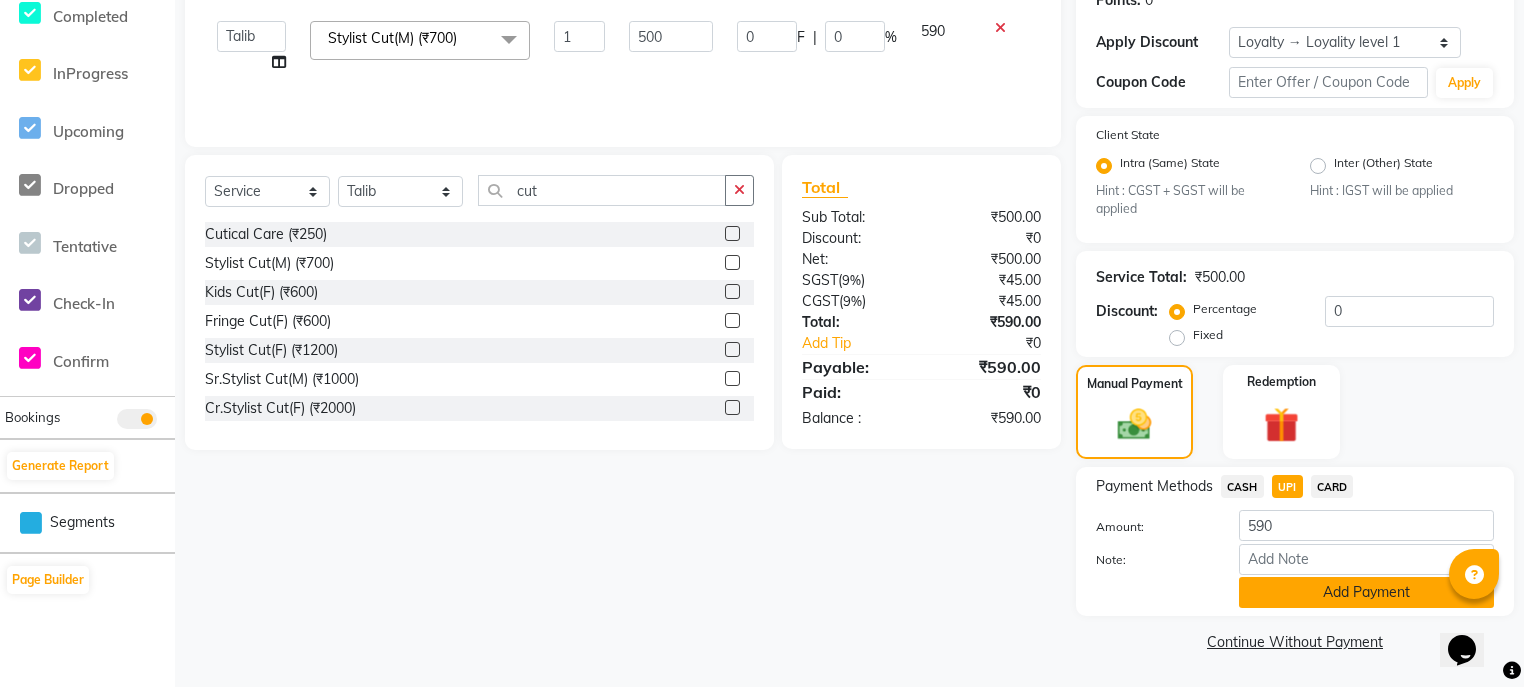 click on "Payment Methods  CASH   UPI   CARD  Amount: 590 Note: Add Payment" 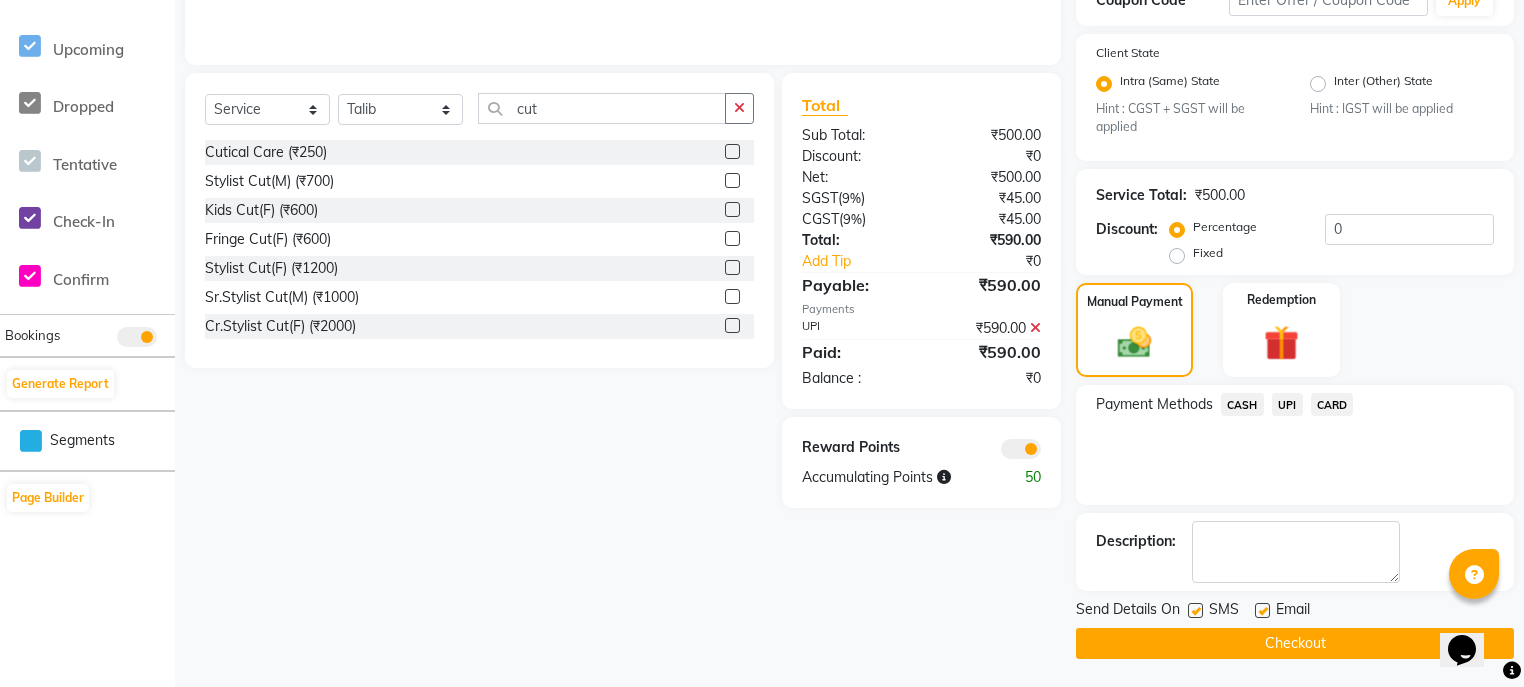scroll, scrollTop: 407, scrollLeft: 0, axis: vertical 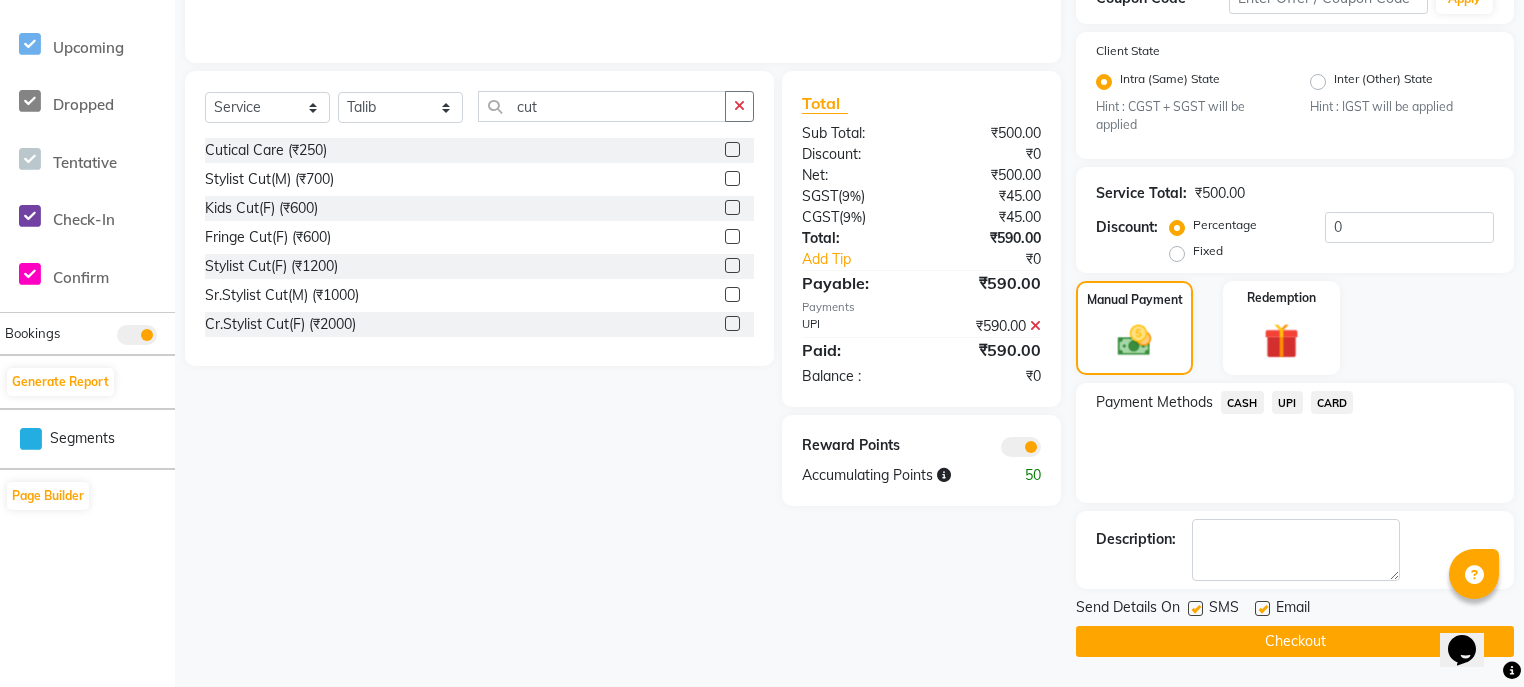 click 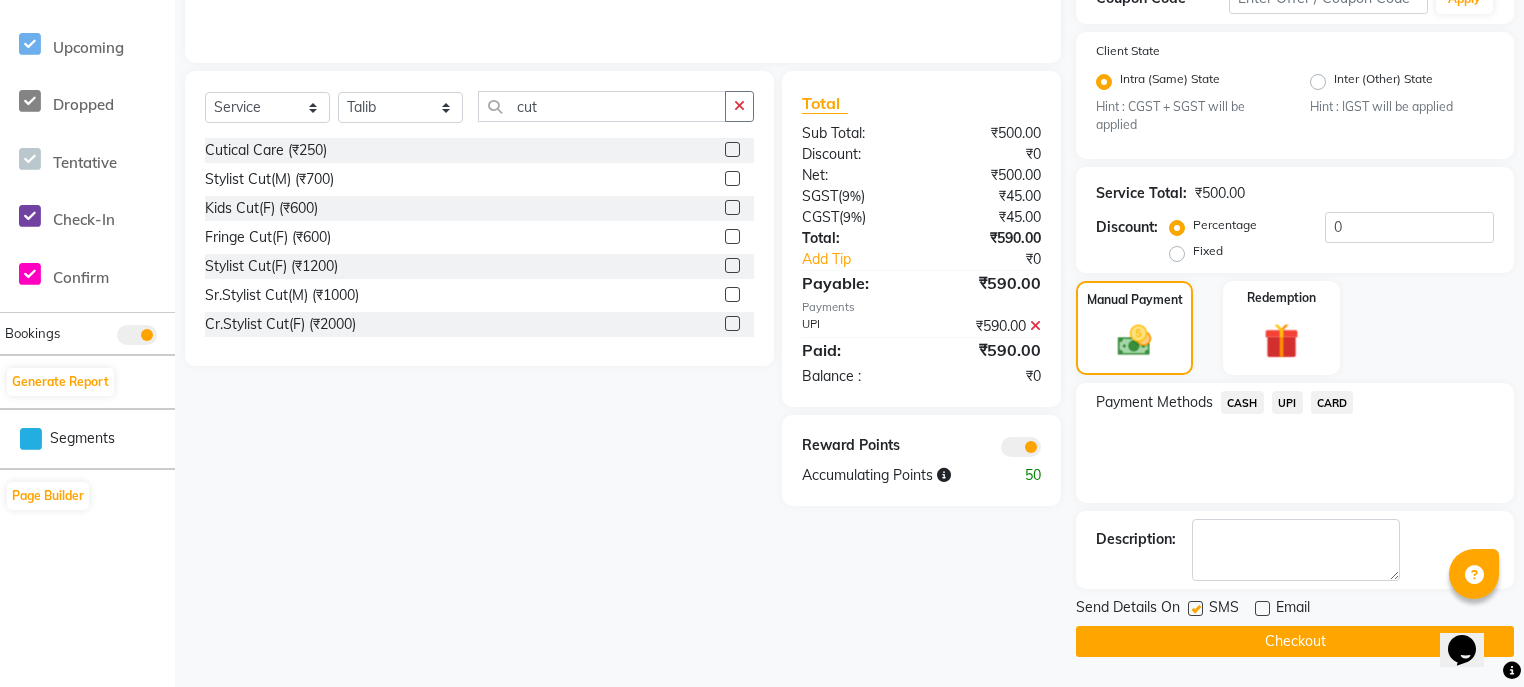 click on "Checkout" 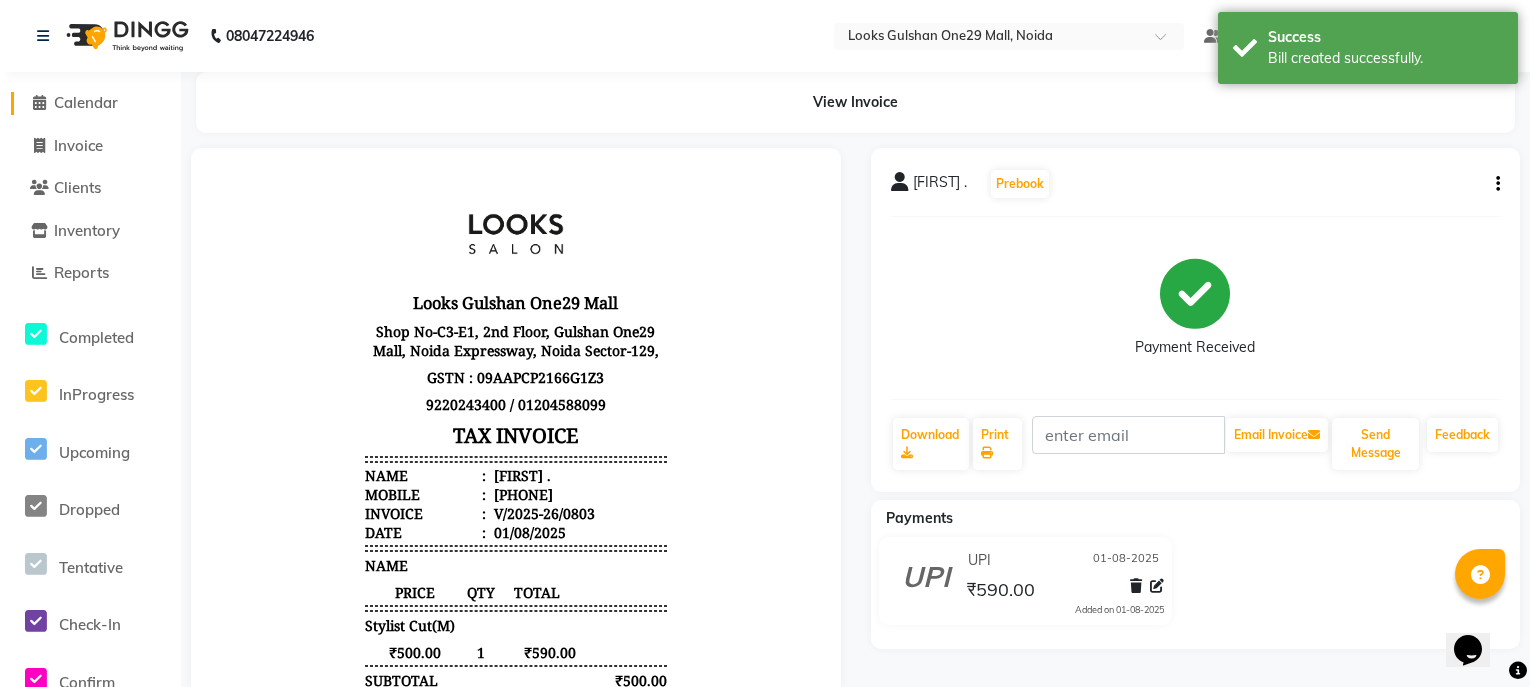 scroll, scrollTop: 0, scrollLeft: 0, axis: both 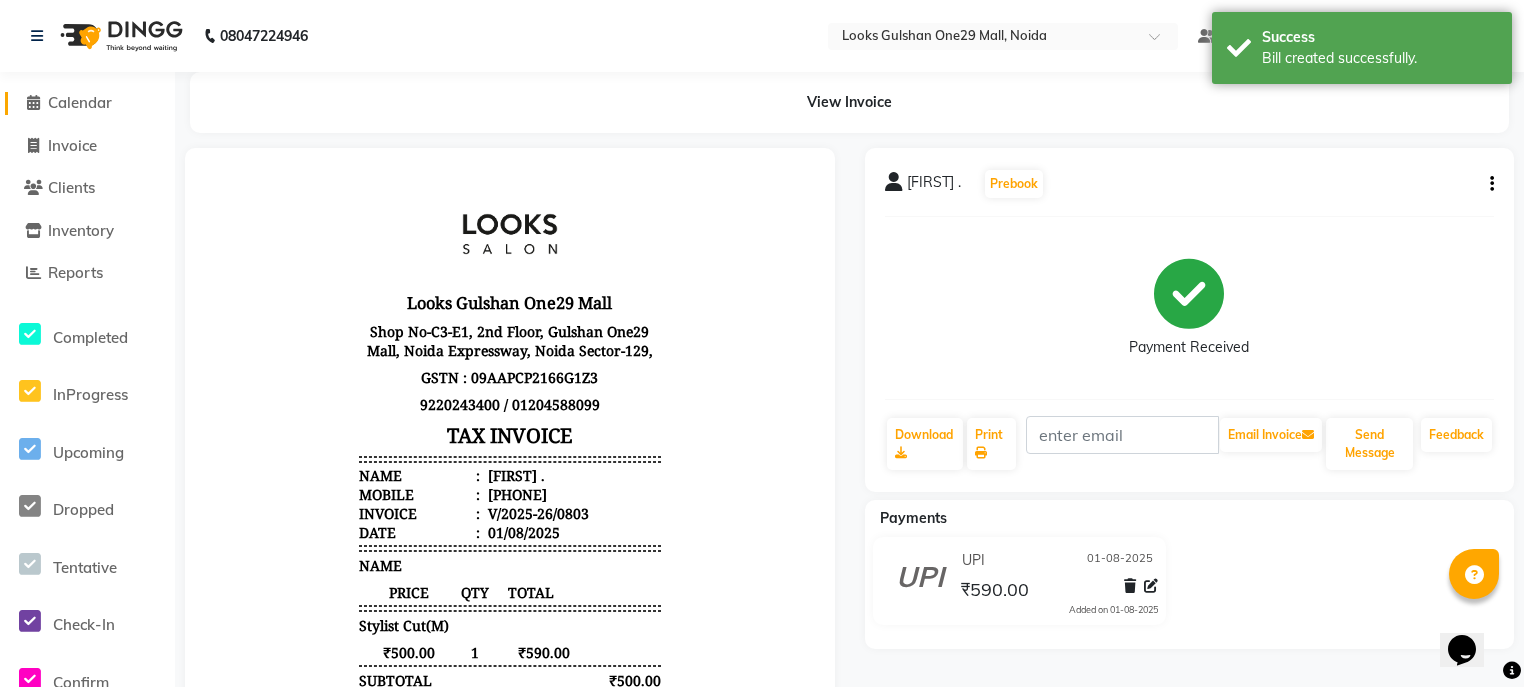 click on "Calendar" 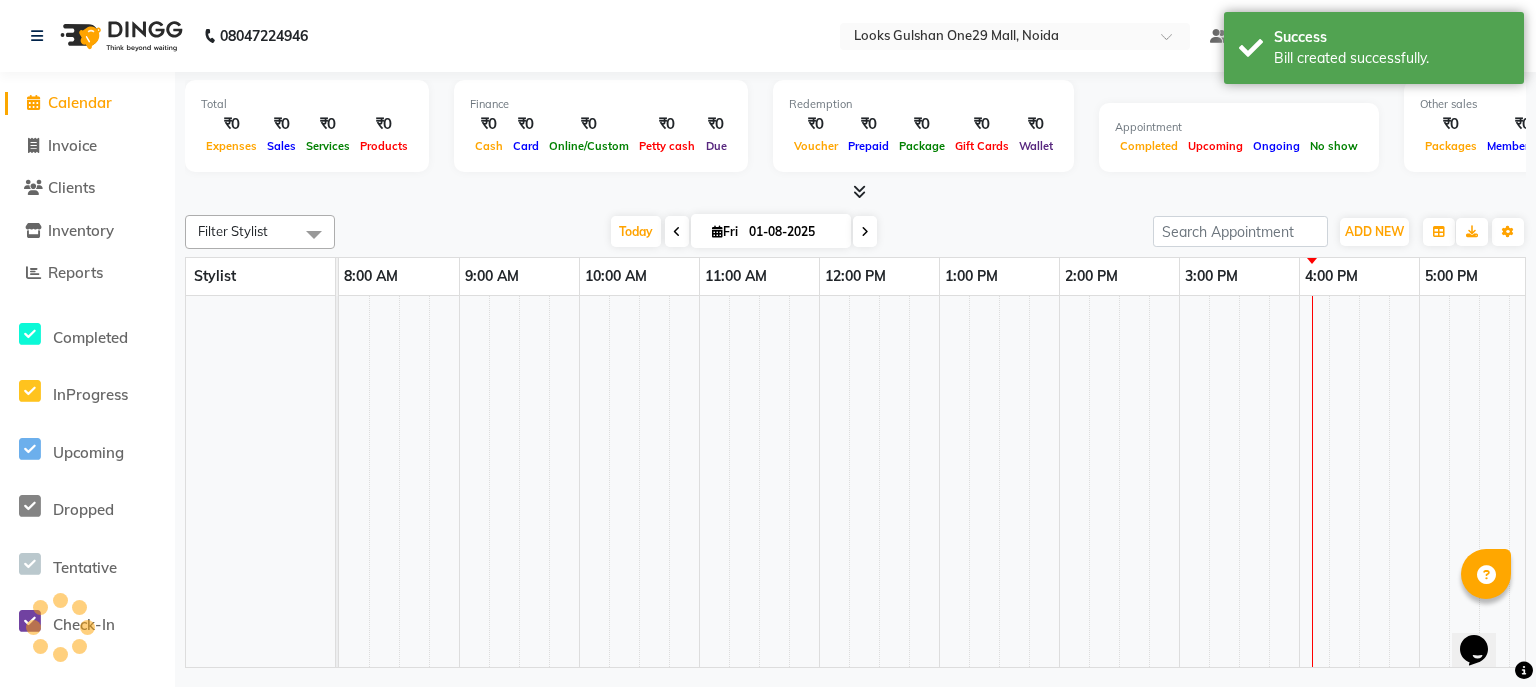 scroll, scrollTop: 0, scrollLeft: 373, axis: horizontal 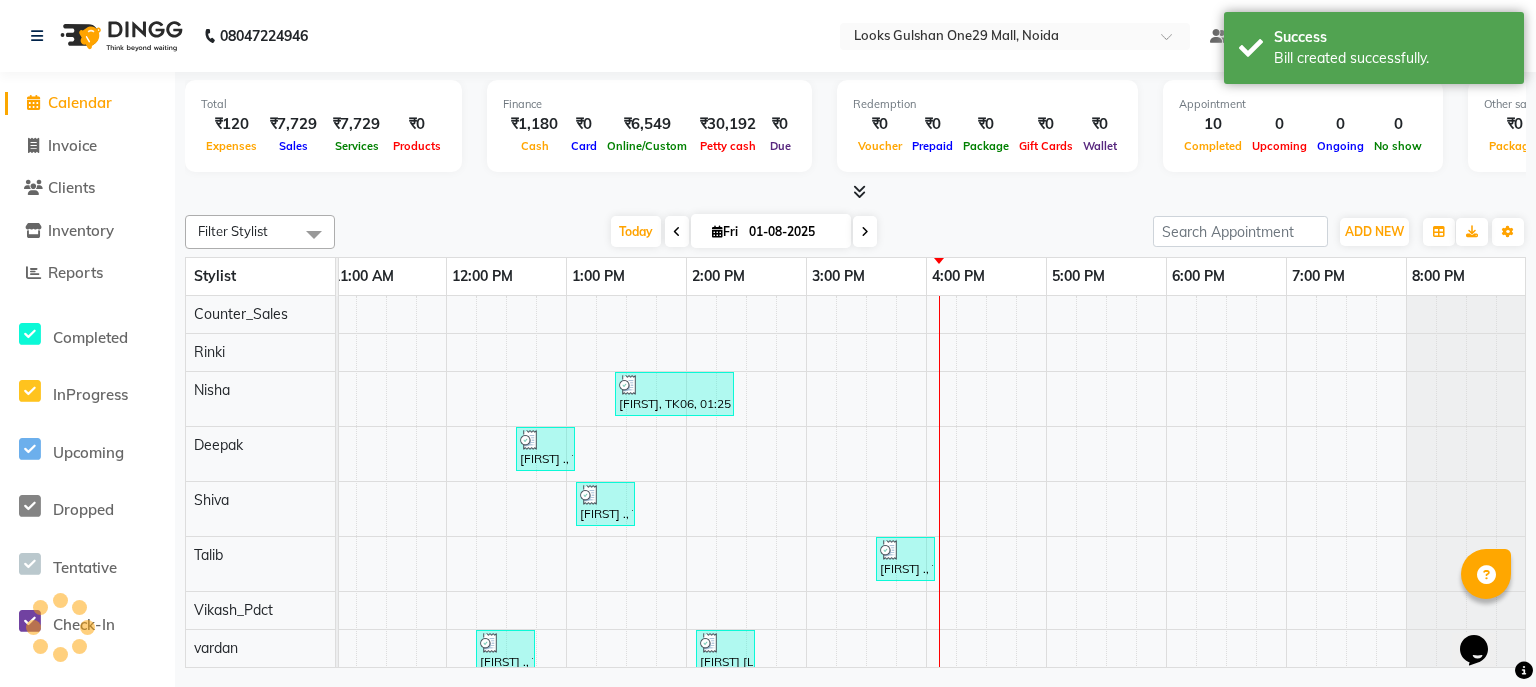 click at bounding box center (855, 192) 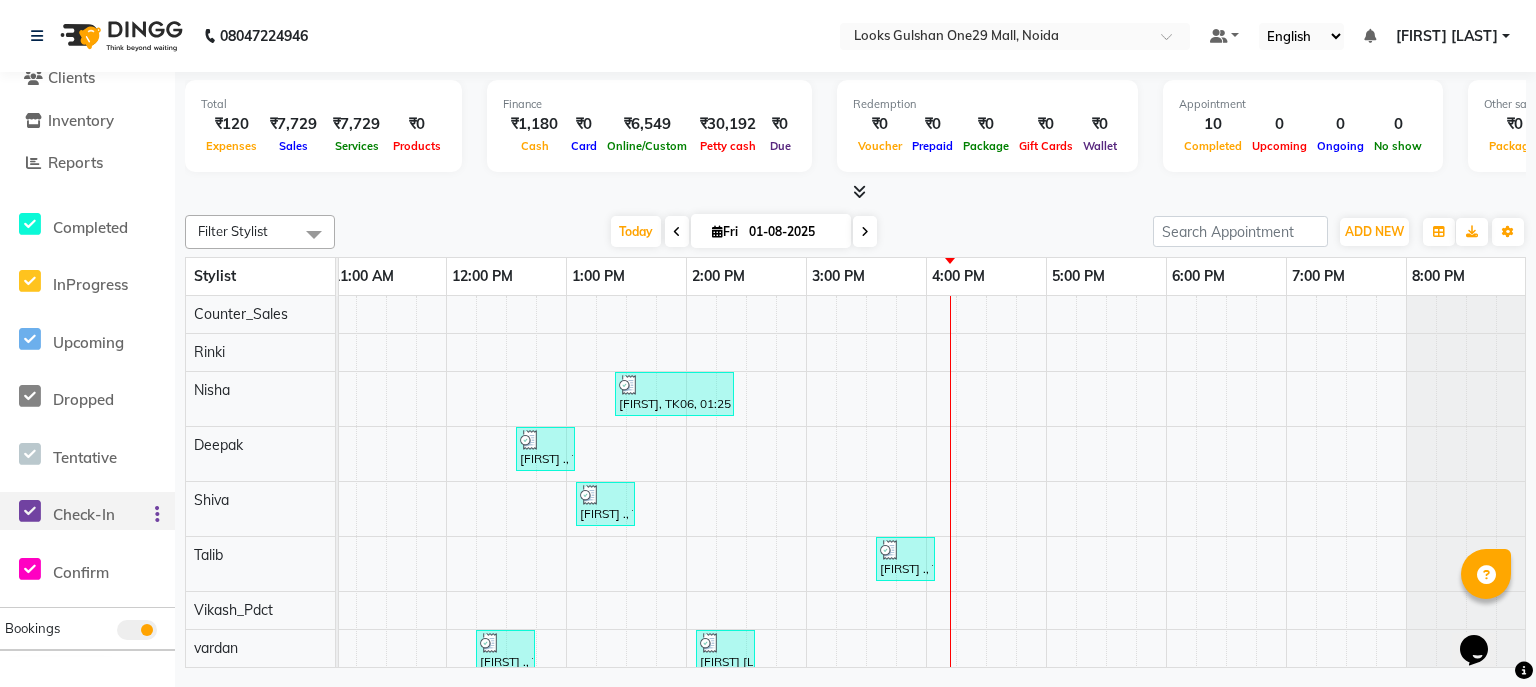 scroll, scrollTop: 0, scrollLeft: 0, axis: both 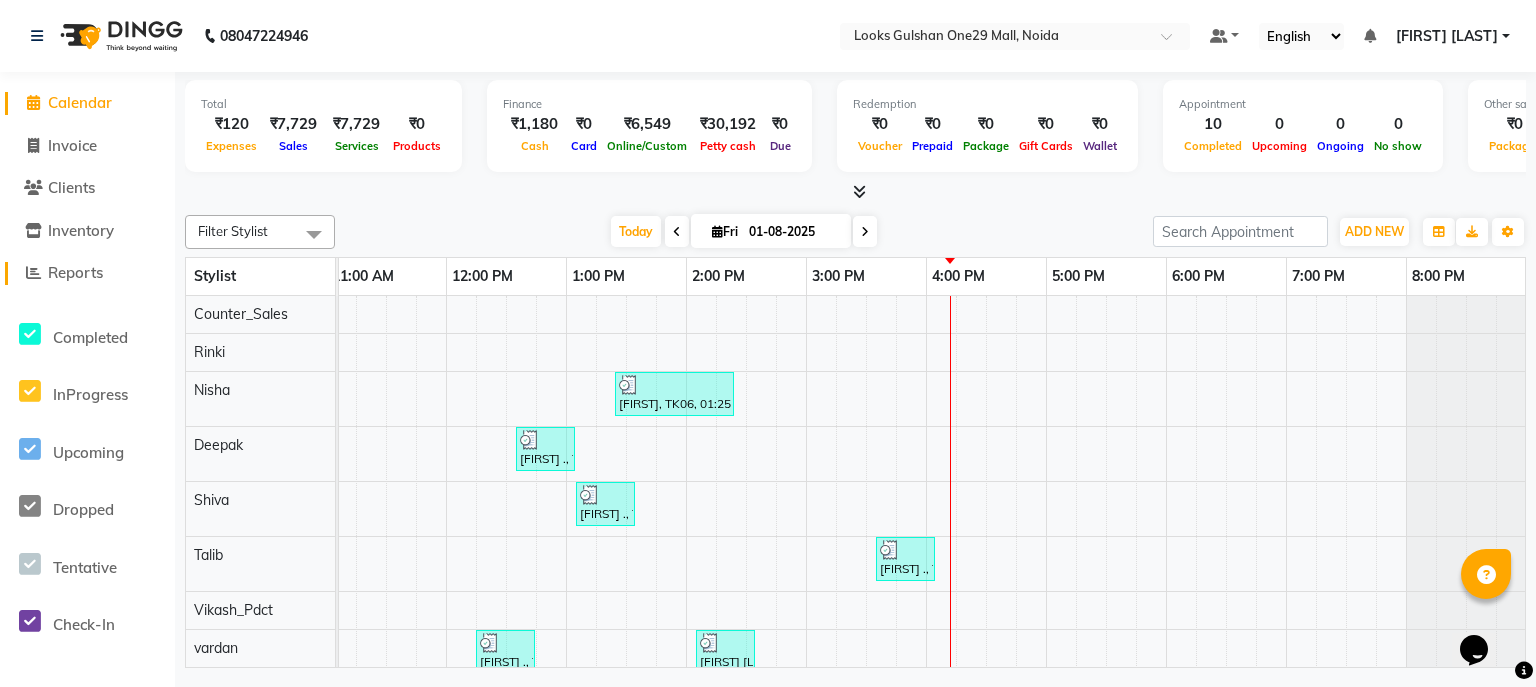 click on "Reports" 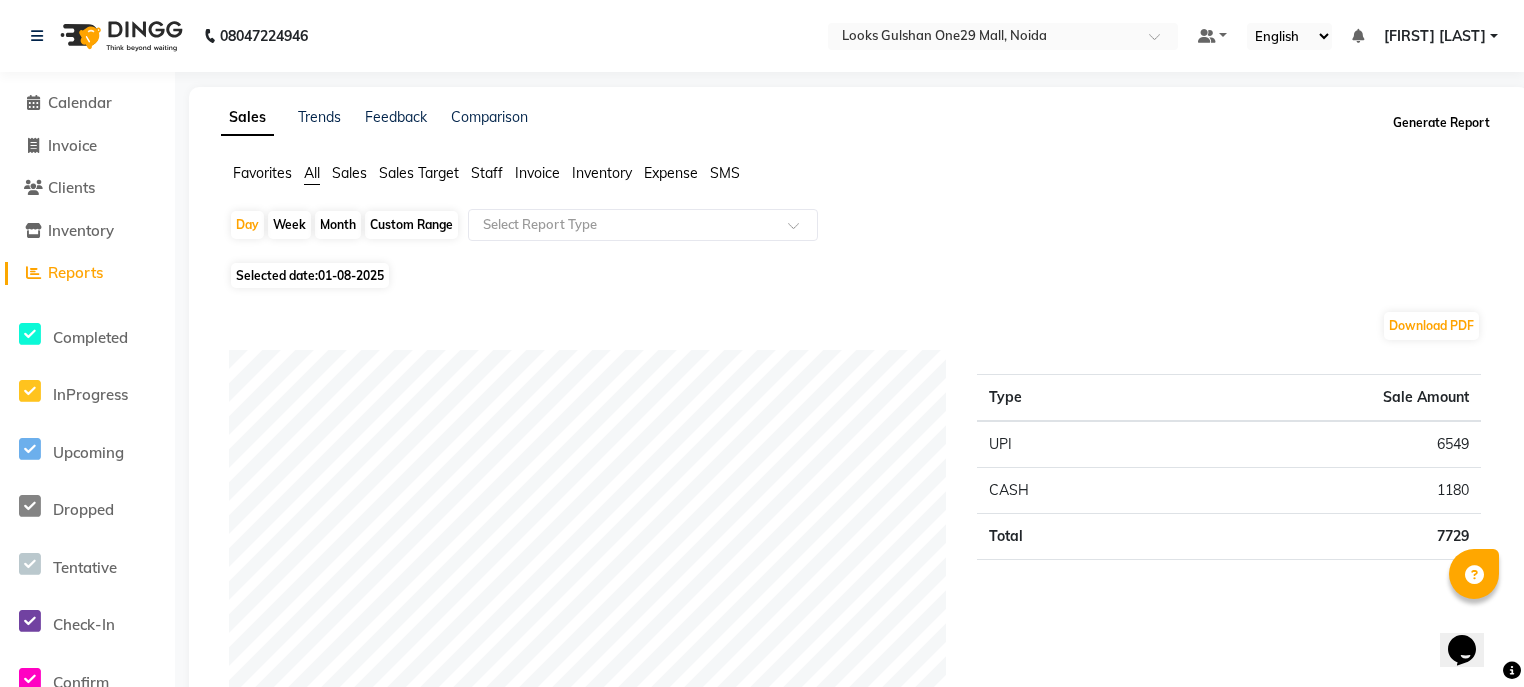 click on "Generate Report" 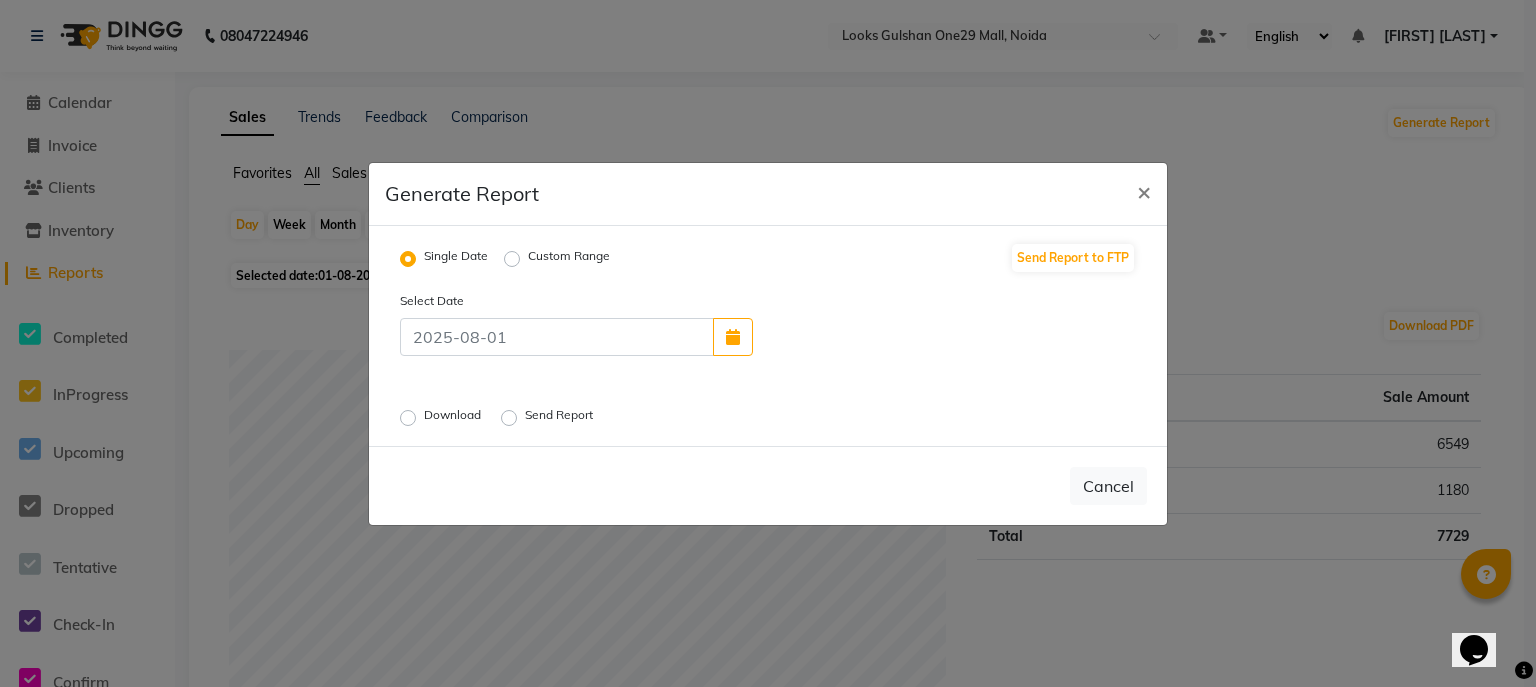 click on "Custom Range" 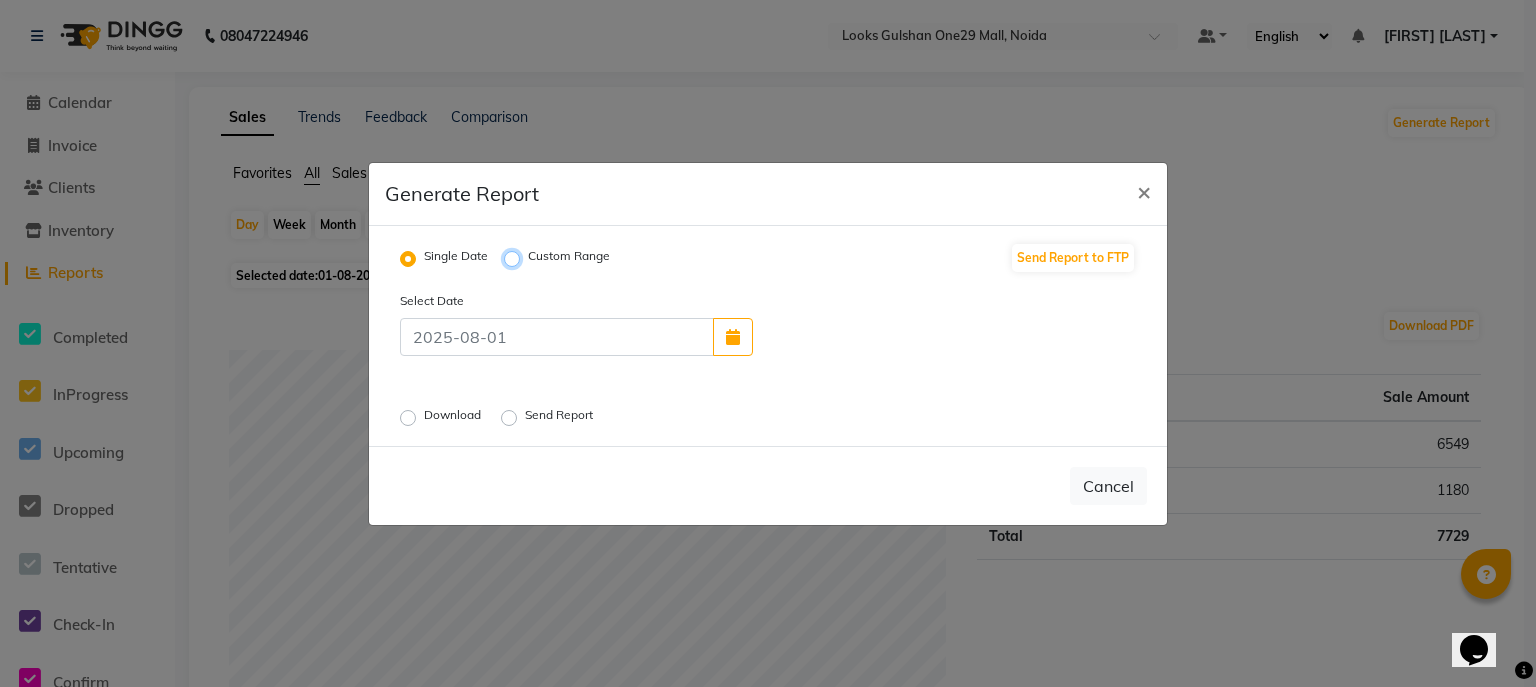 click on "Custom Range" at bounding box center (515, 258) 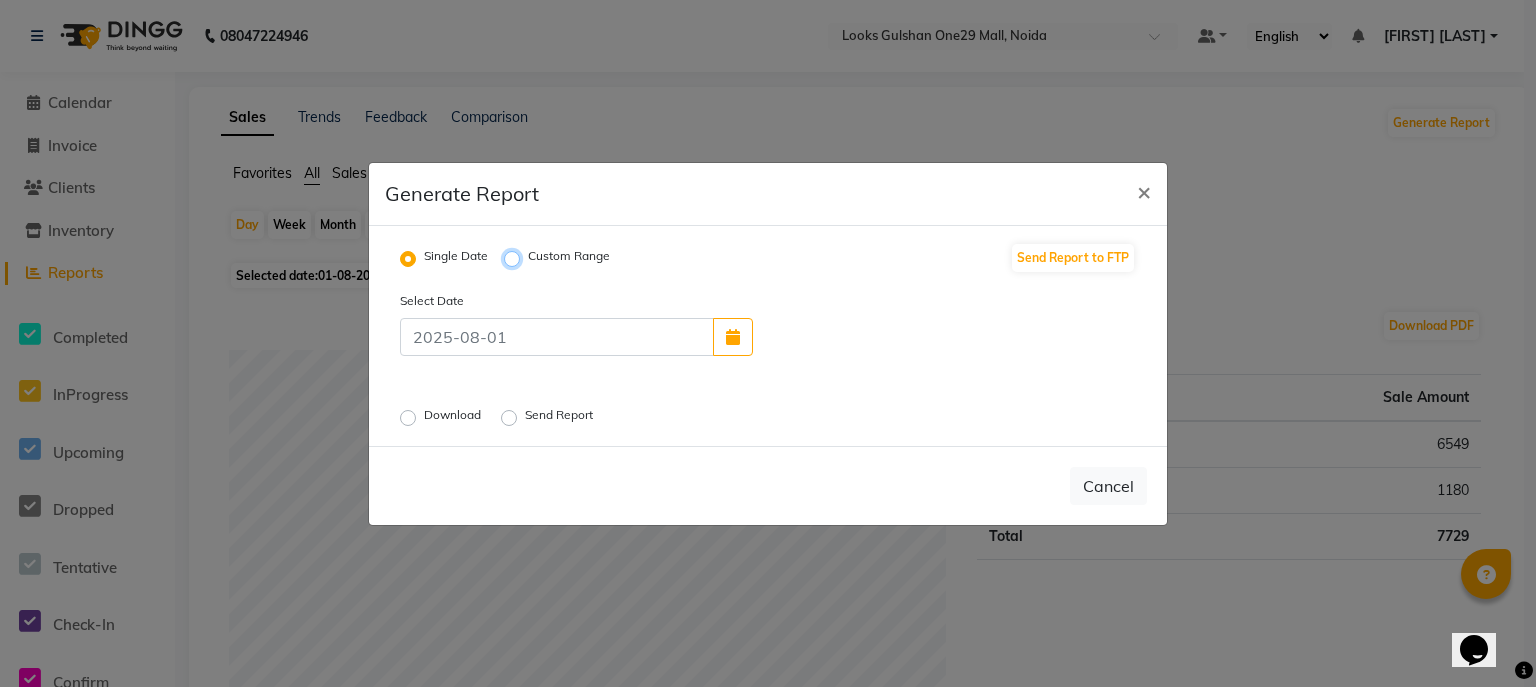 radio on "true" 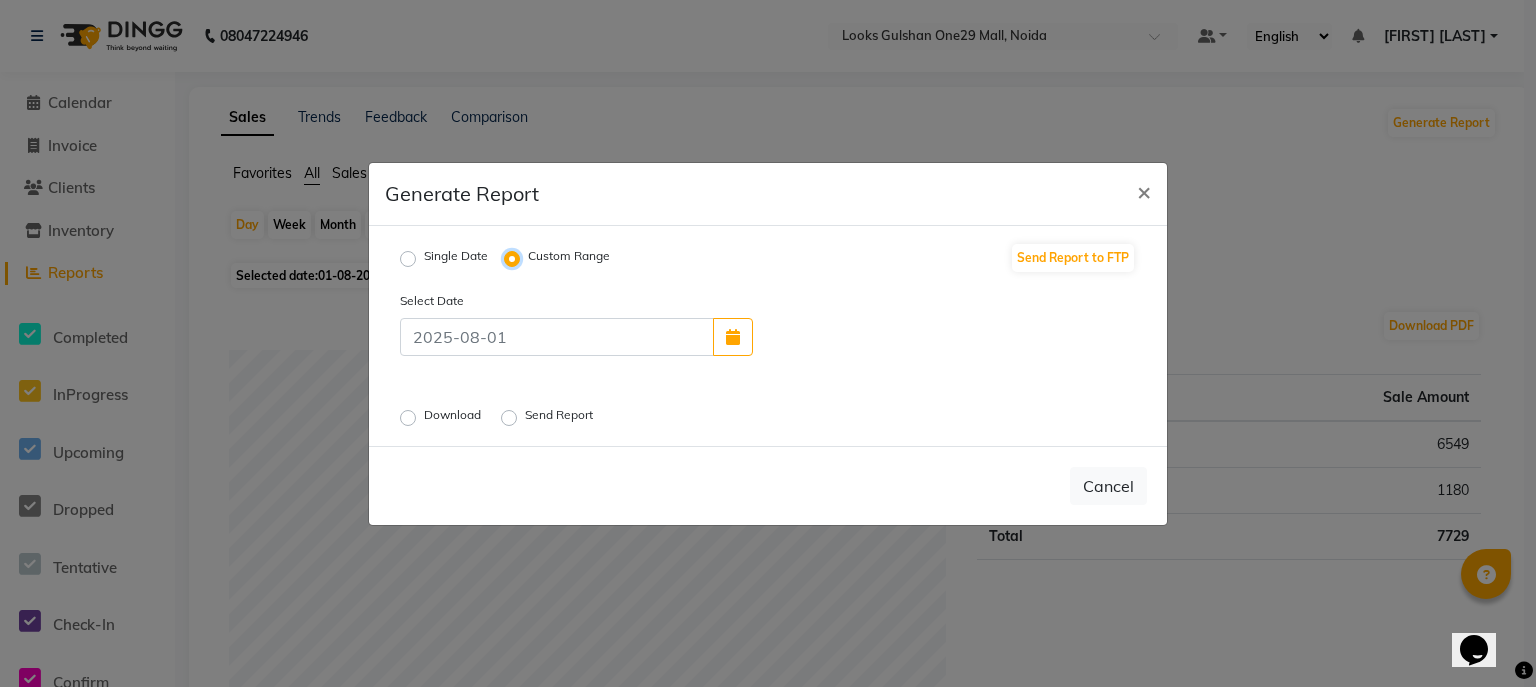 select on "8" 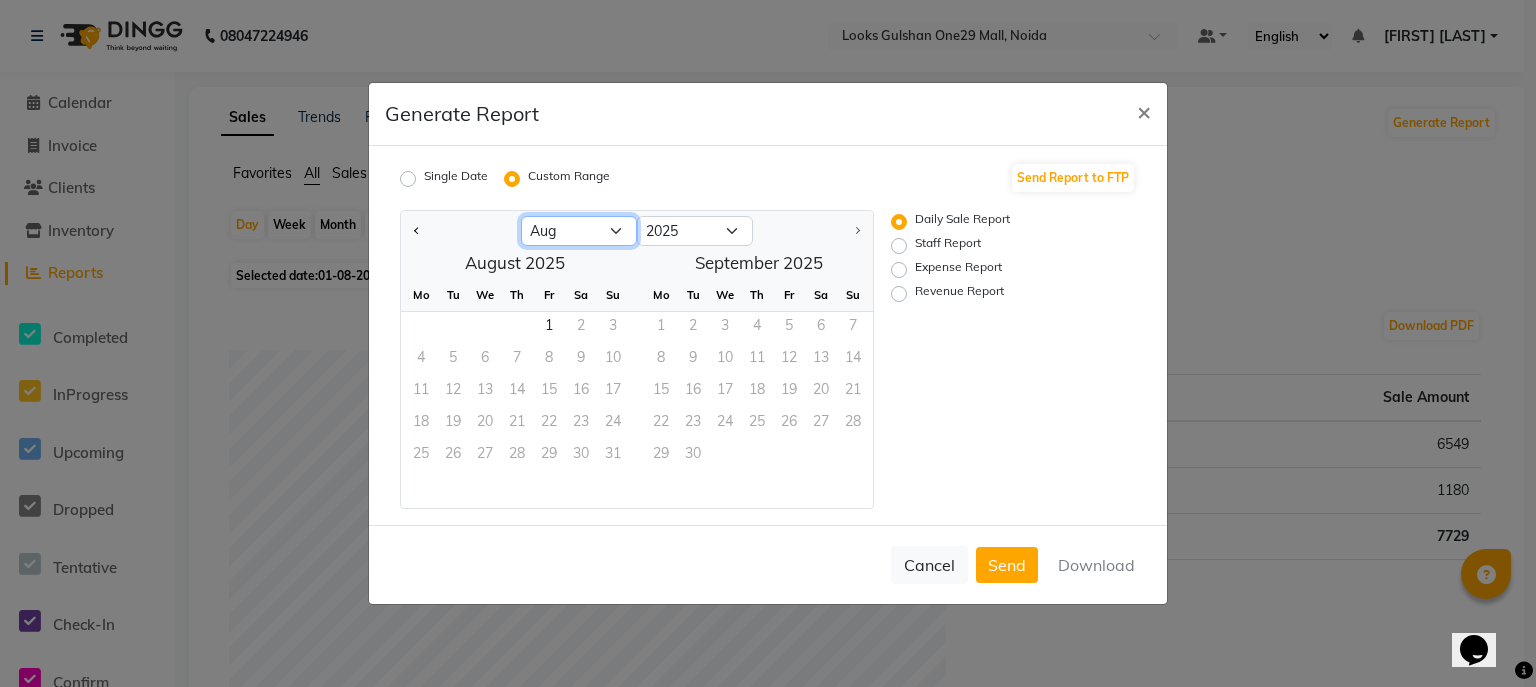 click on "Jan Feb Mar Apr May Jun Jul Aug" 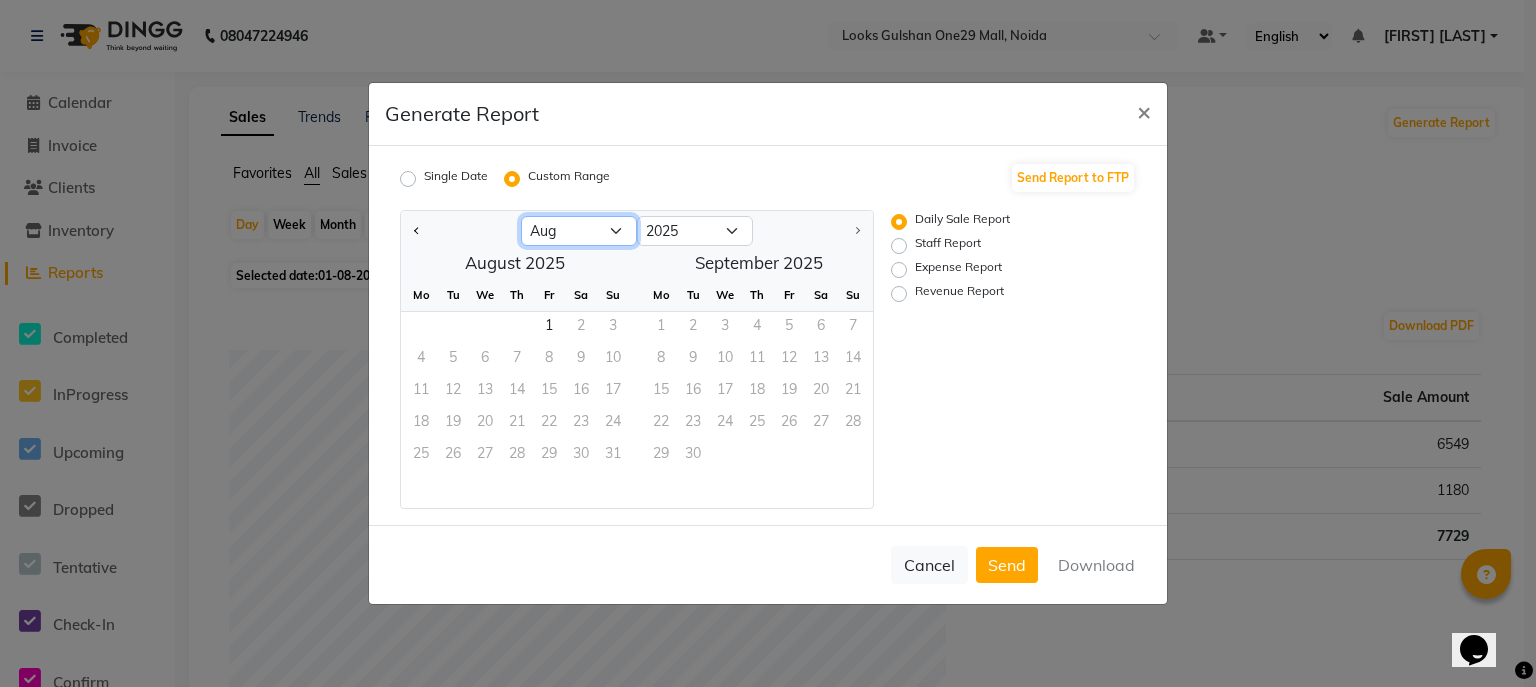select on "7" 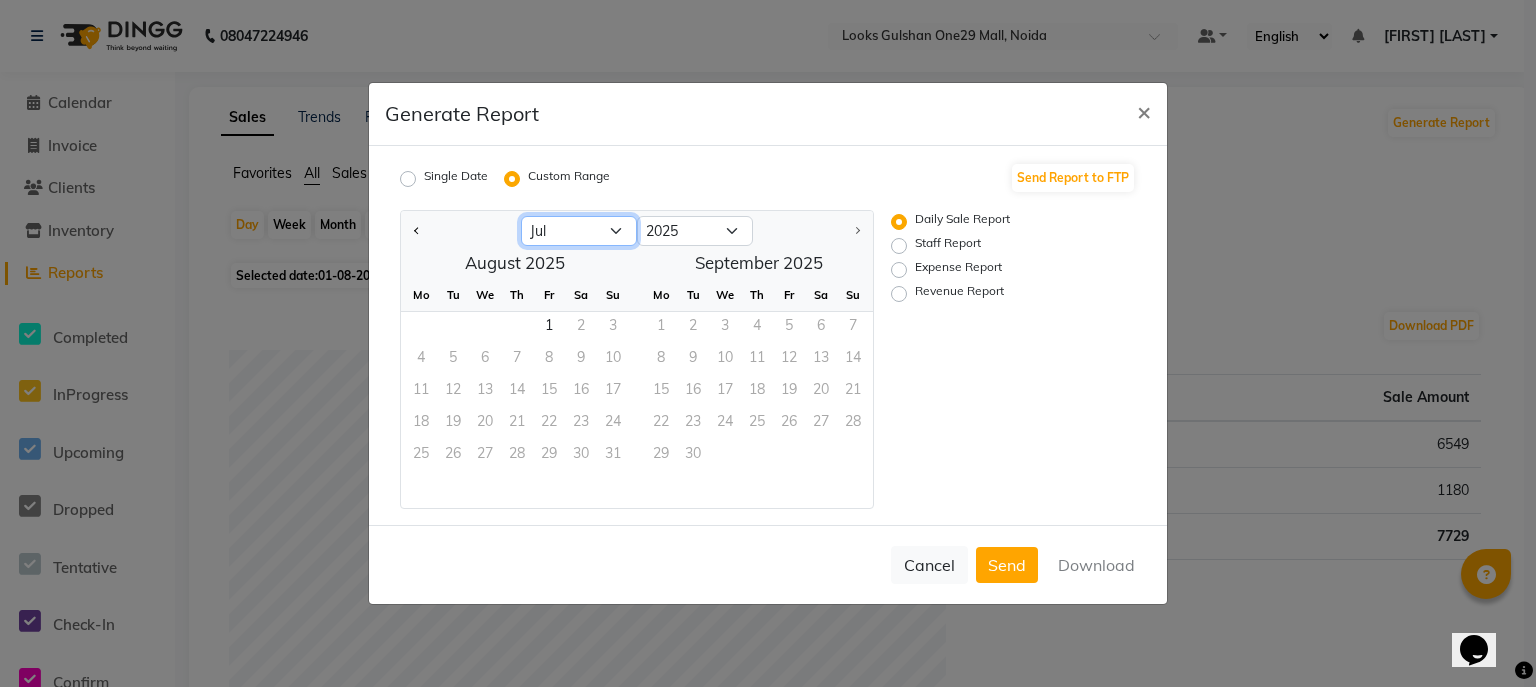 click on "Jan Feb Mar Apr May Jun Jul Aug" 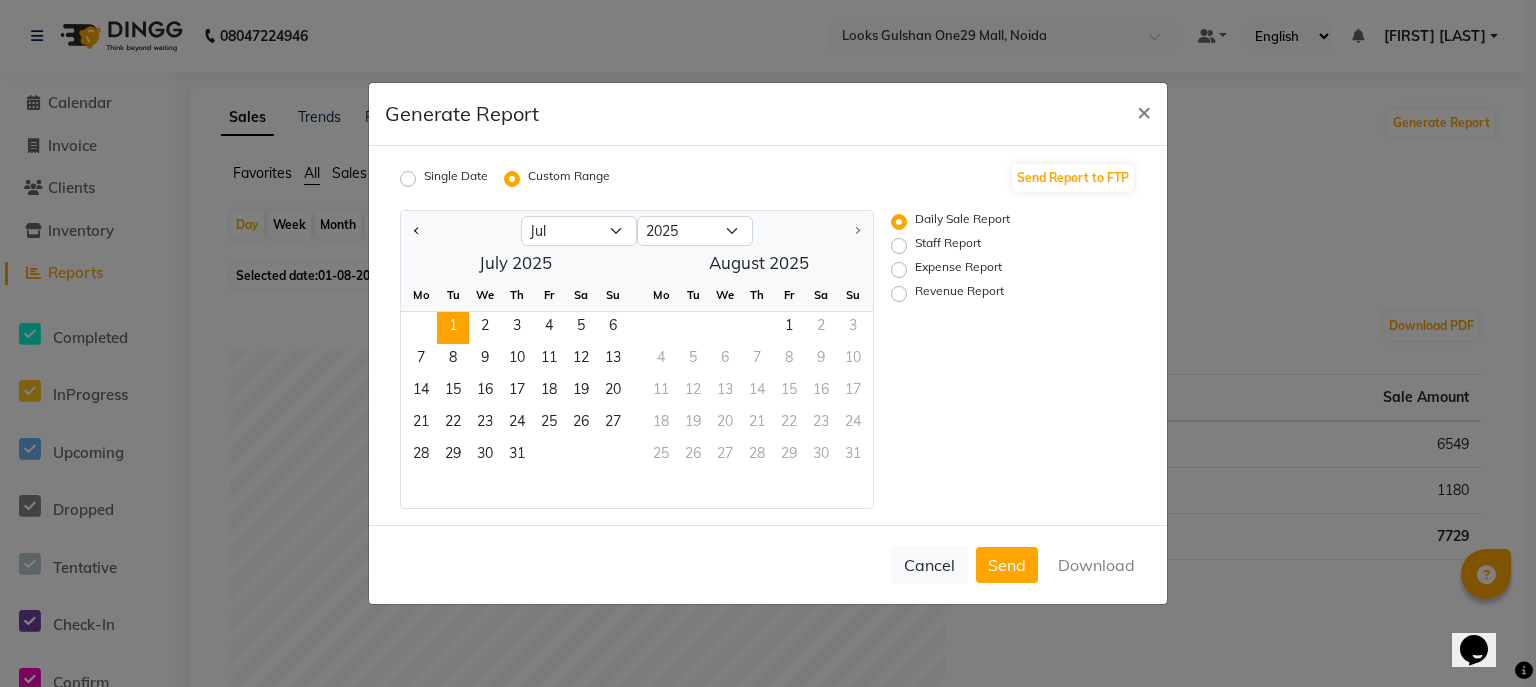 click on "1" 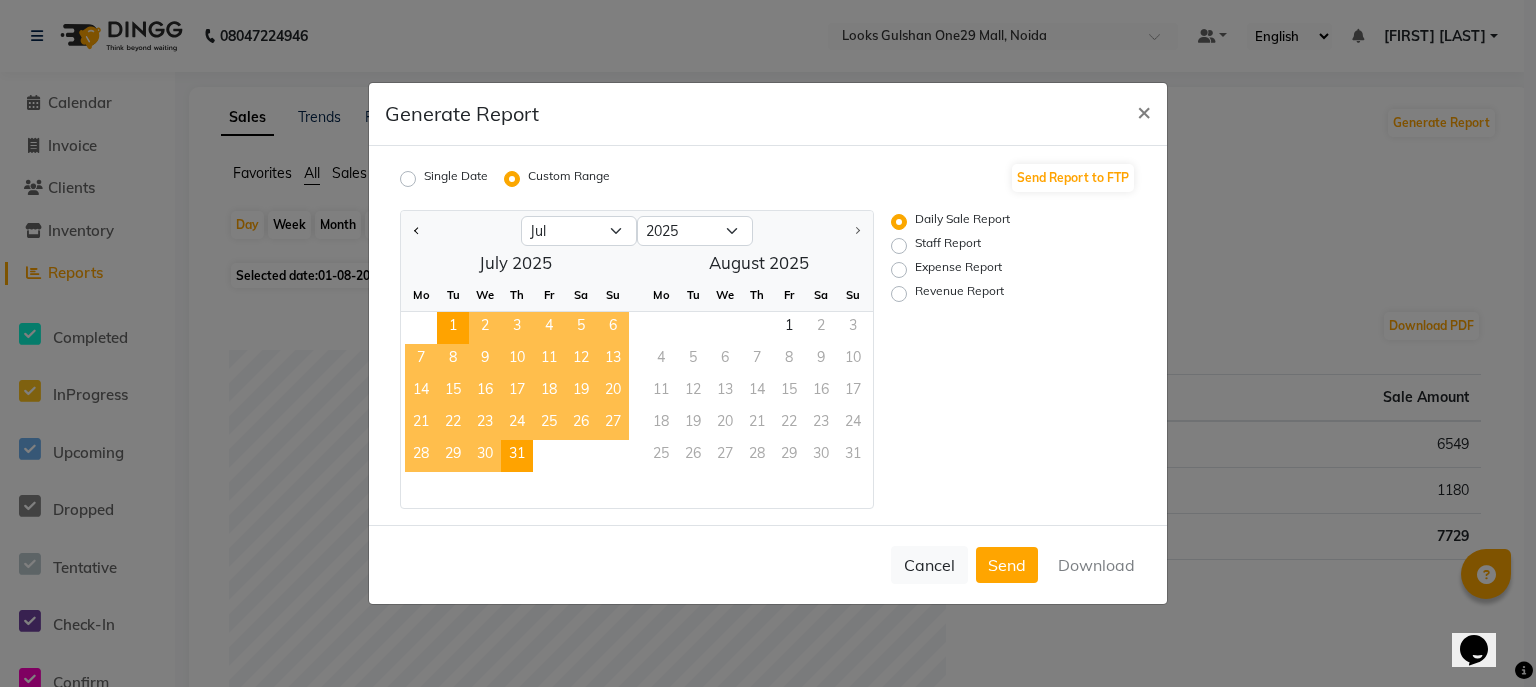 click on "31" 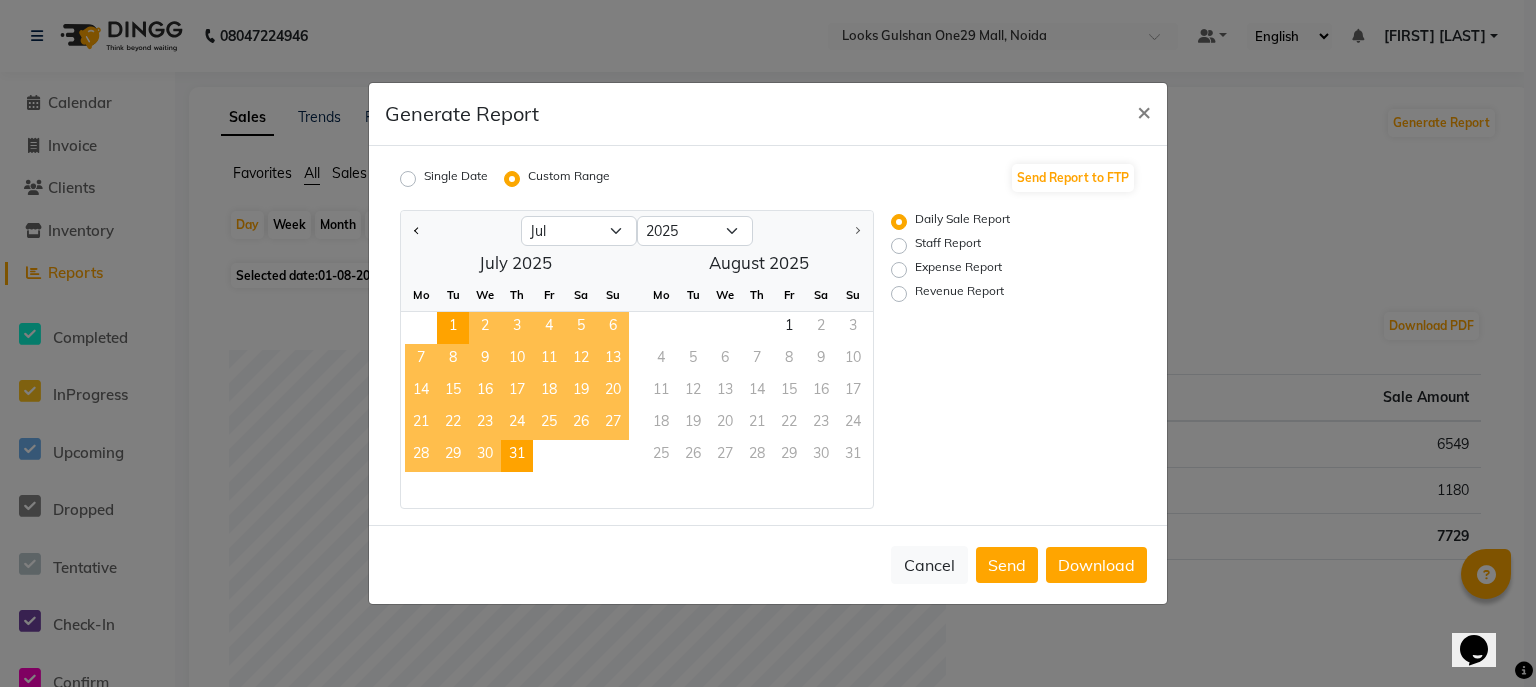 click on "Revenue Report" 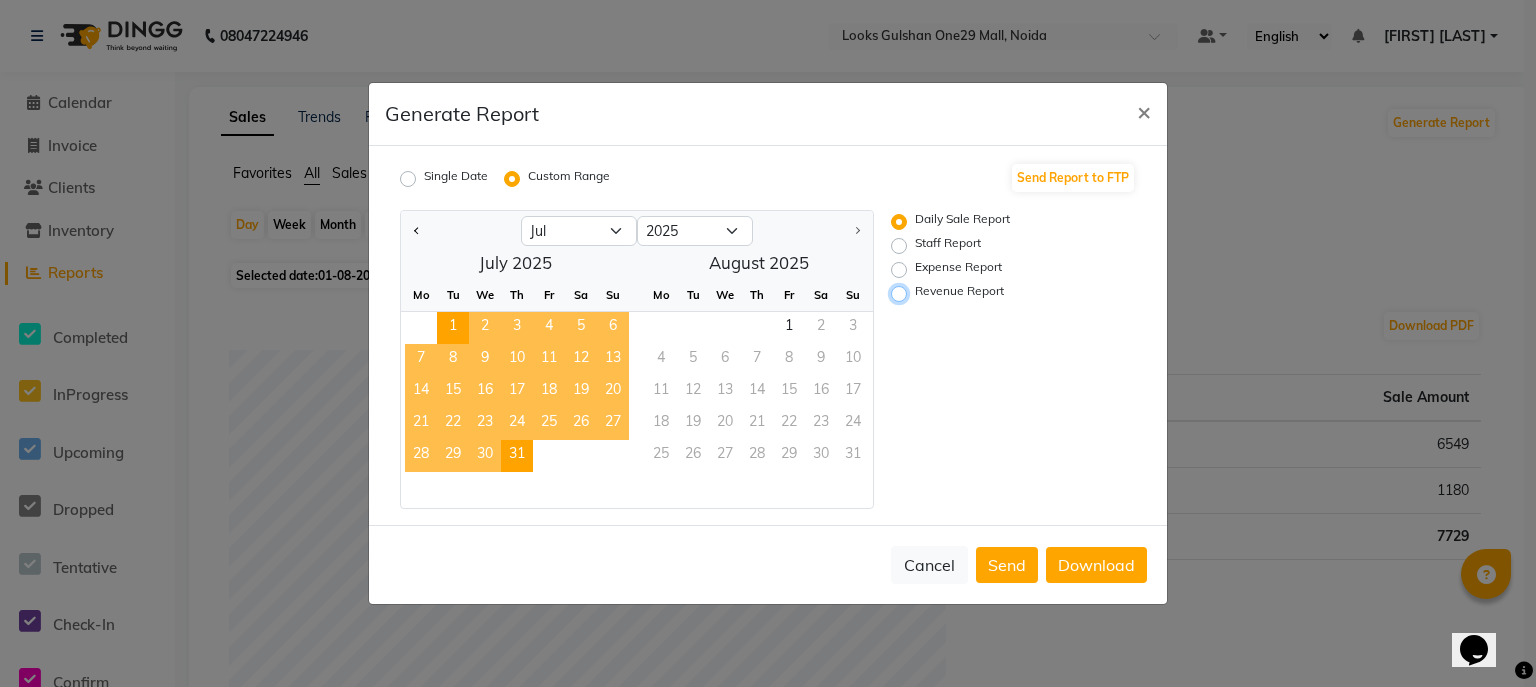 click on "Revenue Report" at bounding box center [902, 294] 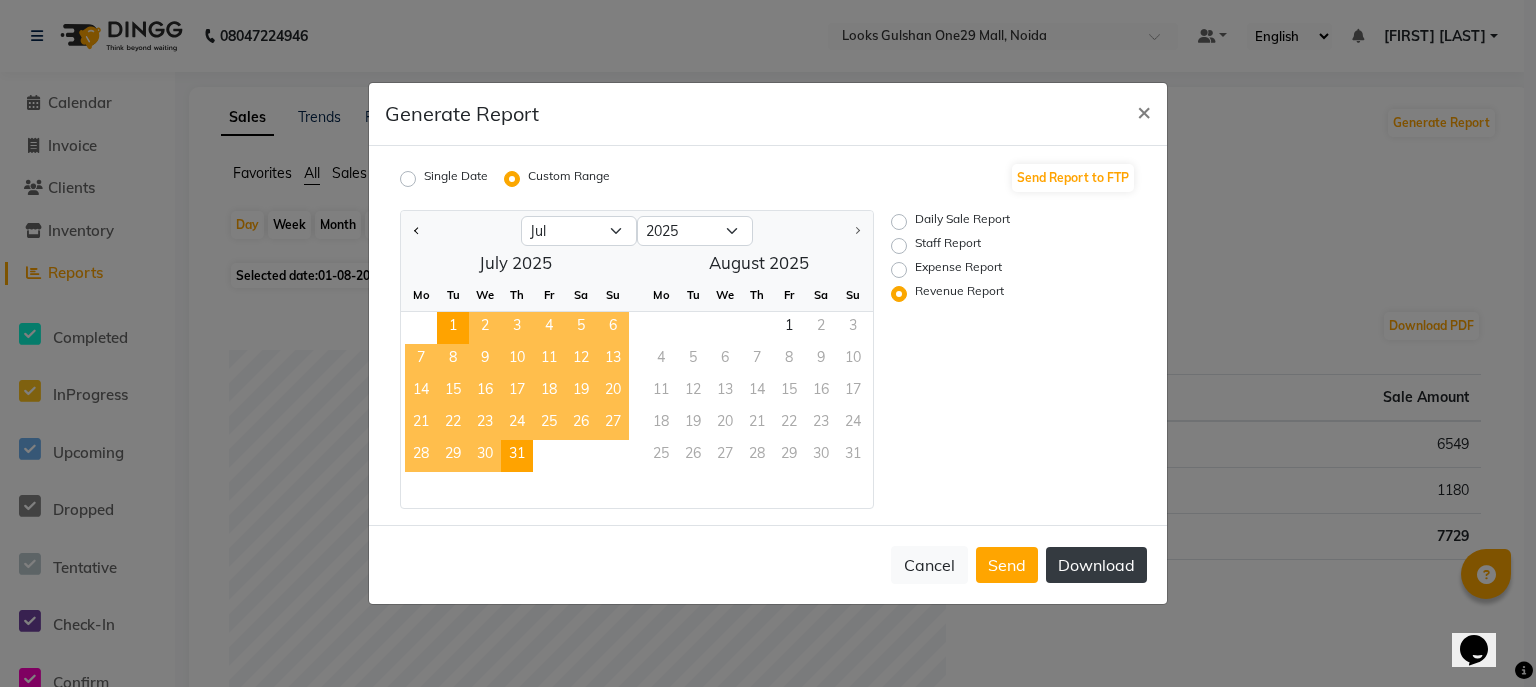 click on "Download" 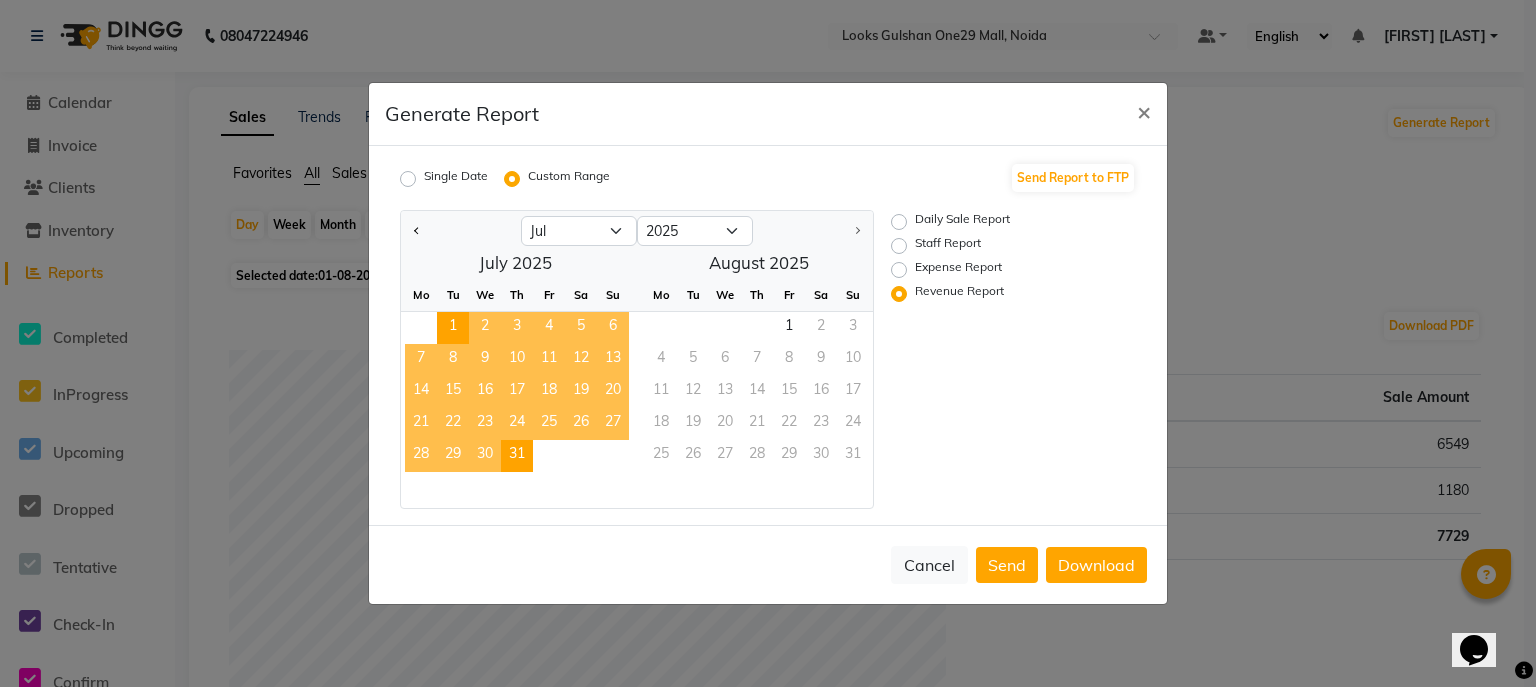 click on "Expense Report" 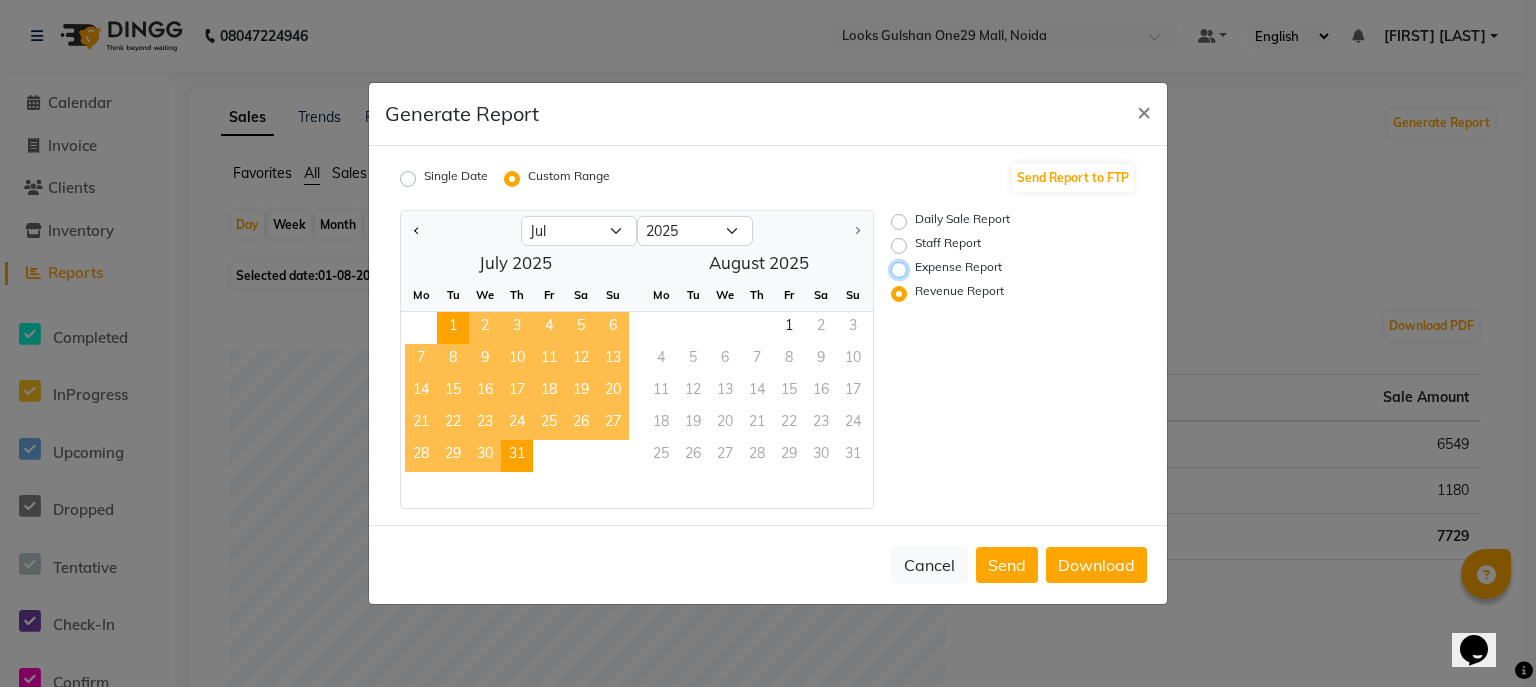 click on "Expense Report" at bounding box center [902, 270] 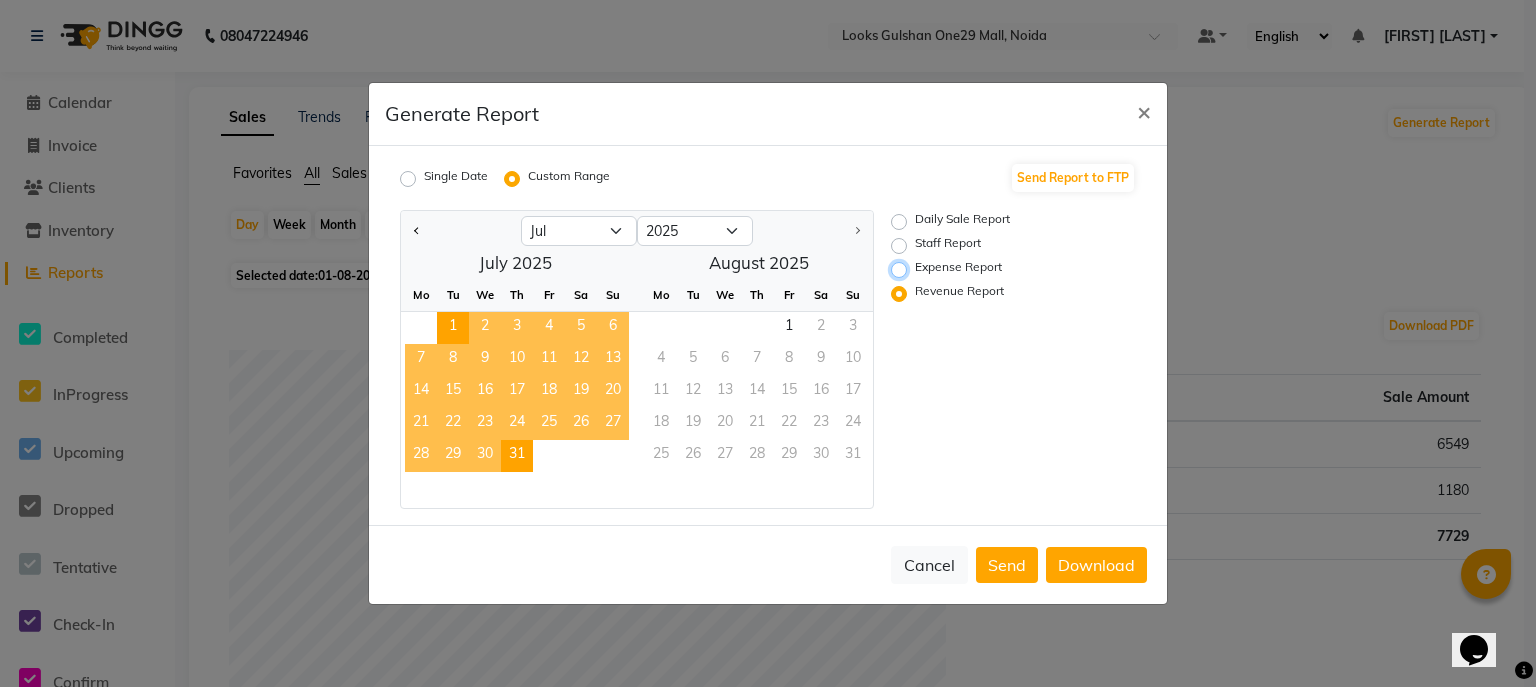 radio on "true" 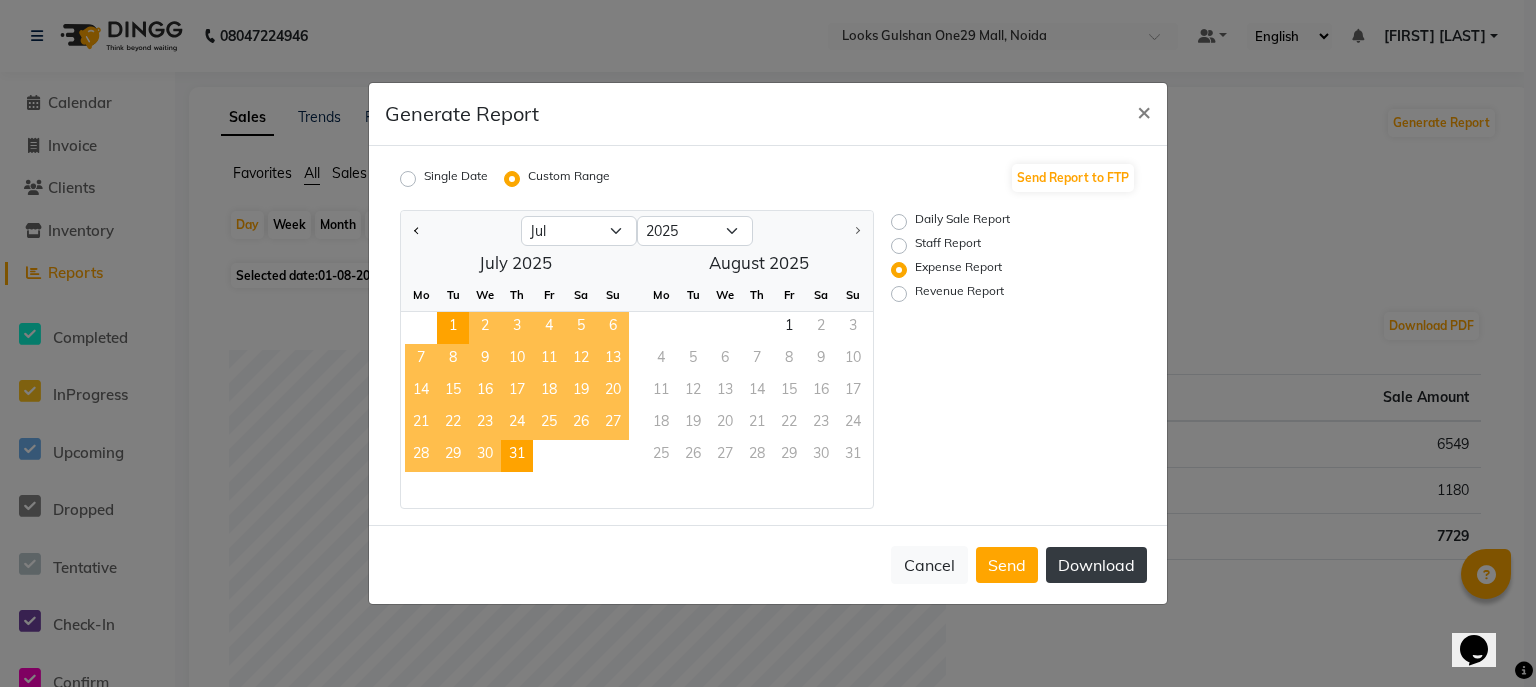 click on "Download" 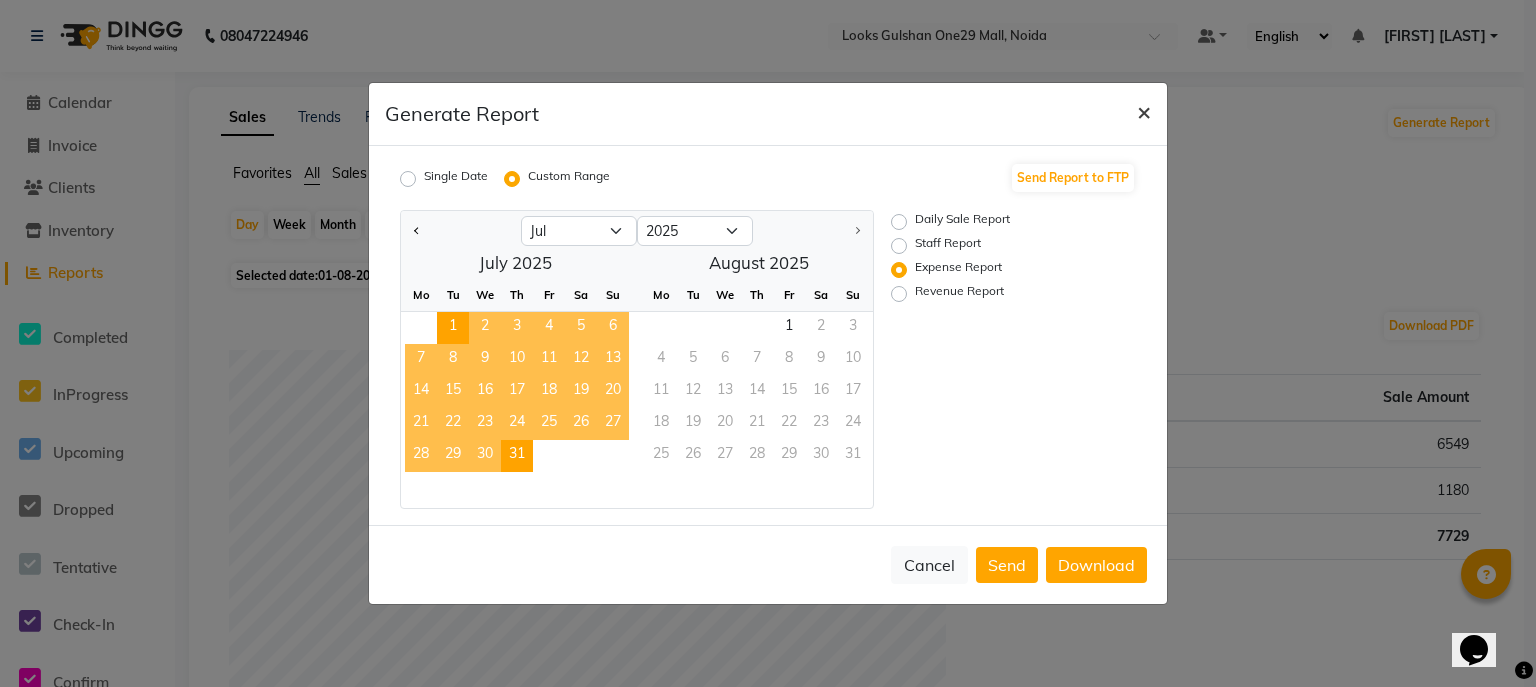 click on "×" 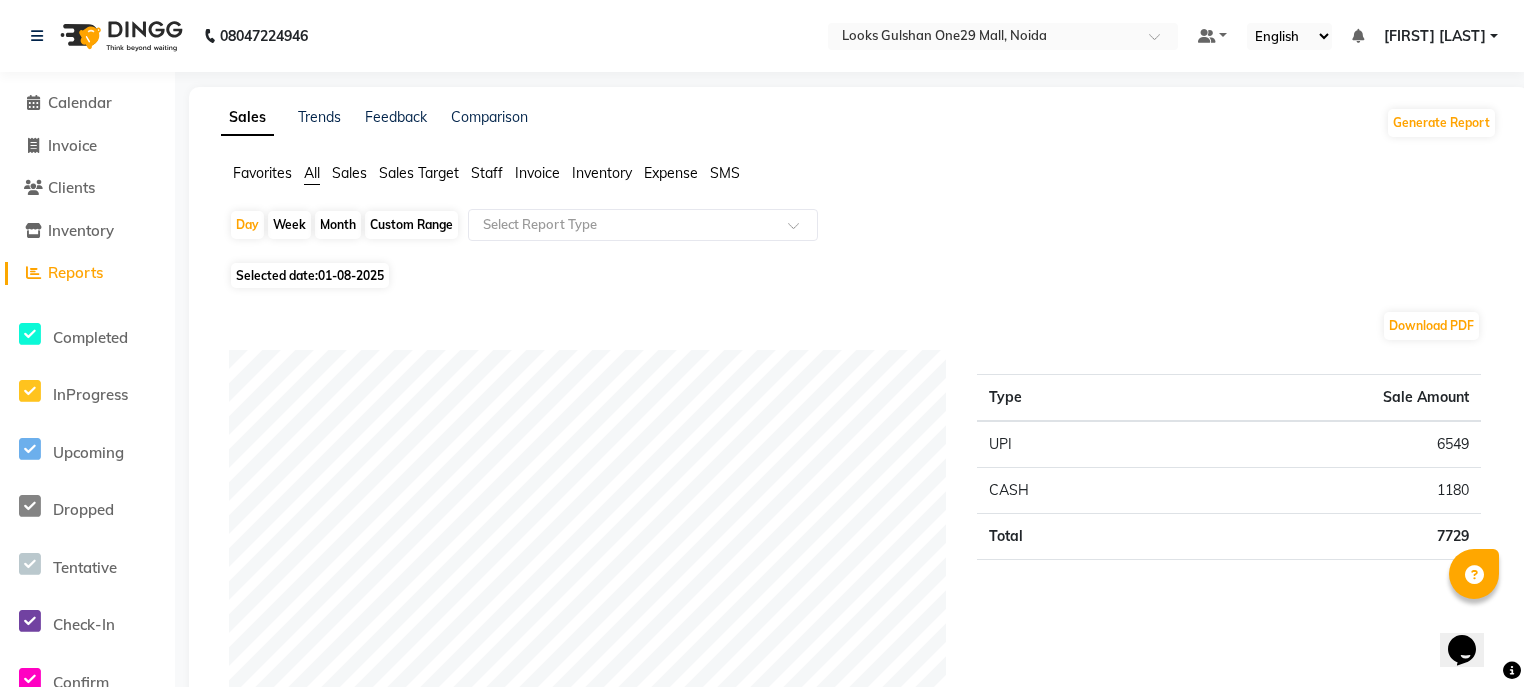 click on "Custom Range" 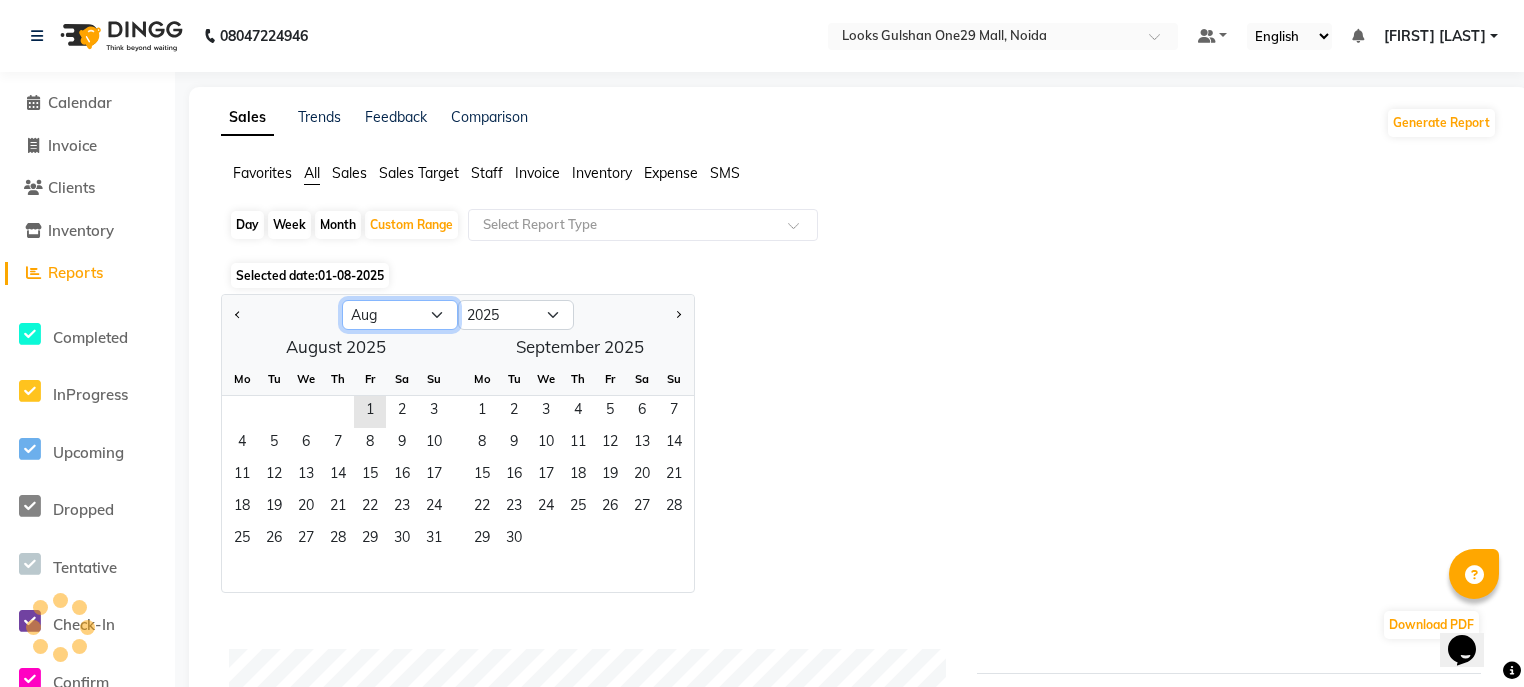 click on "Jan Feb Mar Apr May Jun Jul Aug Sep Oct Nov Dec" 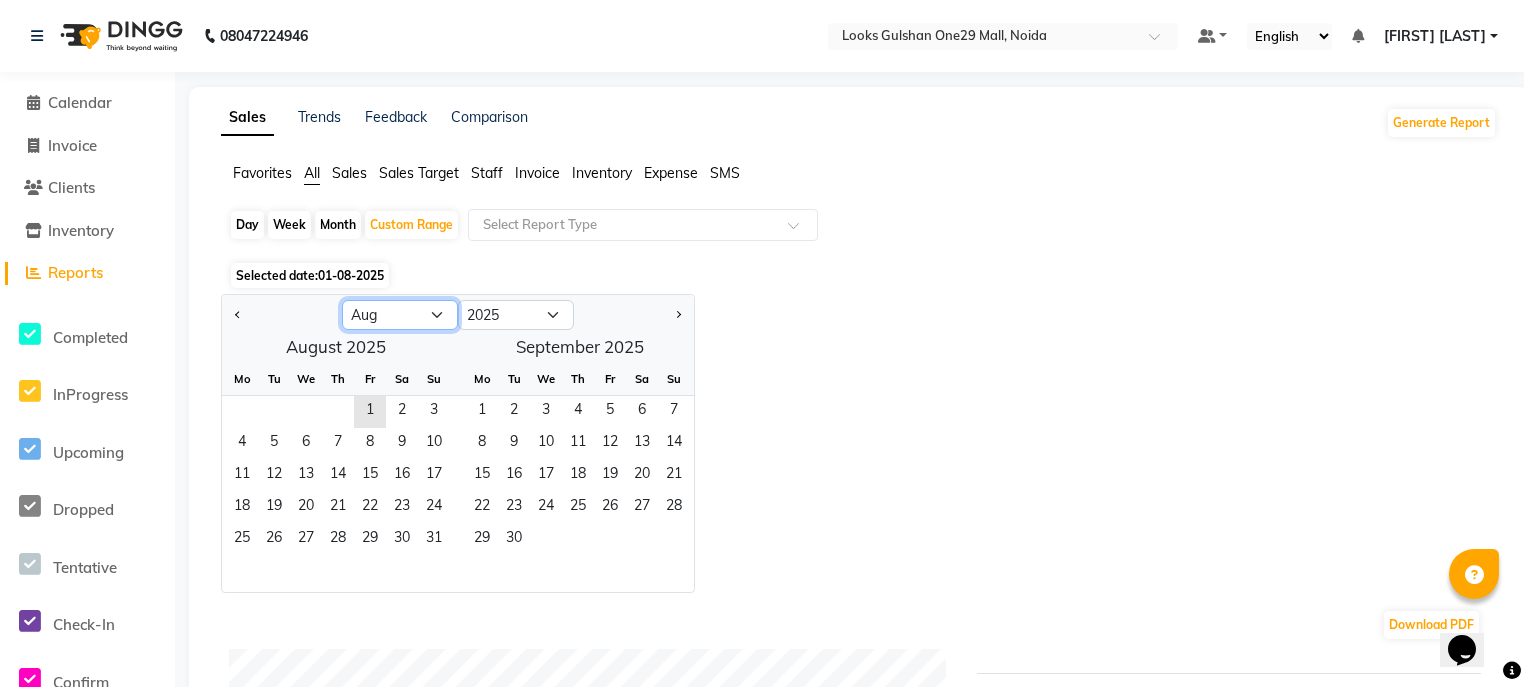select on "7" 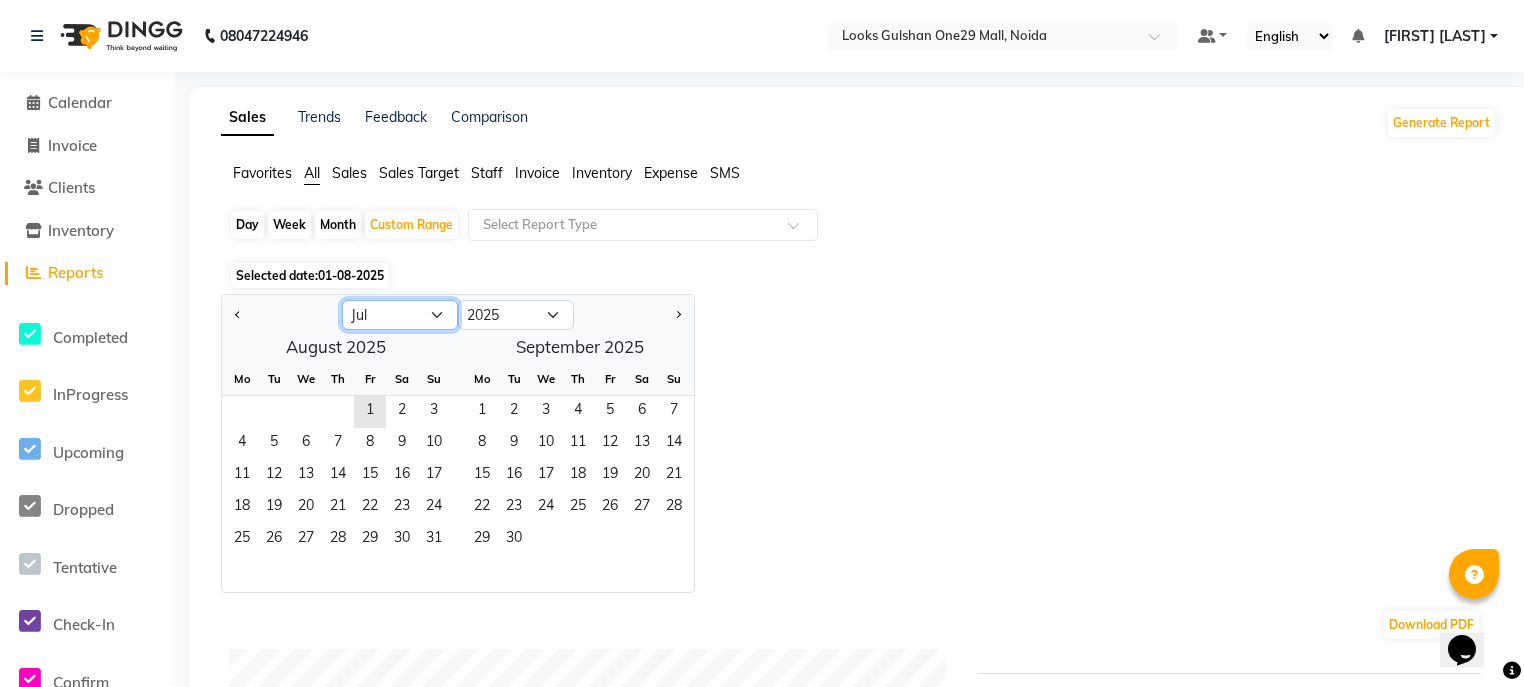 click on "Jan Feb Mar Apr May Jun Jul Aug Sep Oct Nov Dec" 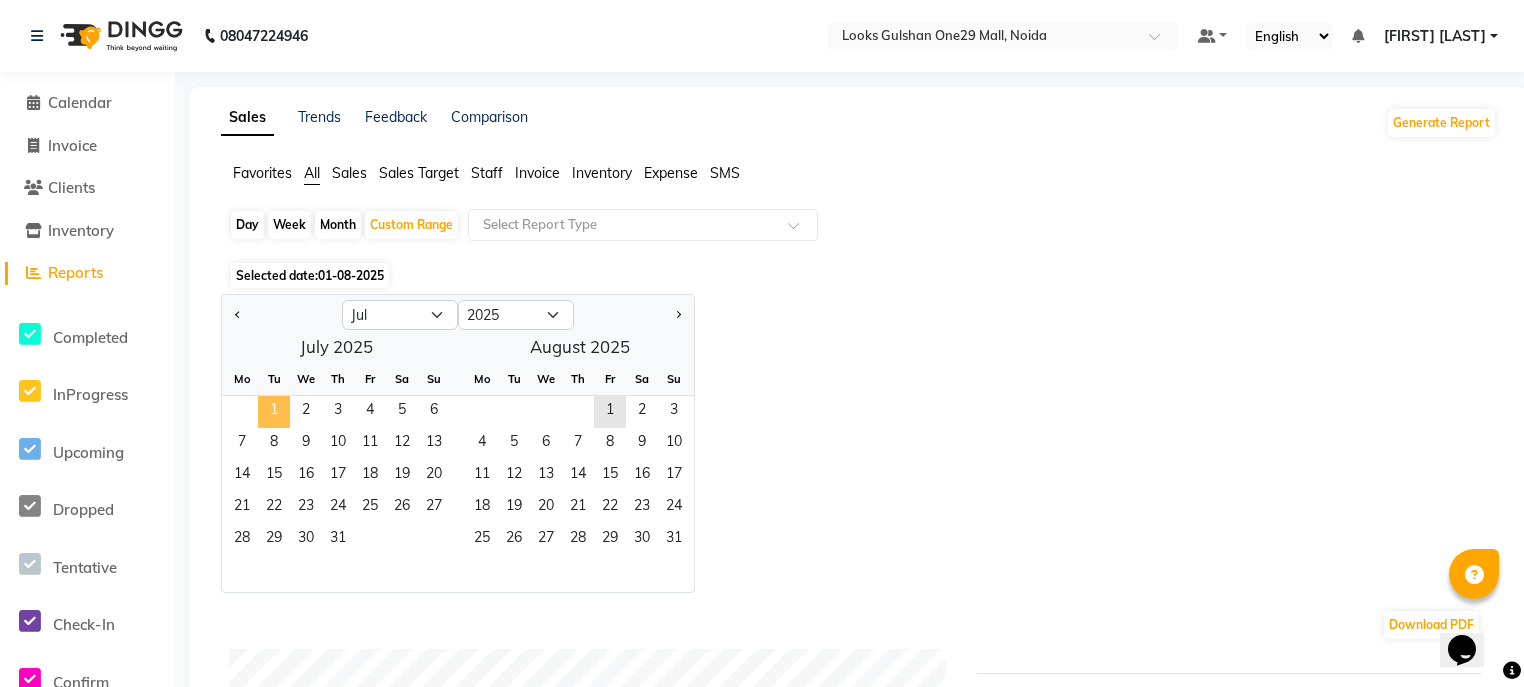 click on "1" 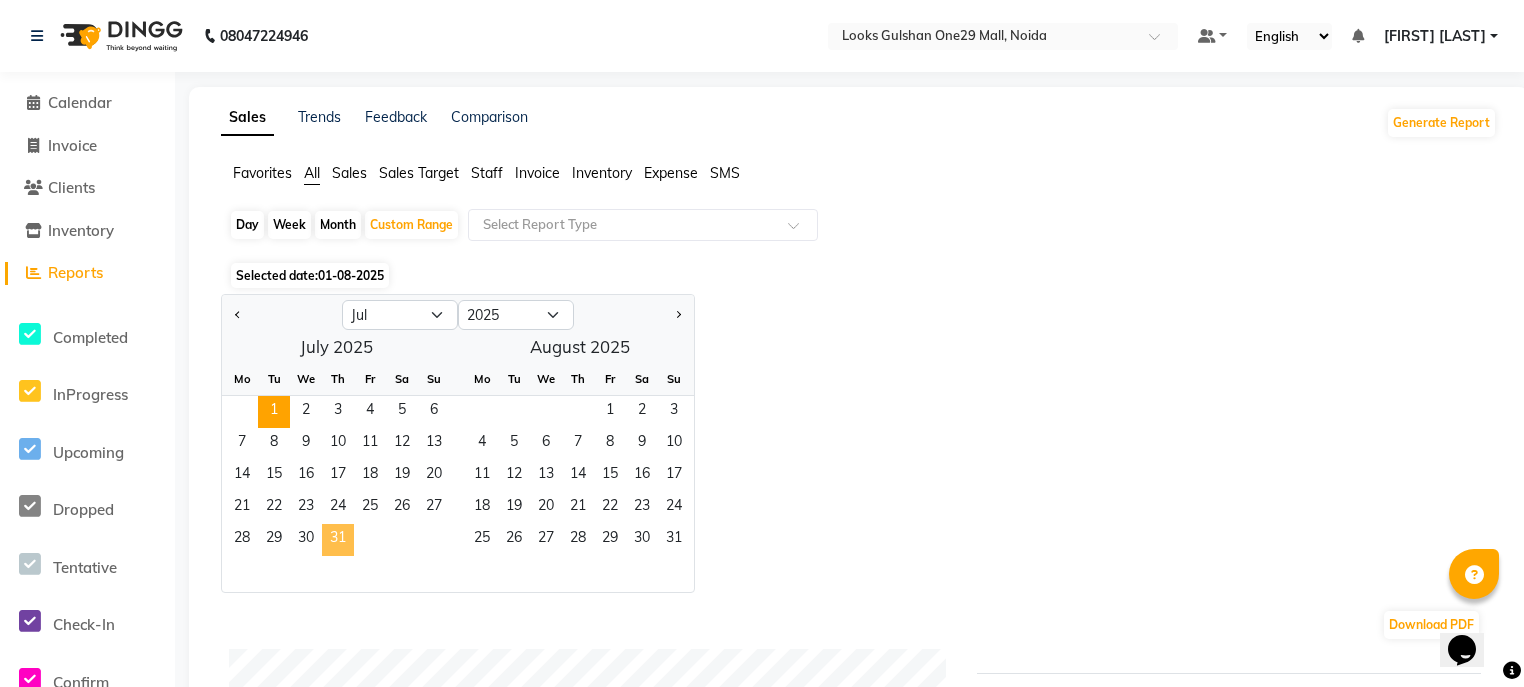 click on "31" 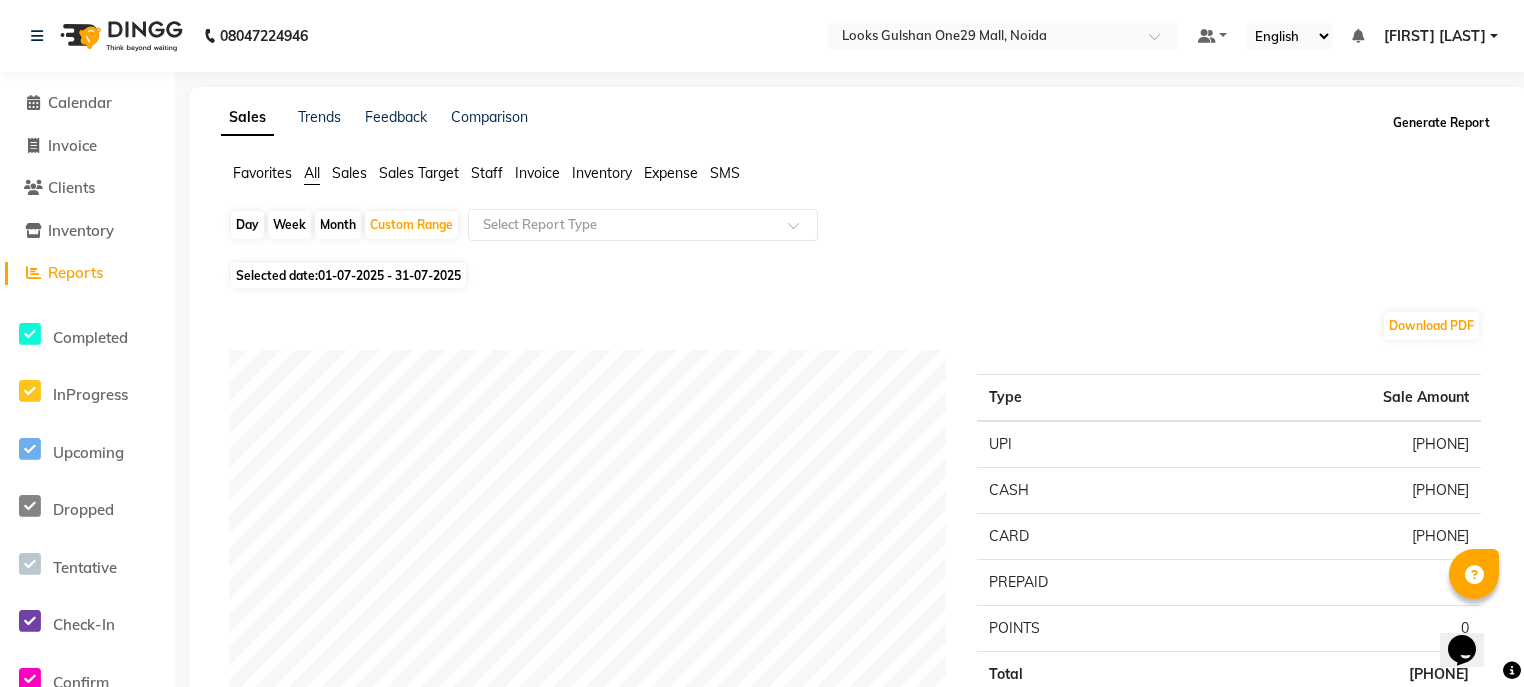 click on "Generate Report" 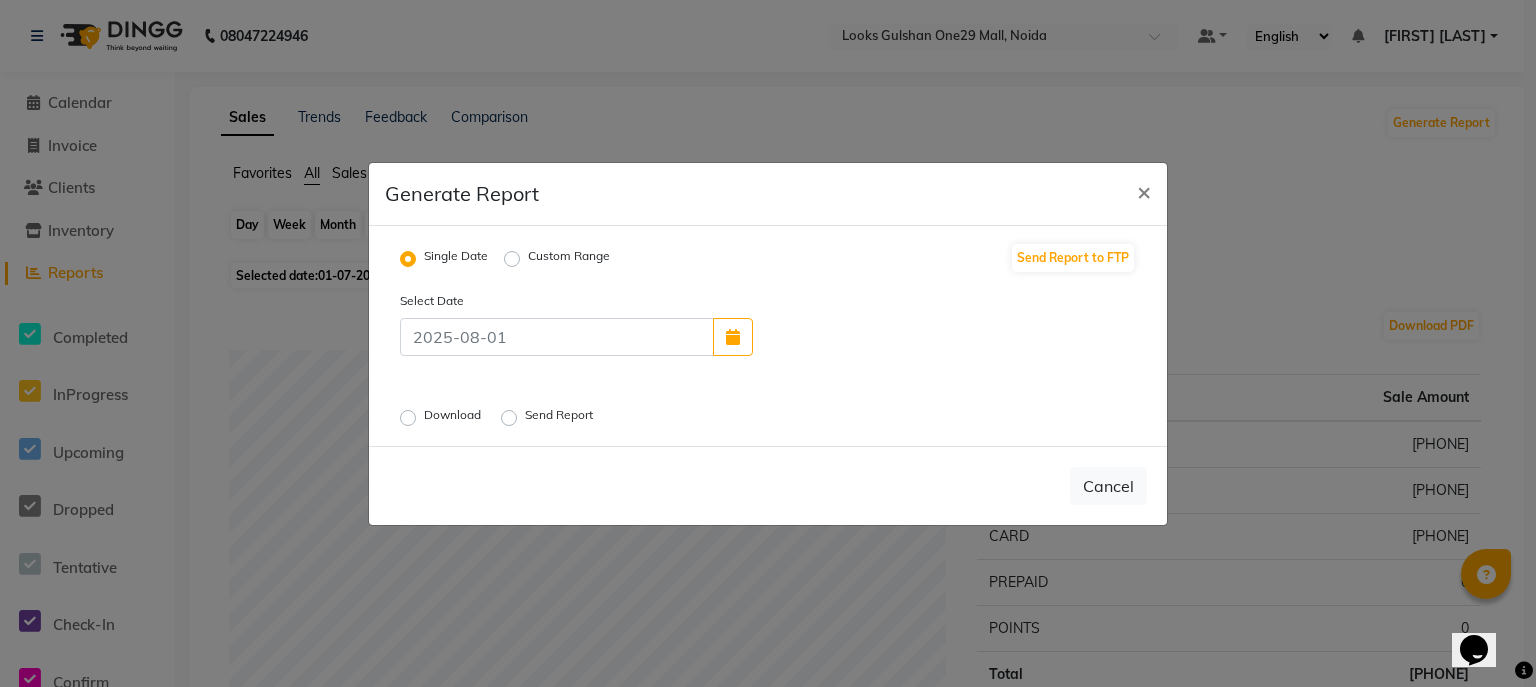 click on "Custom Range" 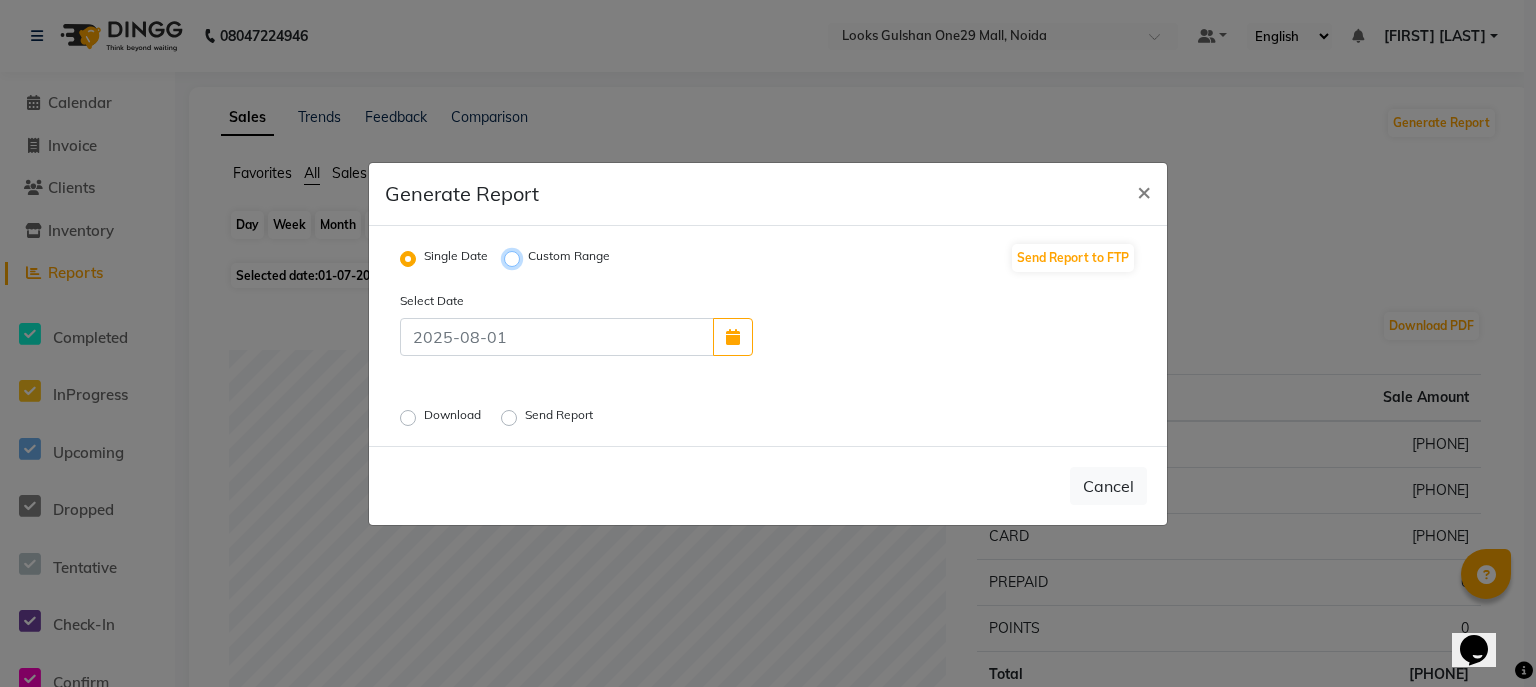 click on "Custom Range" at bounding box center (515, 258) 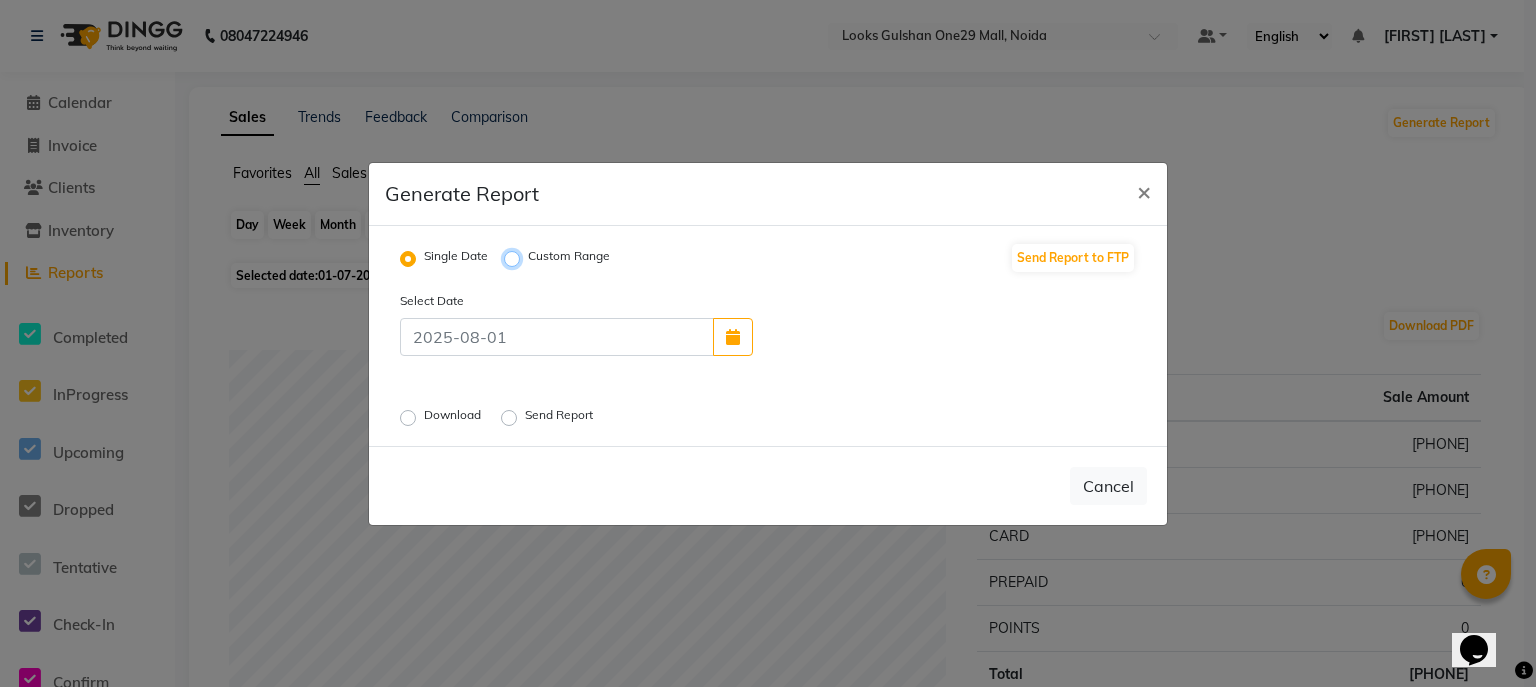 radio on "true" 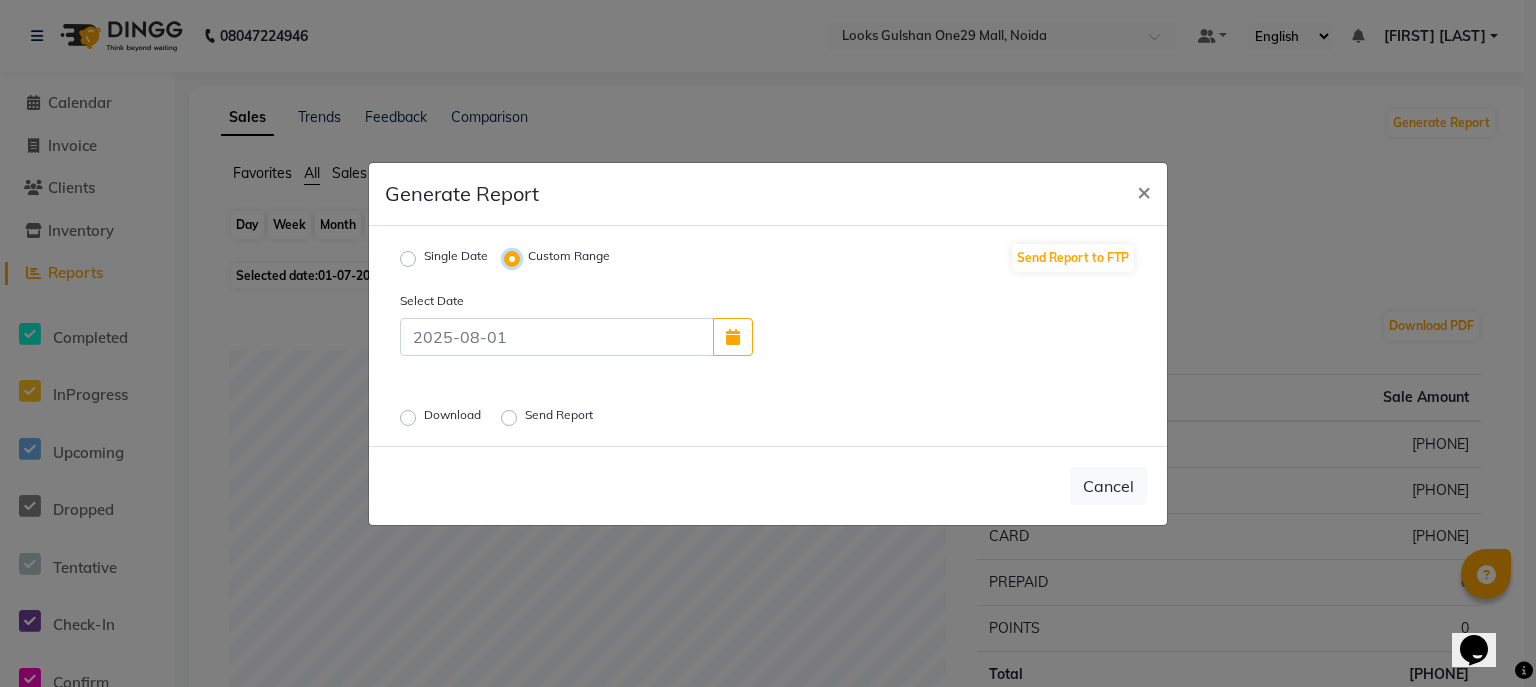 select on "8" 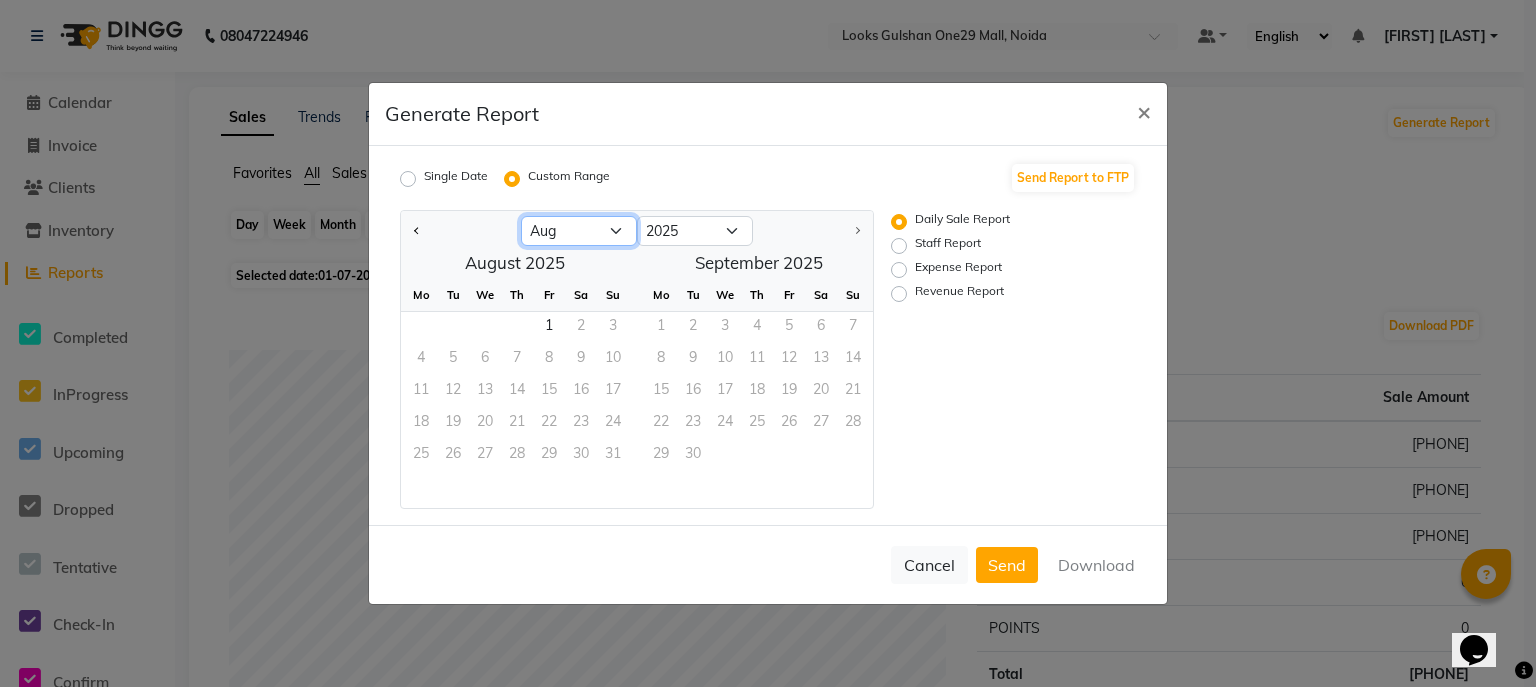 click on "Jan Feb Mar Apr May Jun Jul Aug" 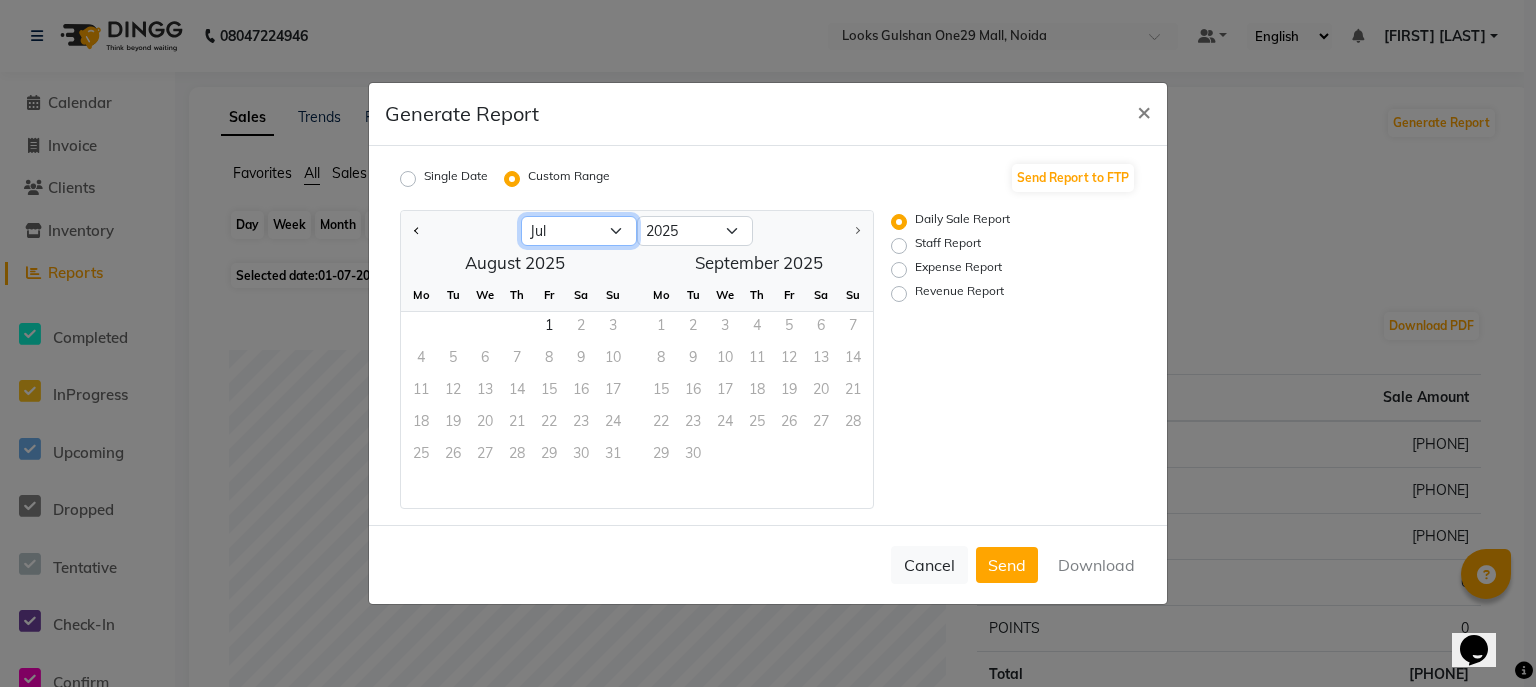 click on "Jan Feb Mar Apr May Jun Jul Aug" 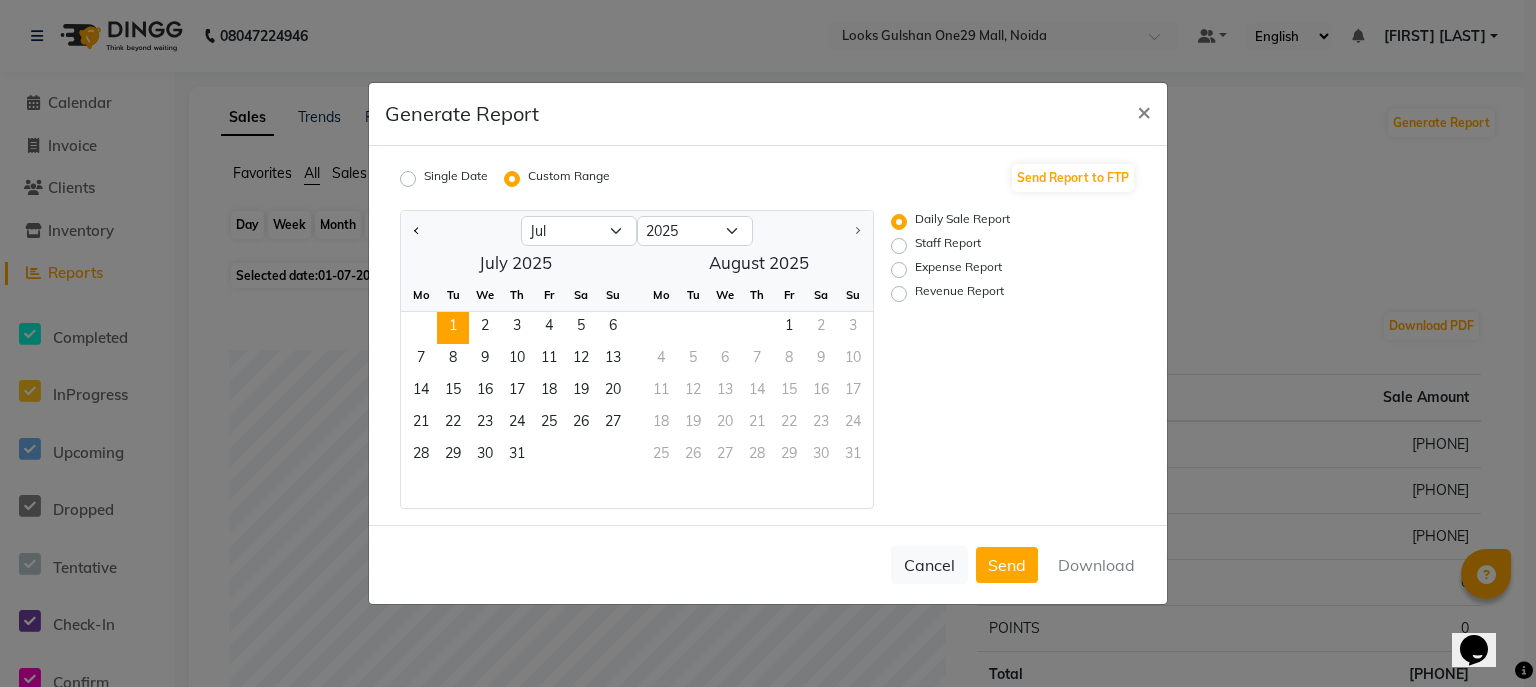 click on "1" 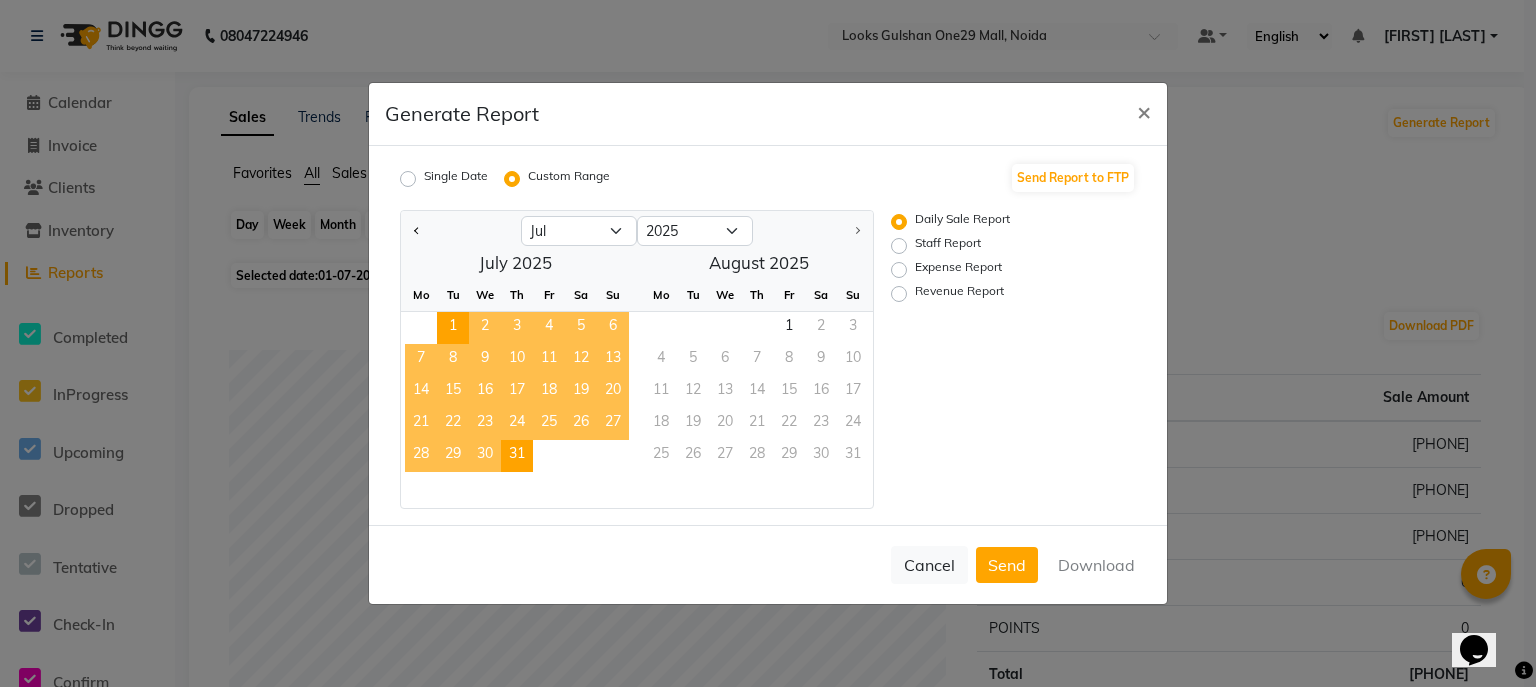 click on "31" 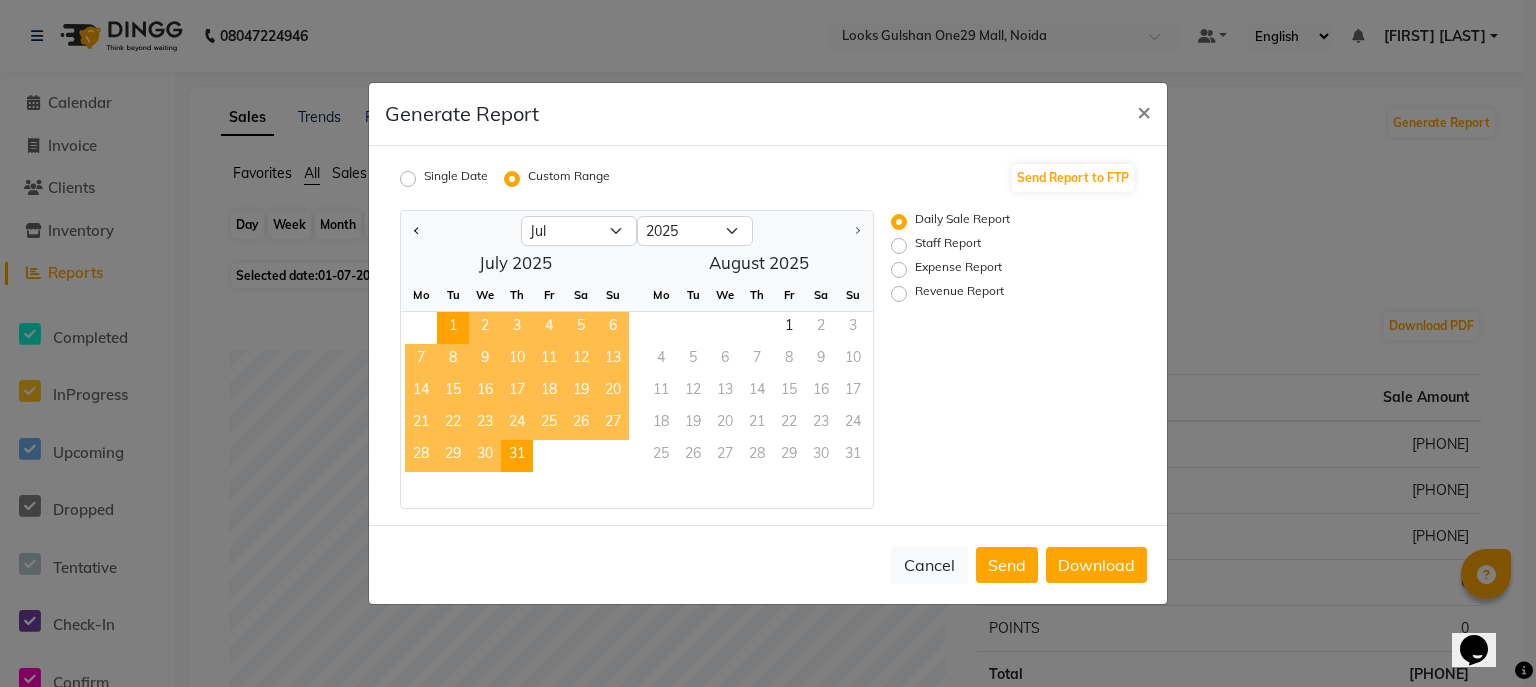 click on "Revenue Report" 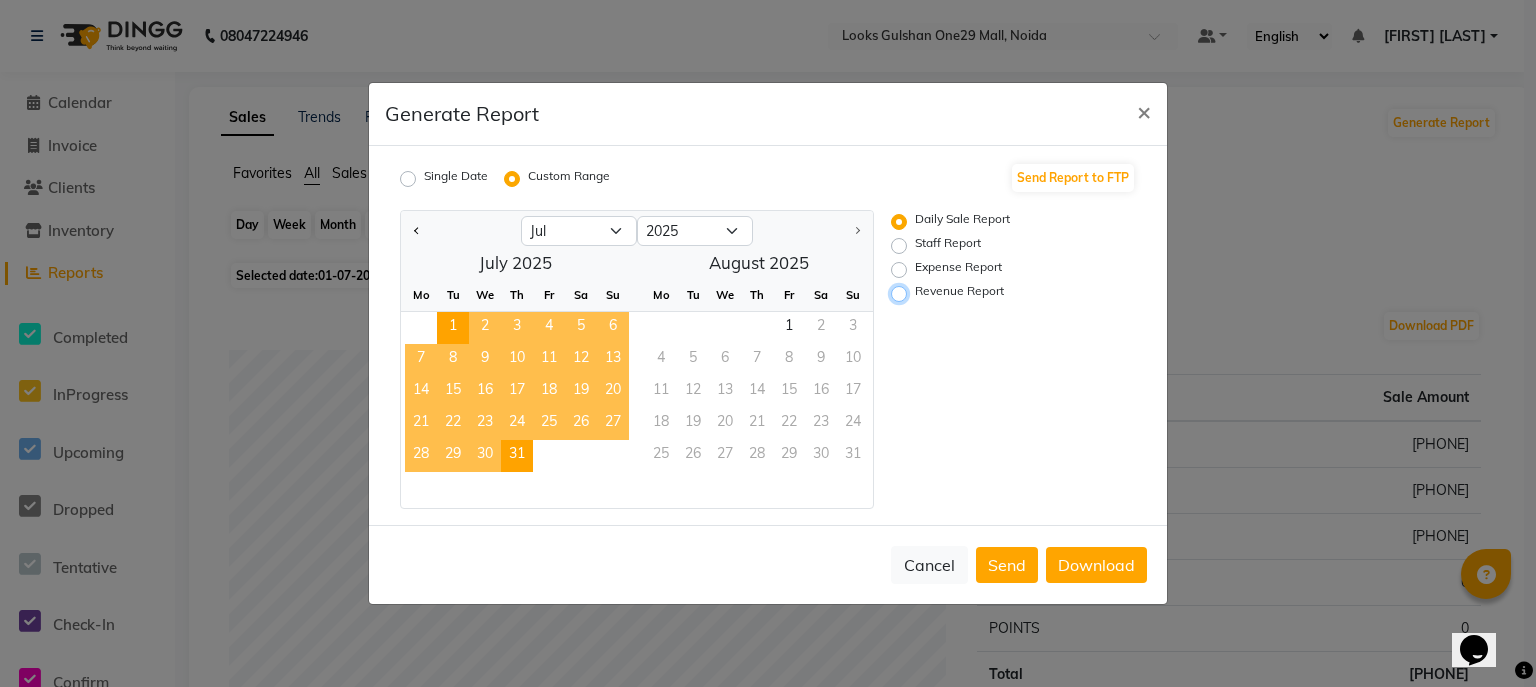 click on "Revenue Report" at bounding box center [902, 294] 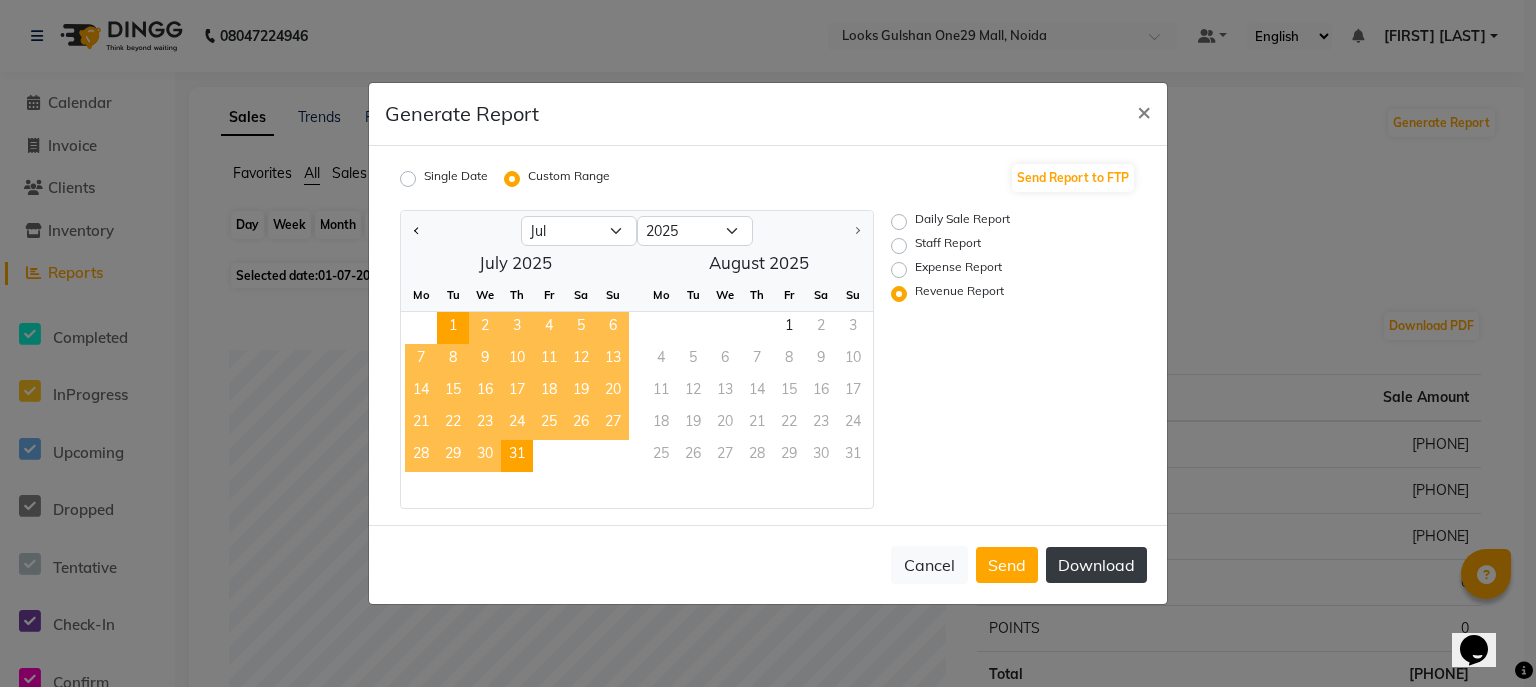 click on "Download" 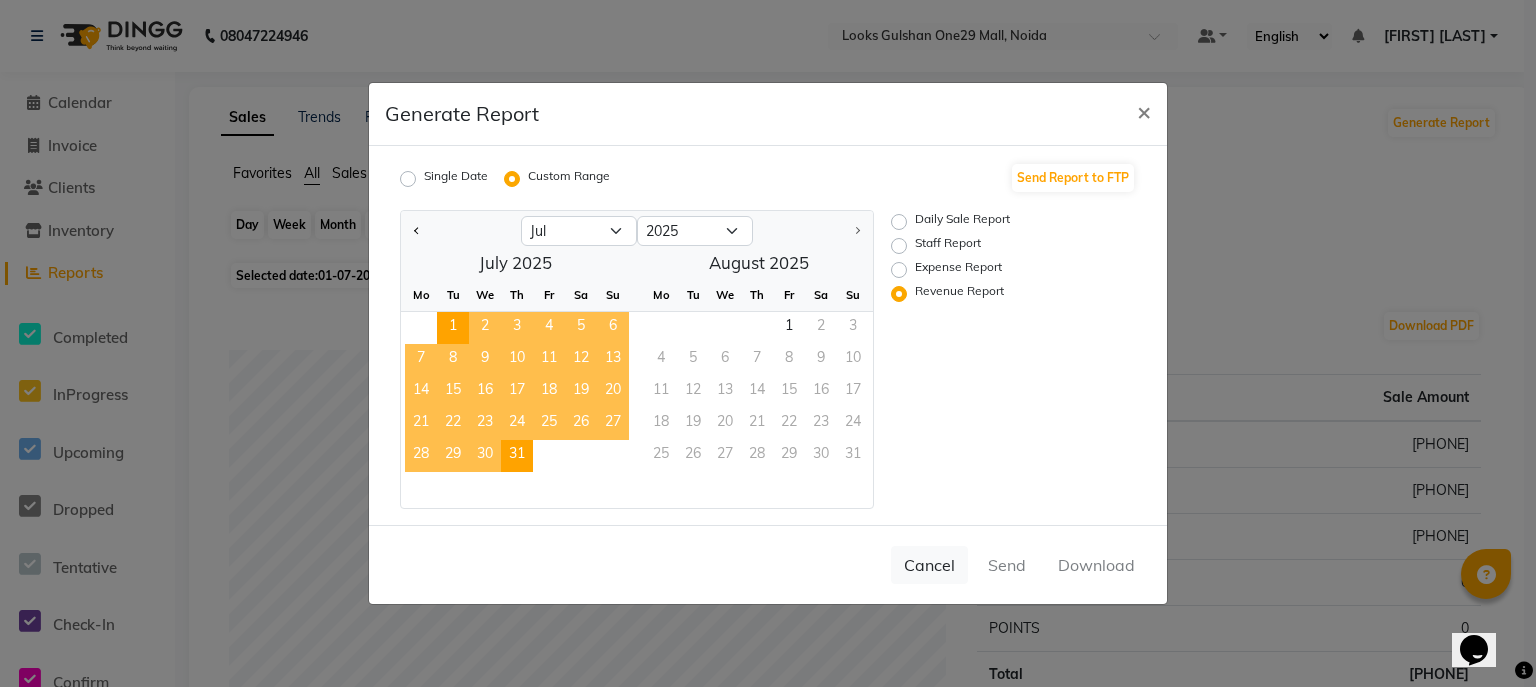click on "Expense Report" 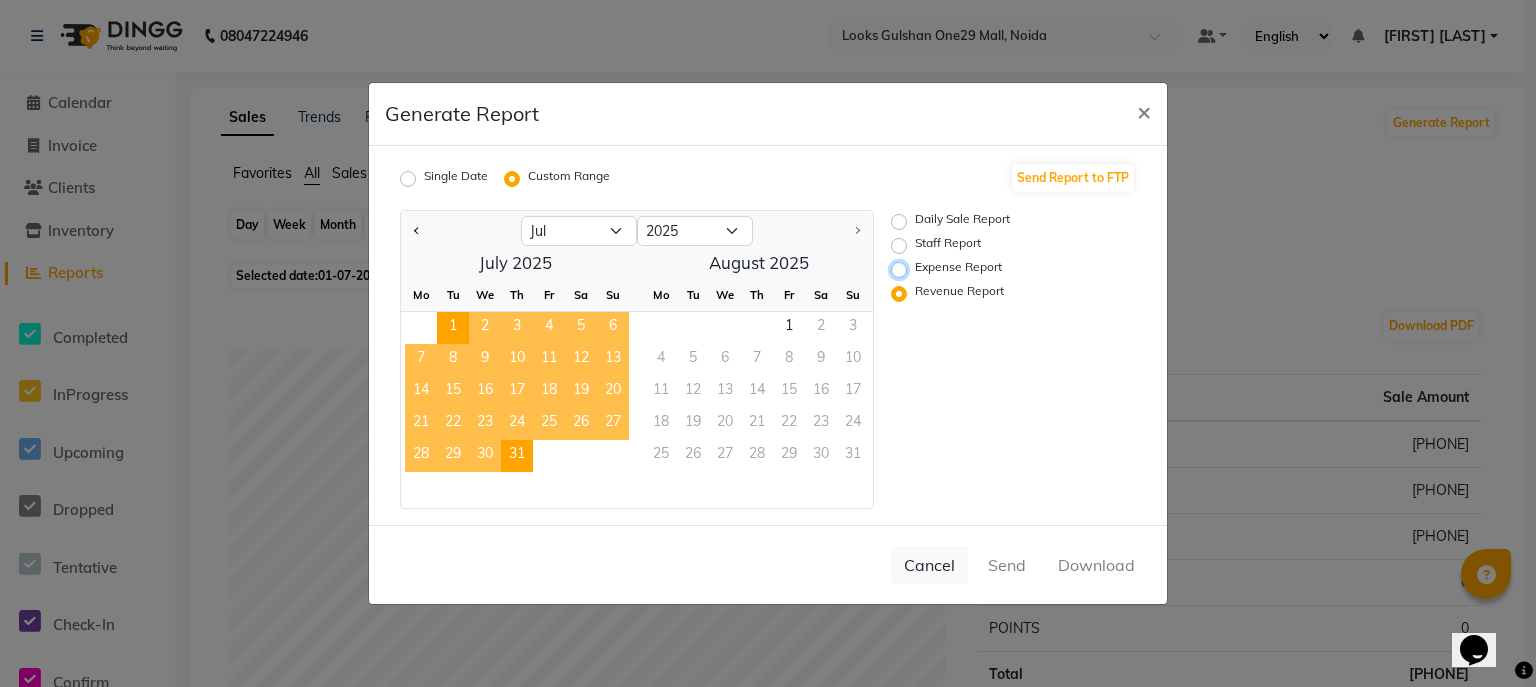 click on "Expense Report" at bounding box center [902, 270] 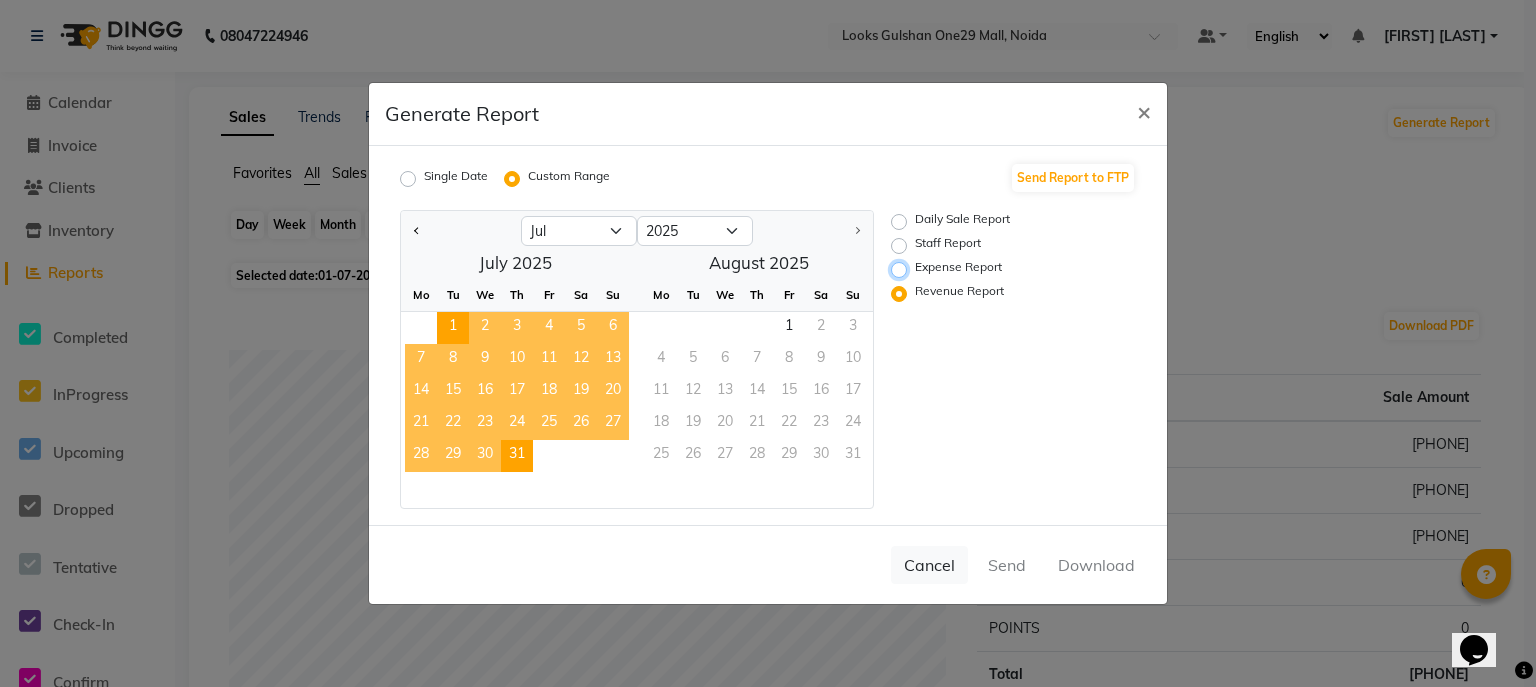 radio on "true" 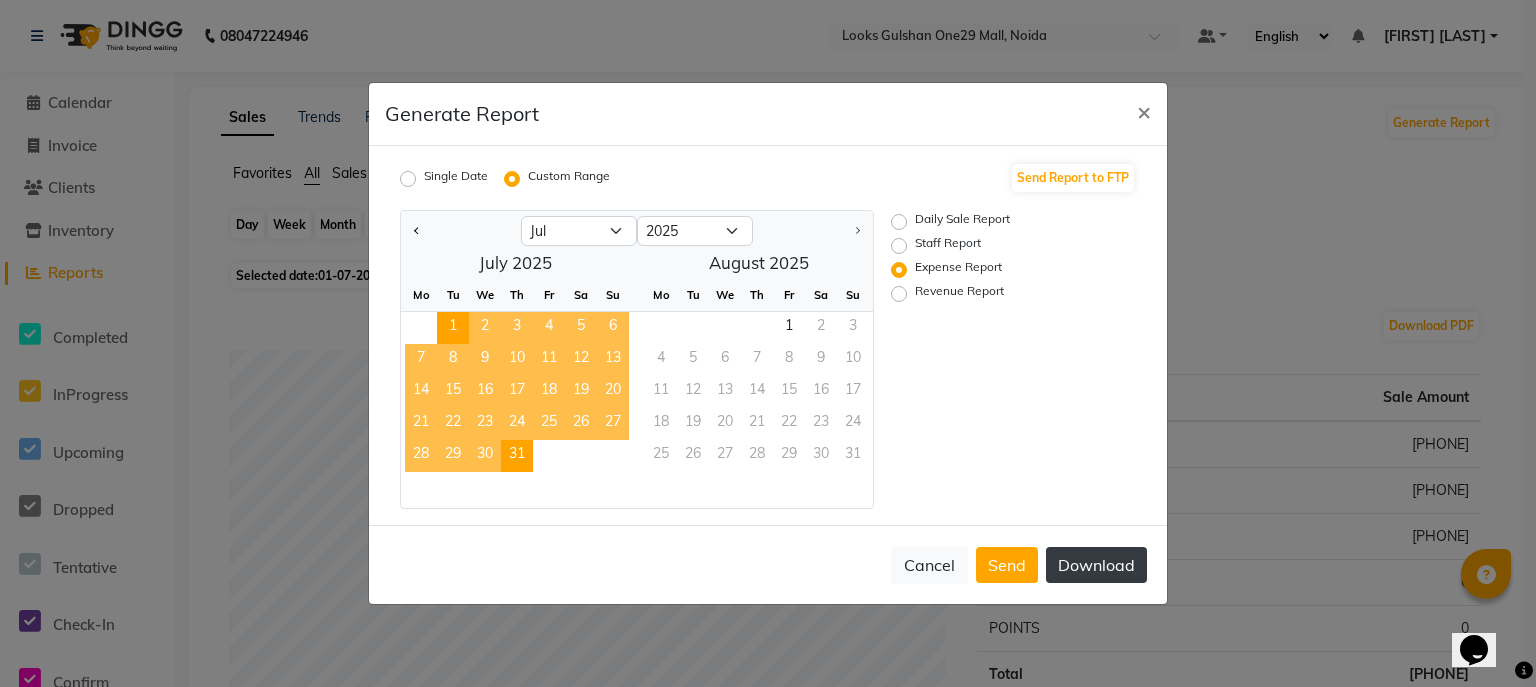 click on "Download" 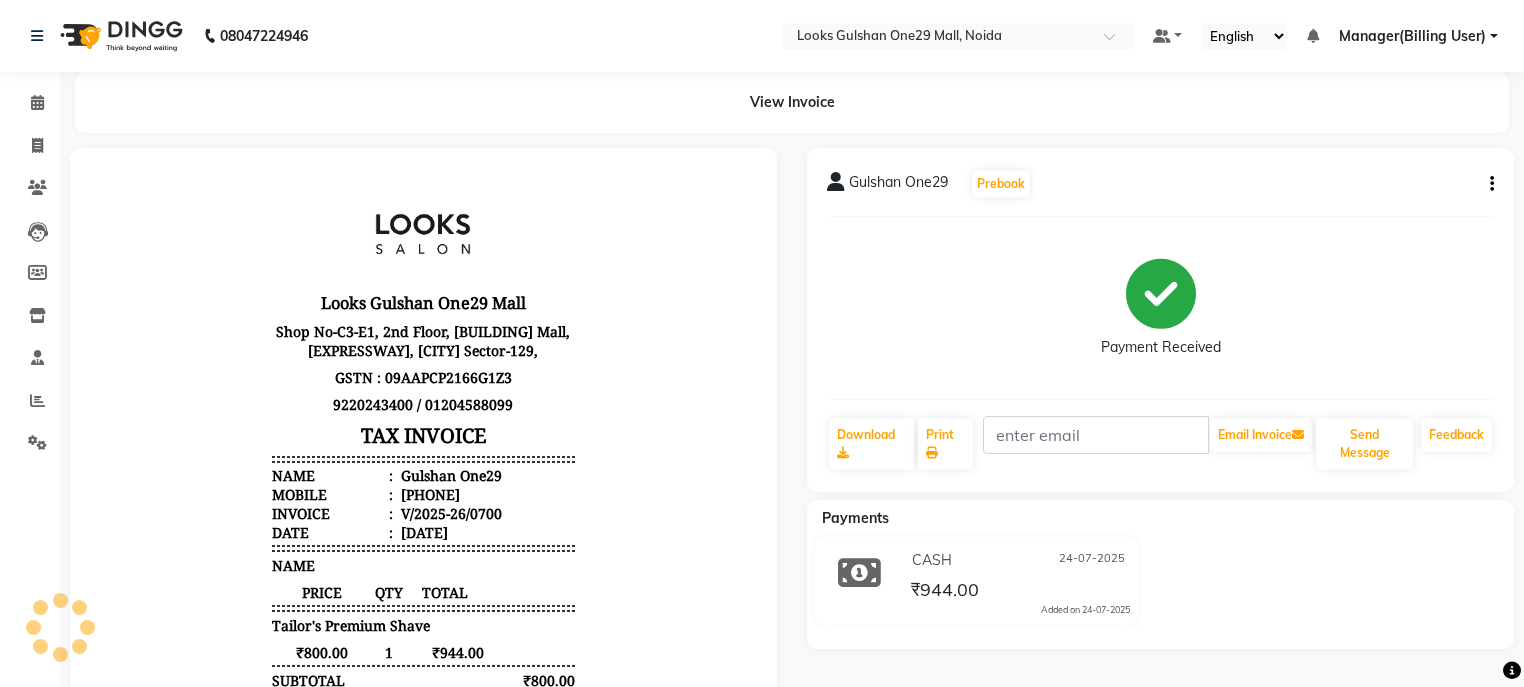 scroll, scrollTop: 0, scrollLeft: 0, axis: both 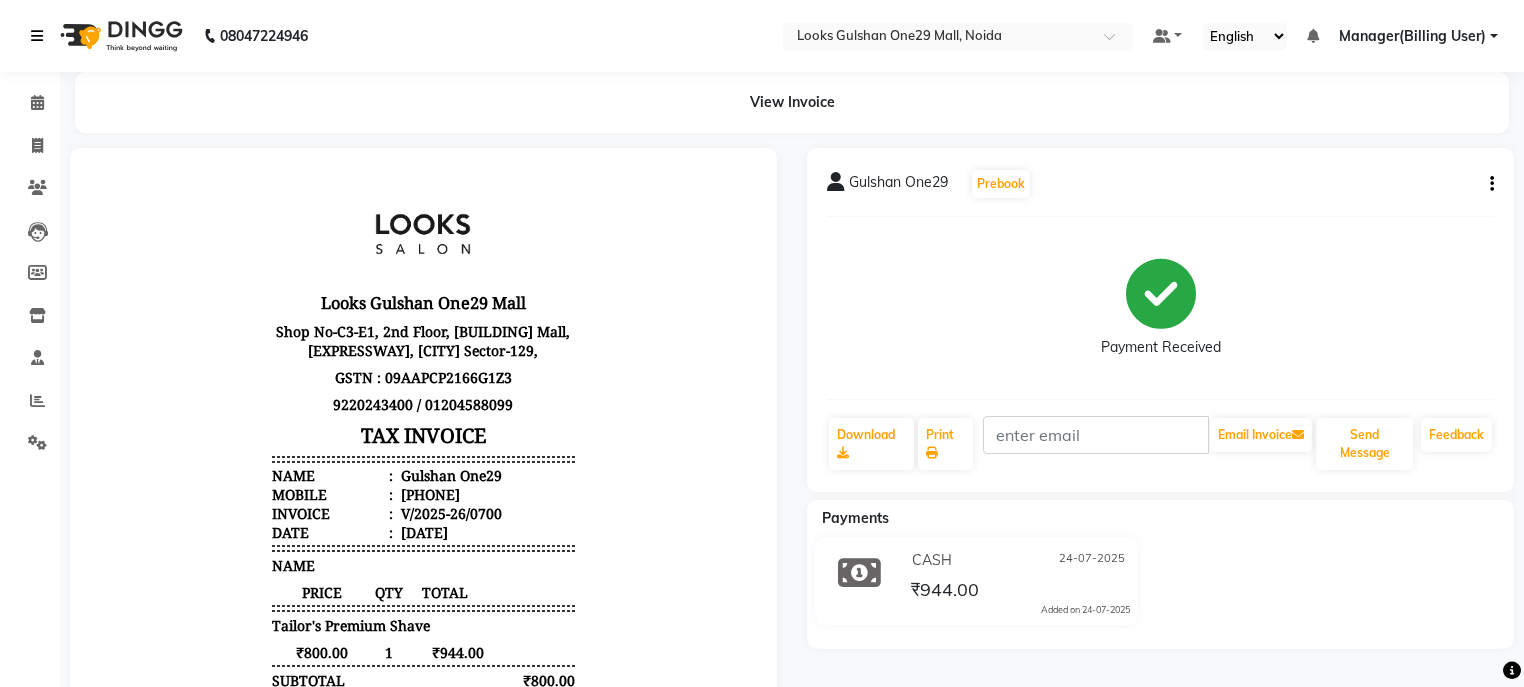 click at bounding box center [37, 36] 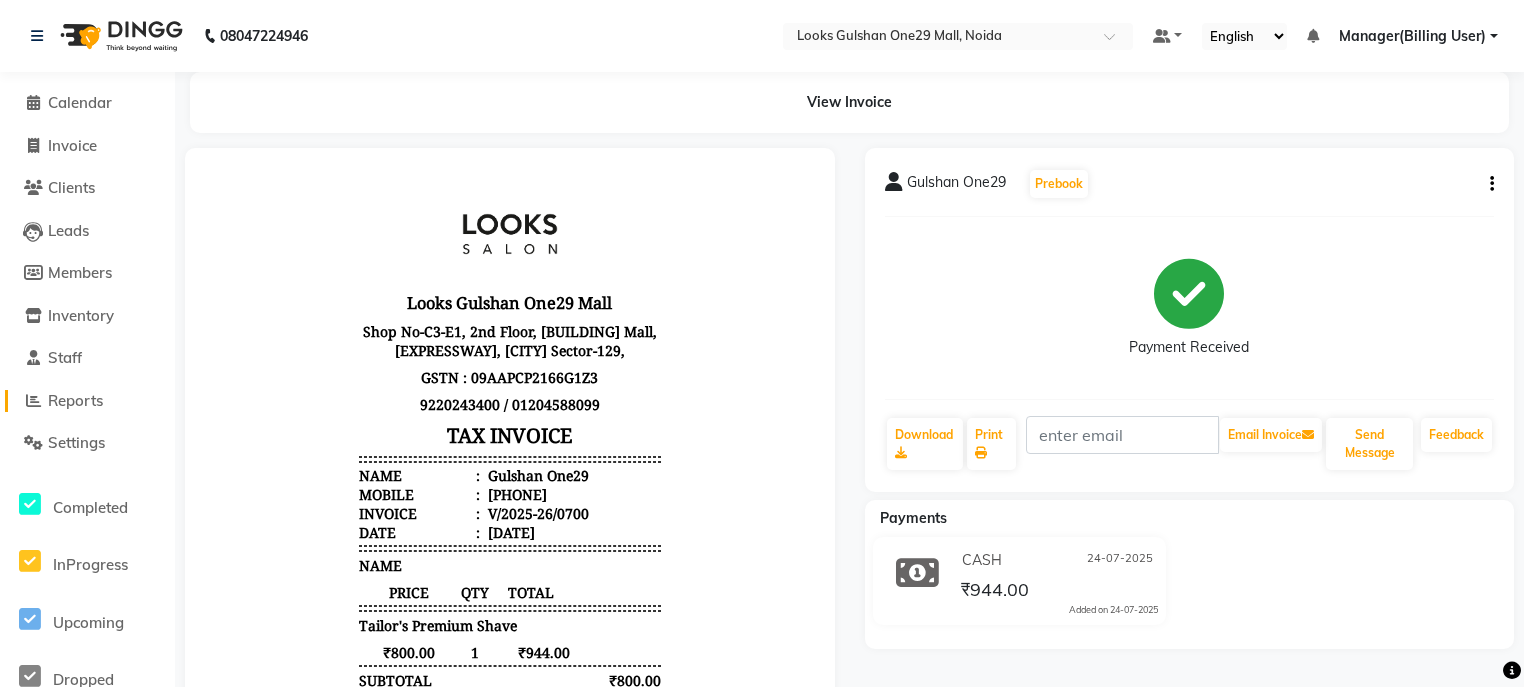 click on "Reports" 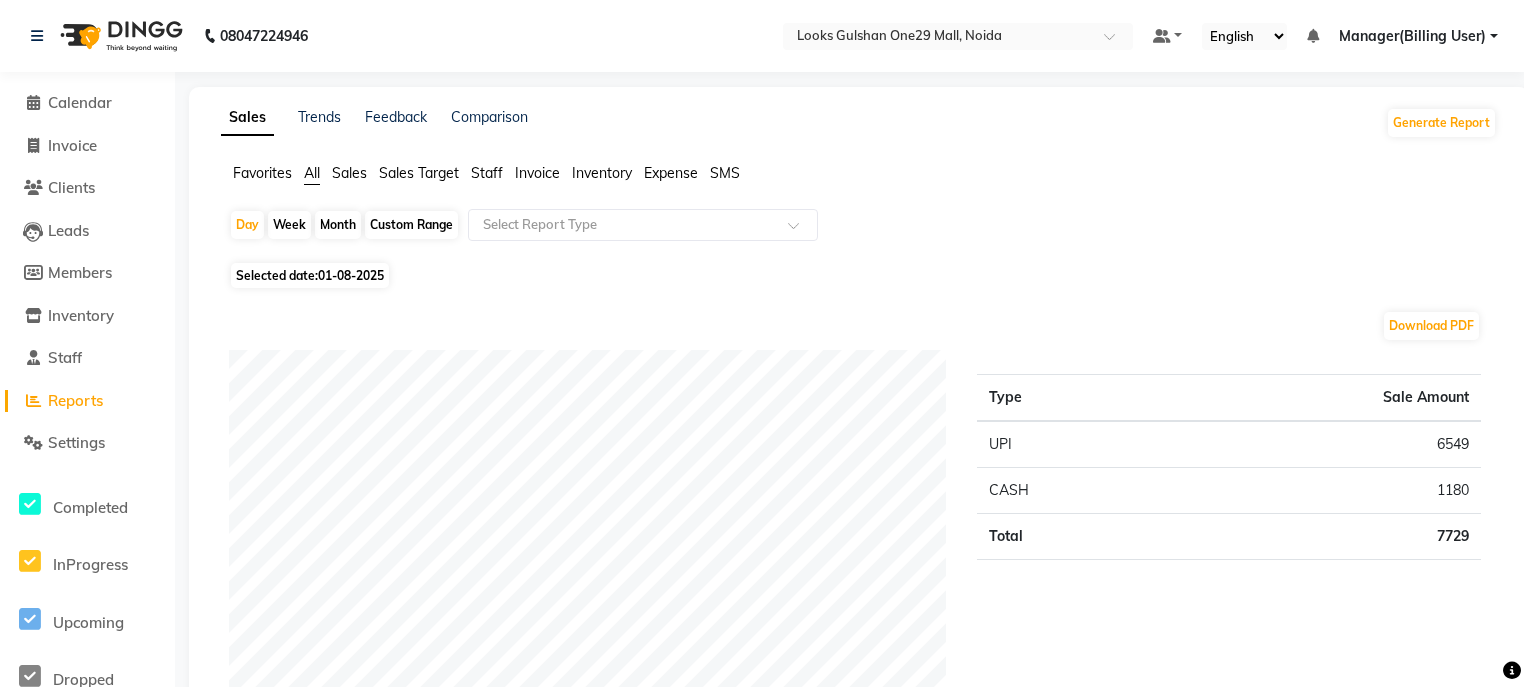 click on "Invoice" 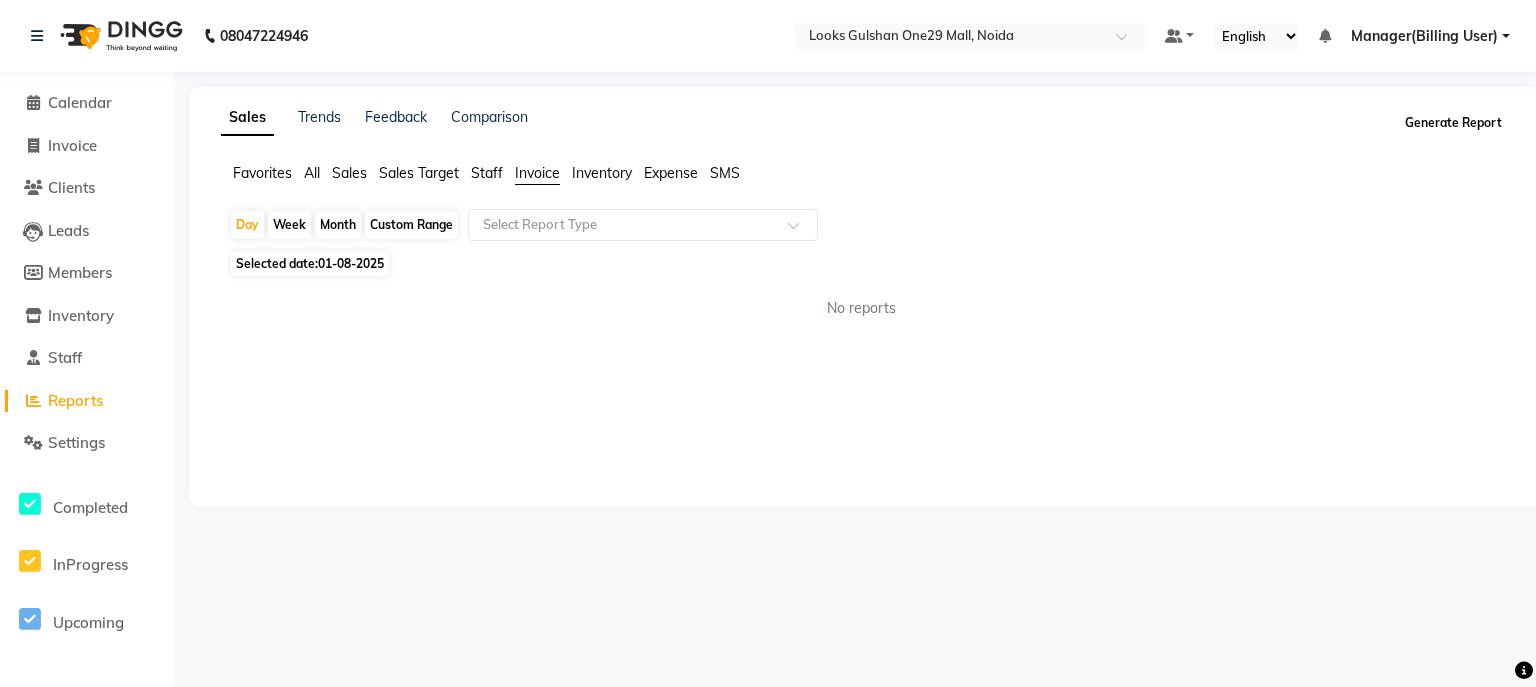 click on "Generate Report" 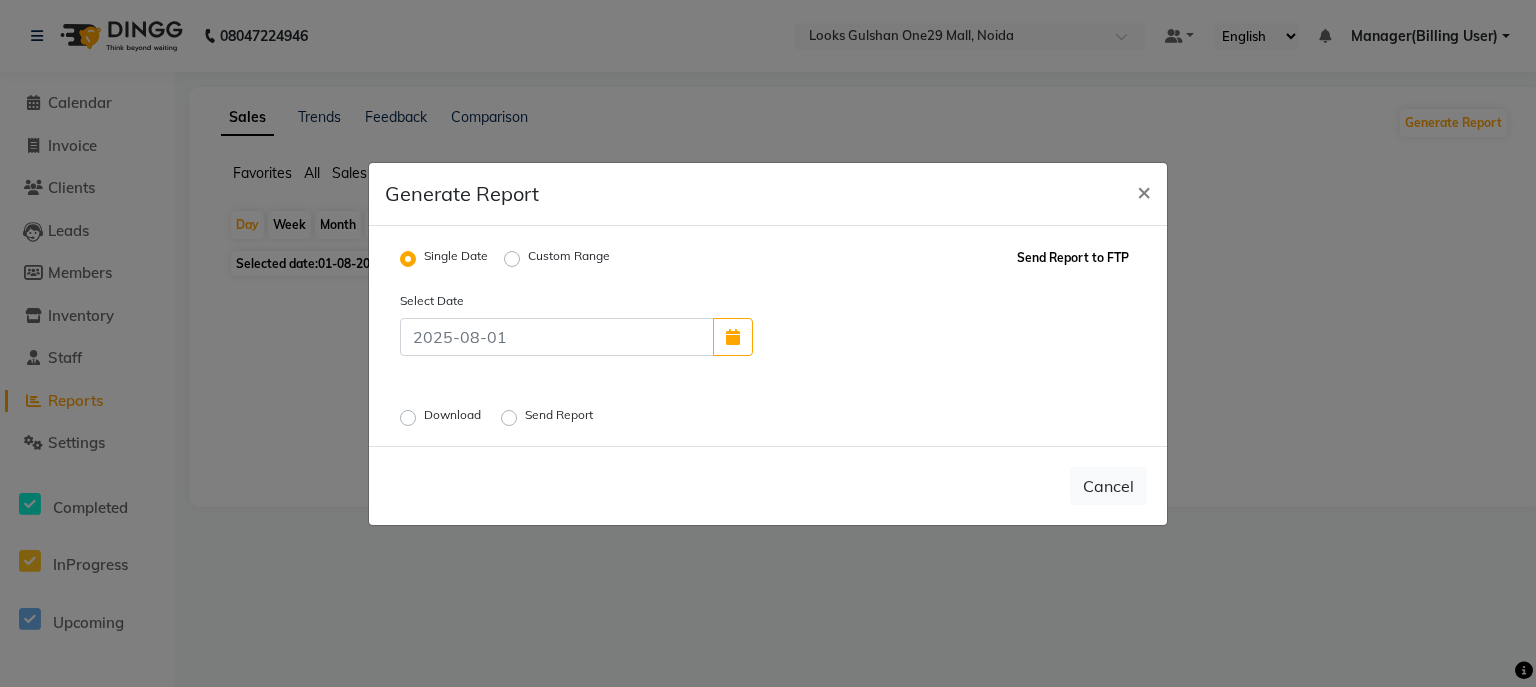 click on "Send Report to FTP" at bounding box center (1073, 258) 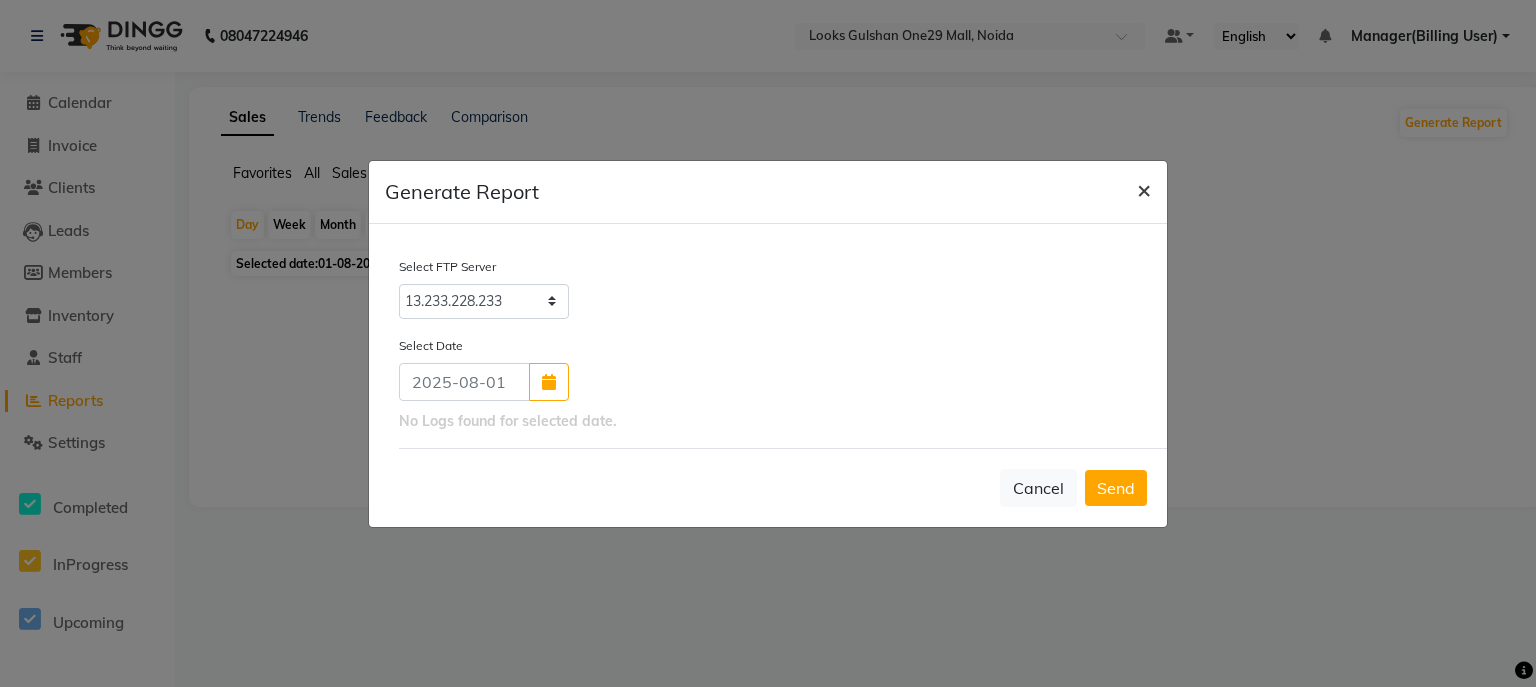 click on "×" 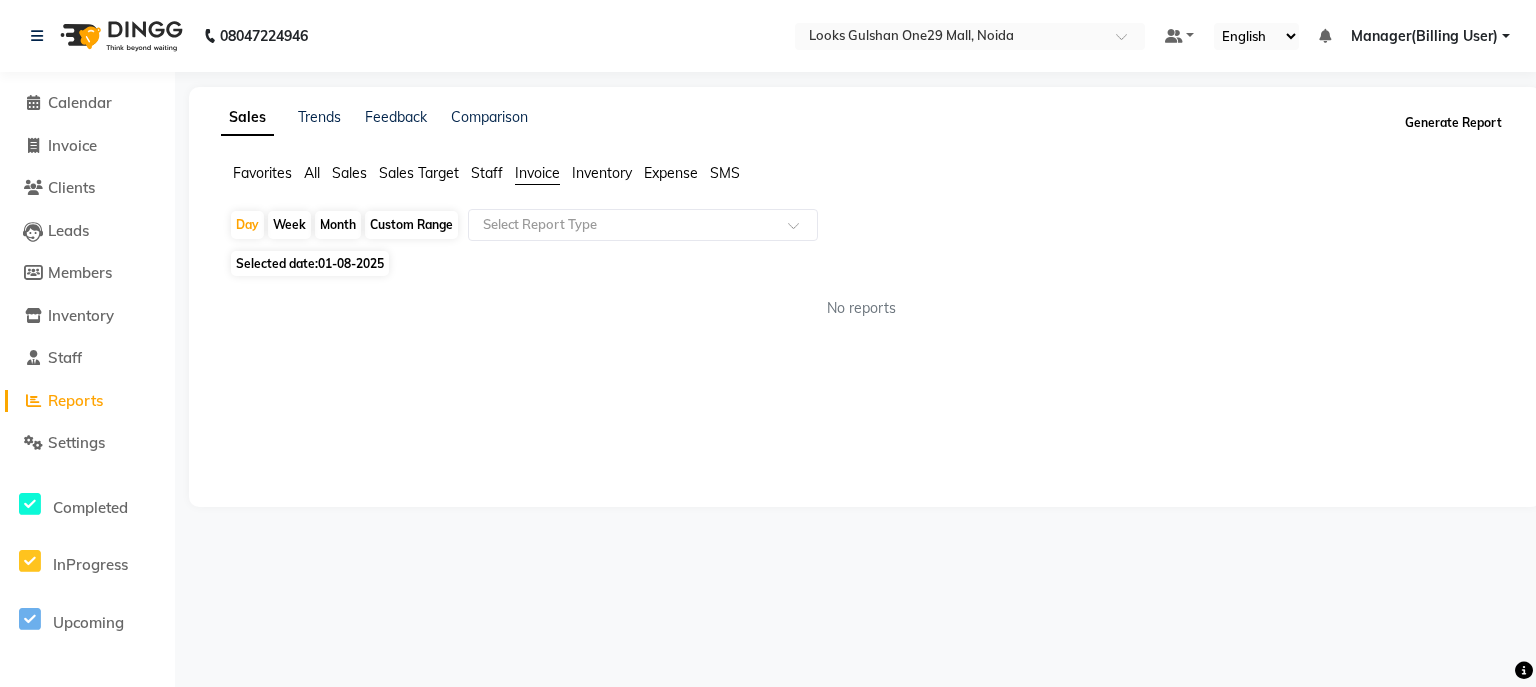 click on "Generate Report" 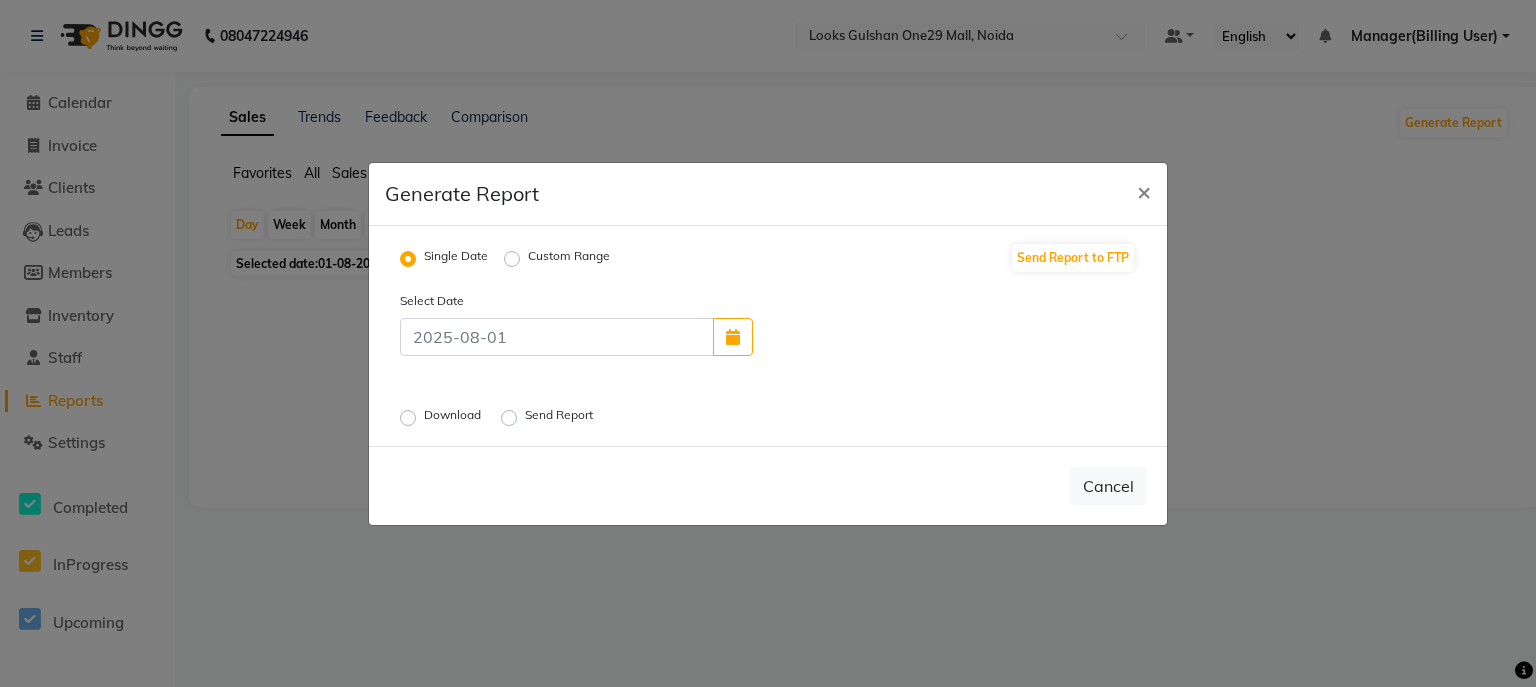 click on "Custom Range" 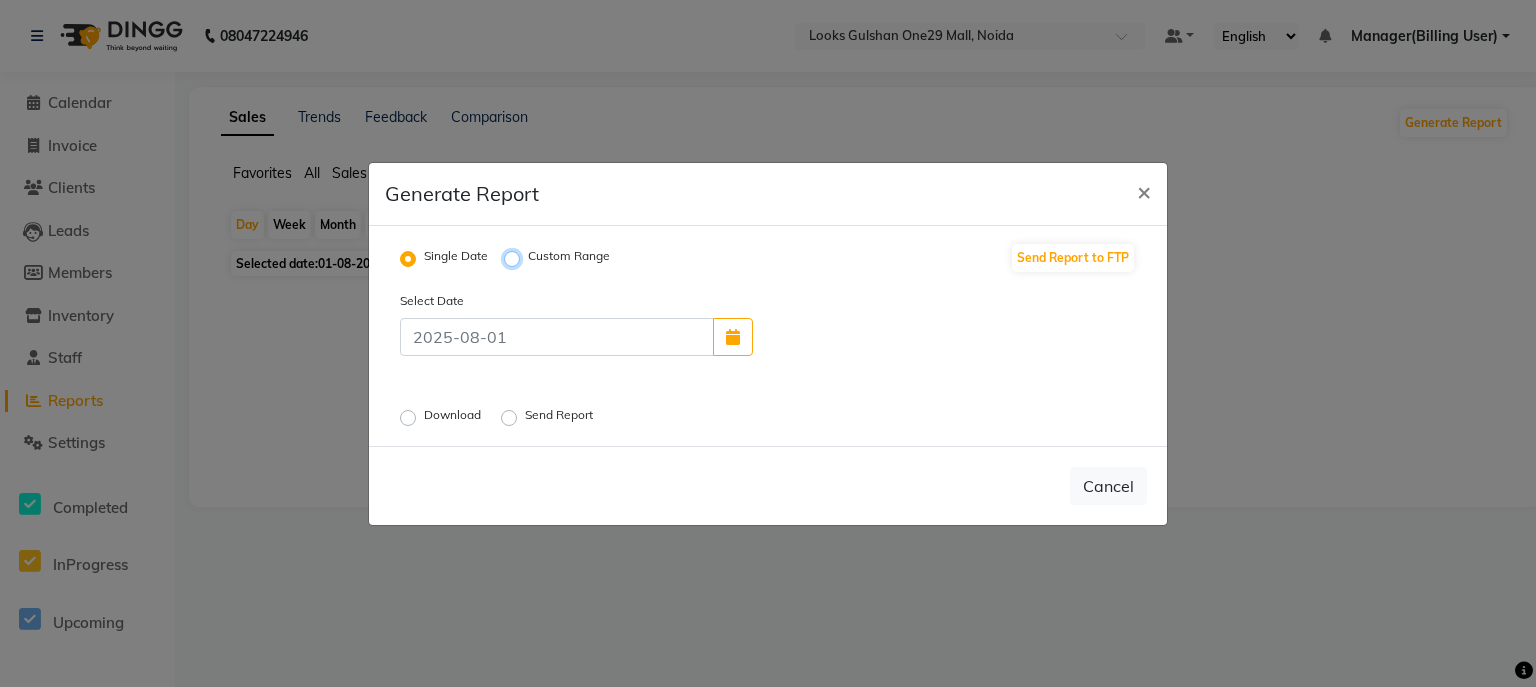 click on "Custom Range" at bounding box center (515, 258) 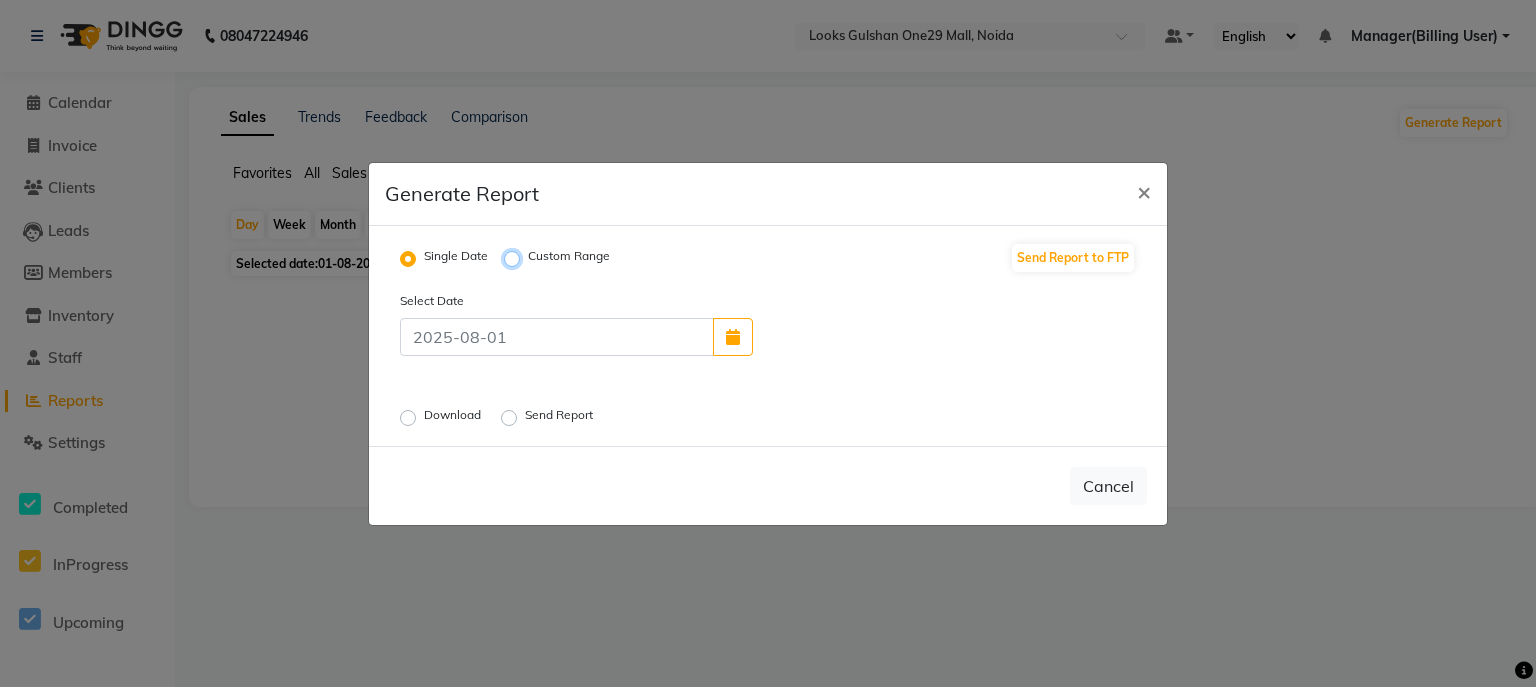 radio on "true" 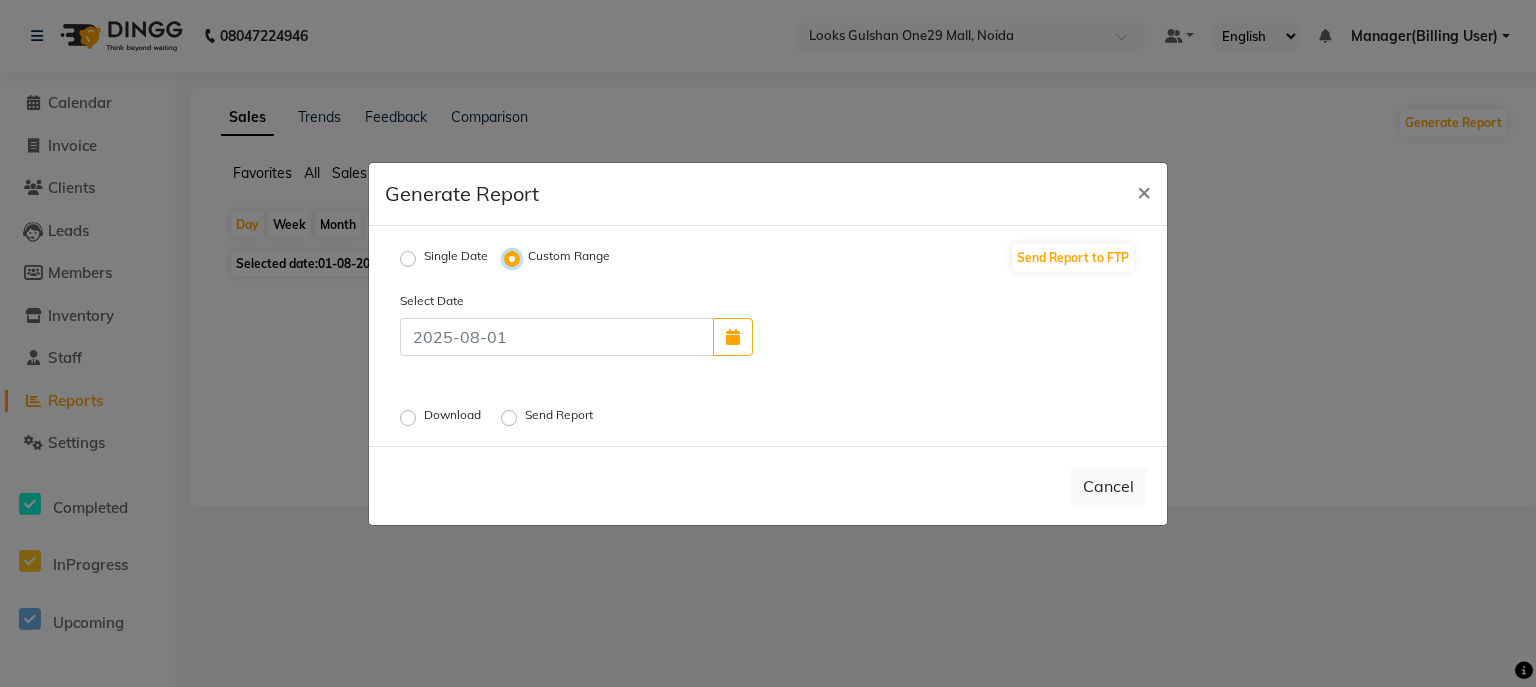 select on "8" 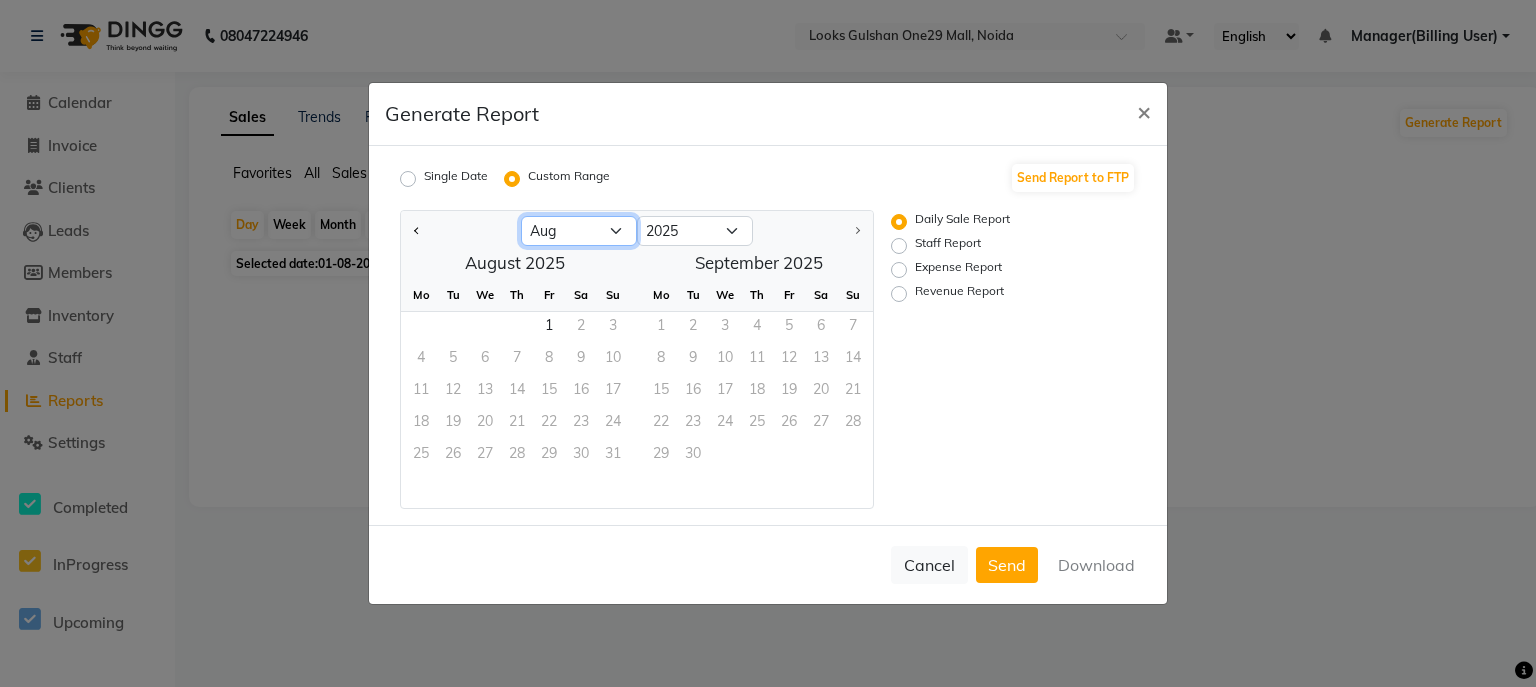 click on "Jan Feb Mar Apr May Jun Jul Aug" 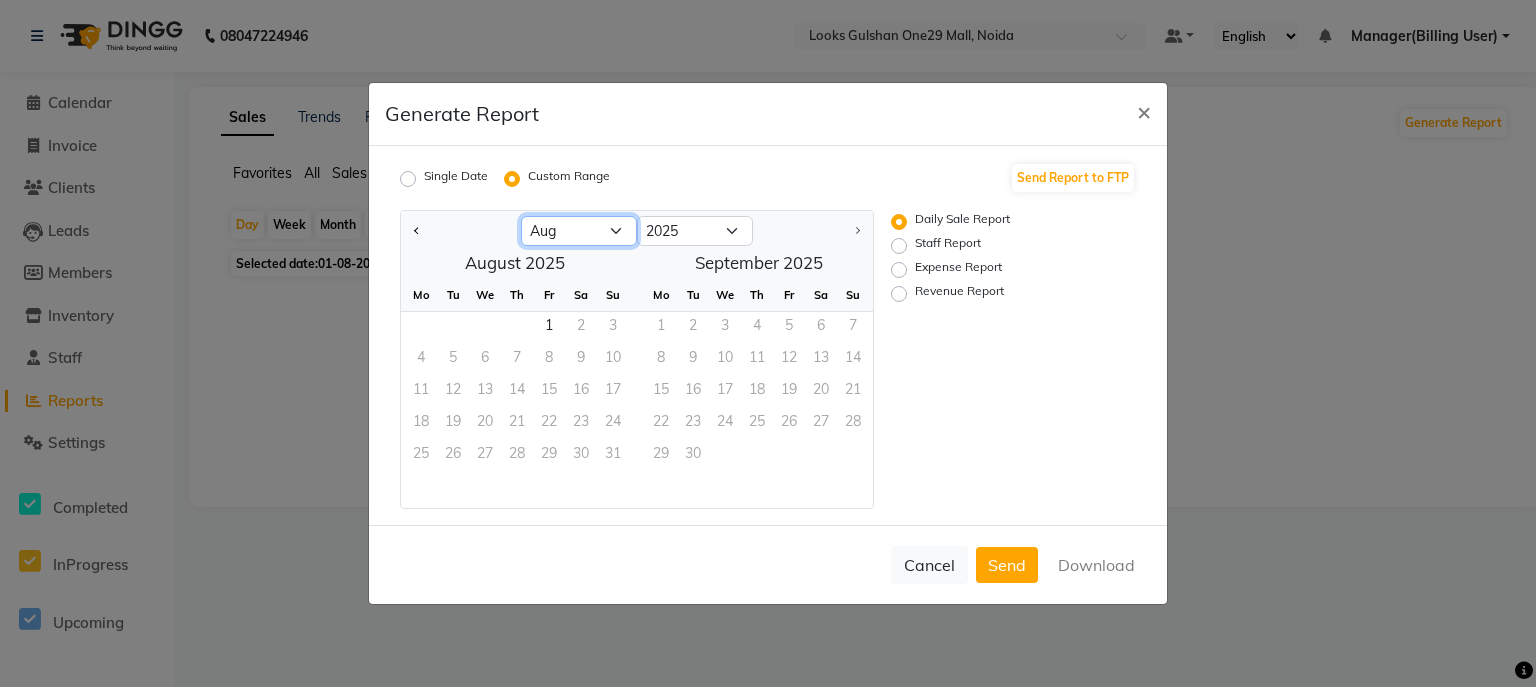 select on "7" 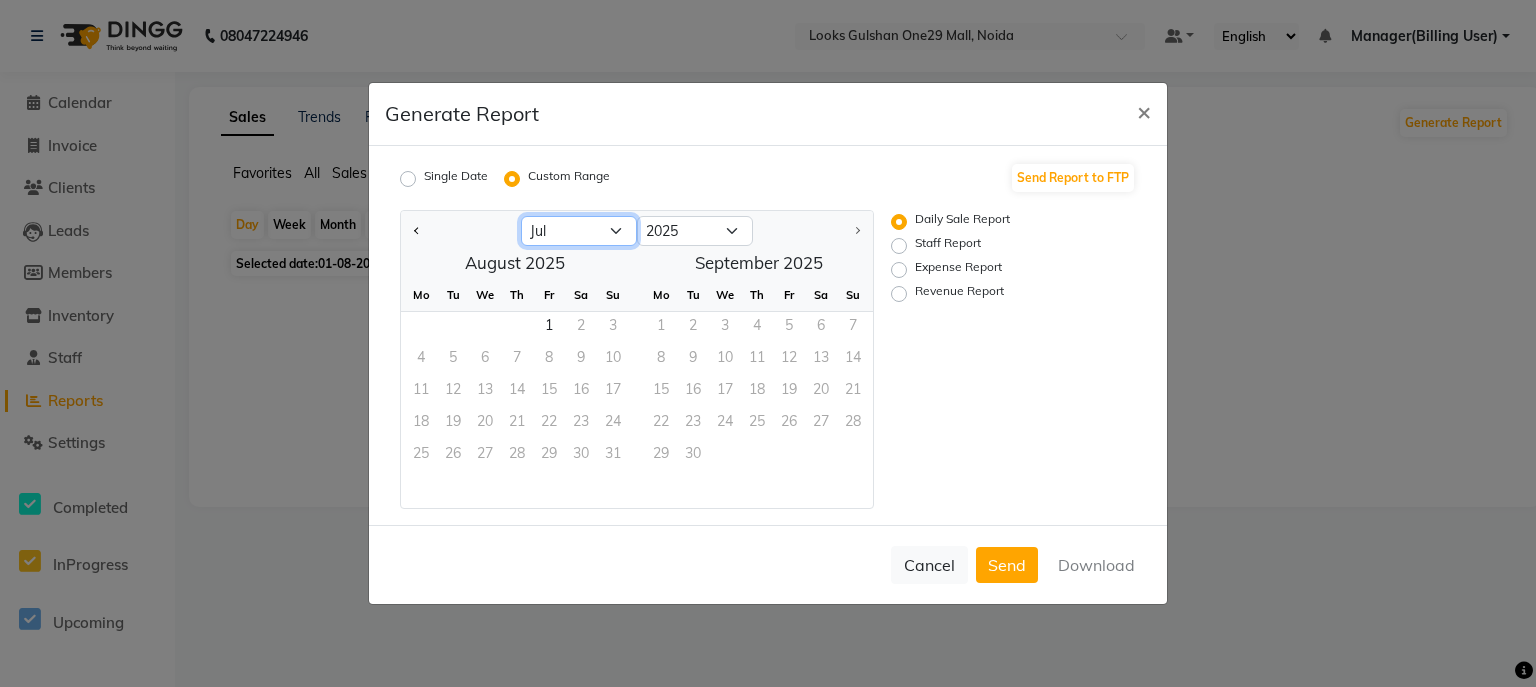 click on "Jan Feb Mar Apr May Jun Jul Aug" 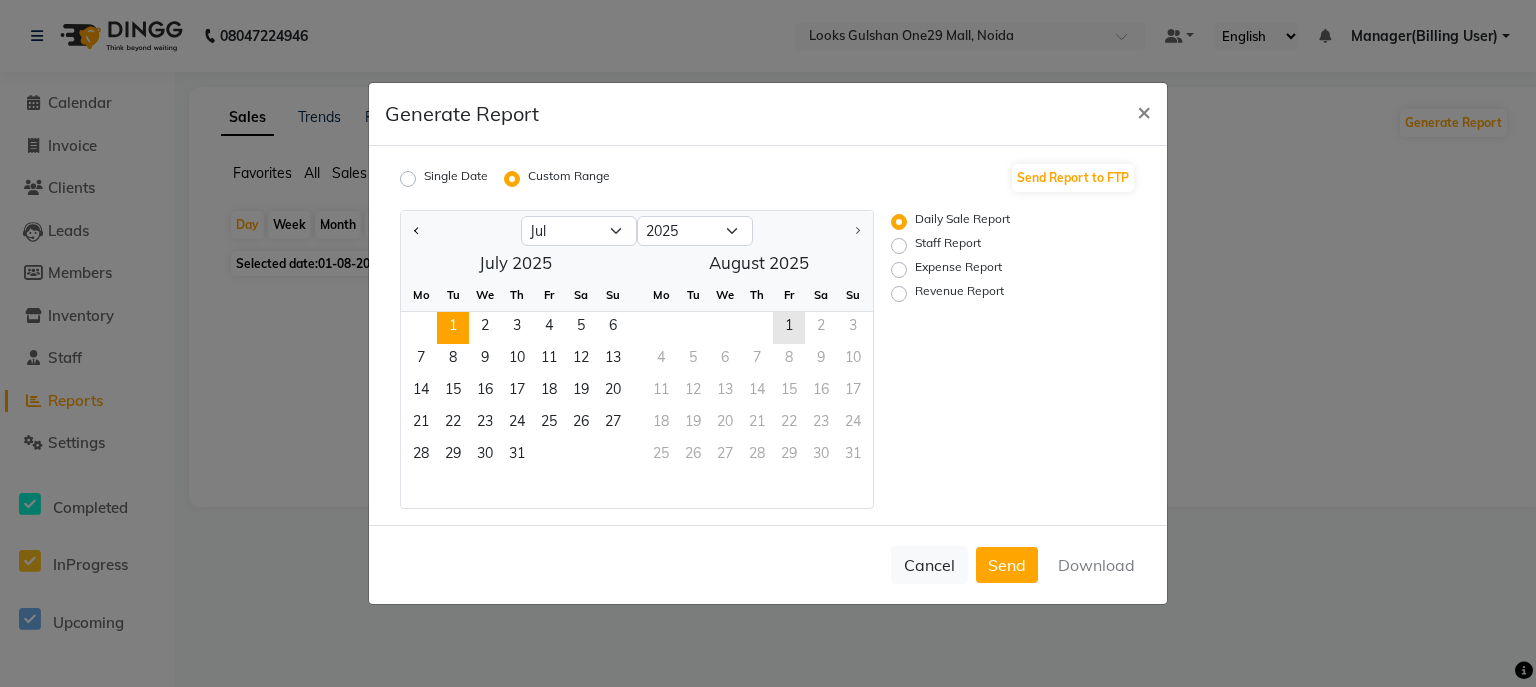 click on "1" 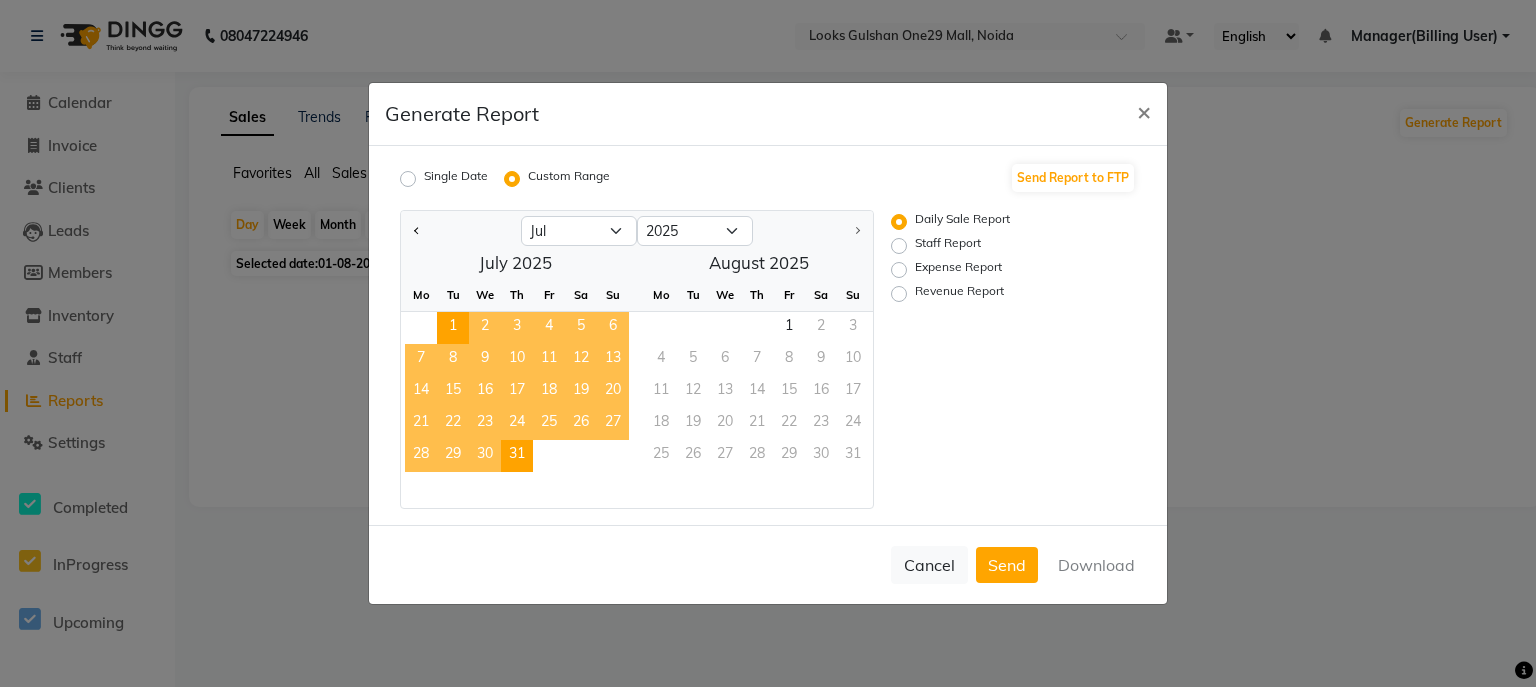 click on "31" 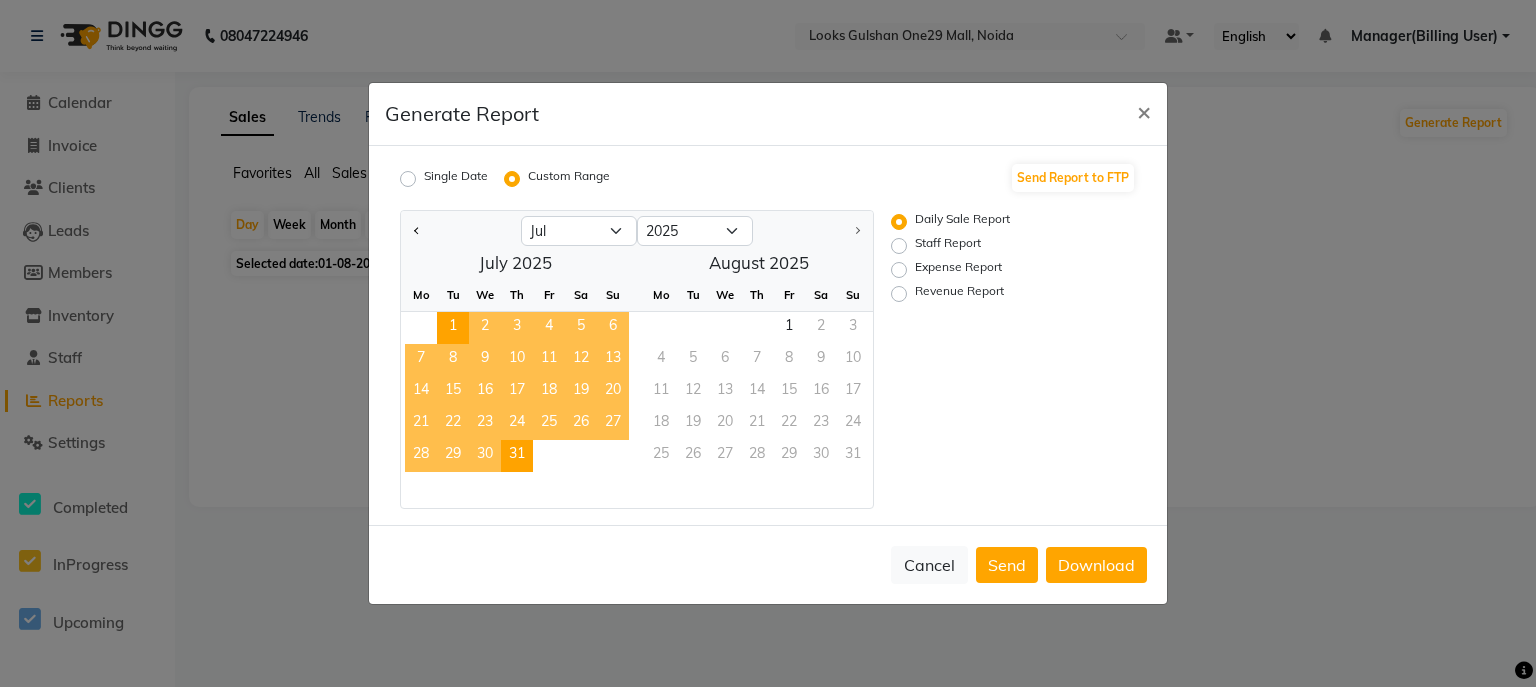 click on "Revenue Report" 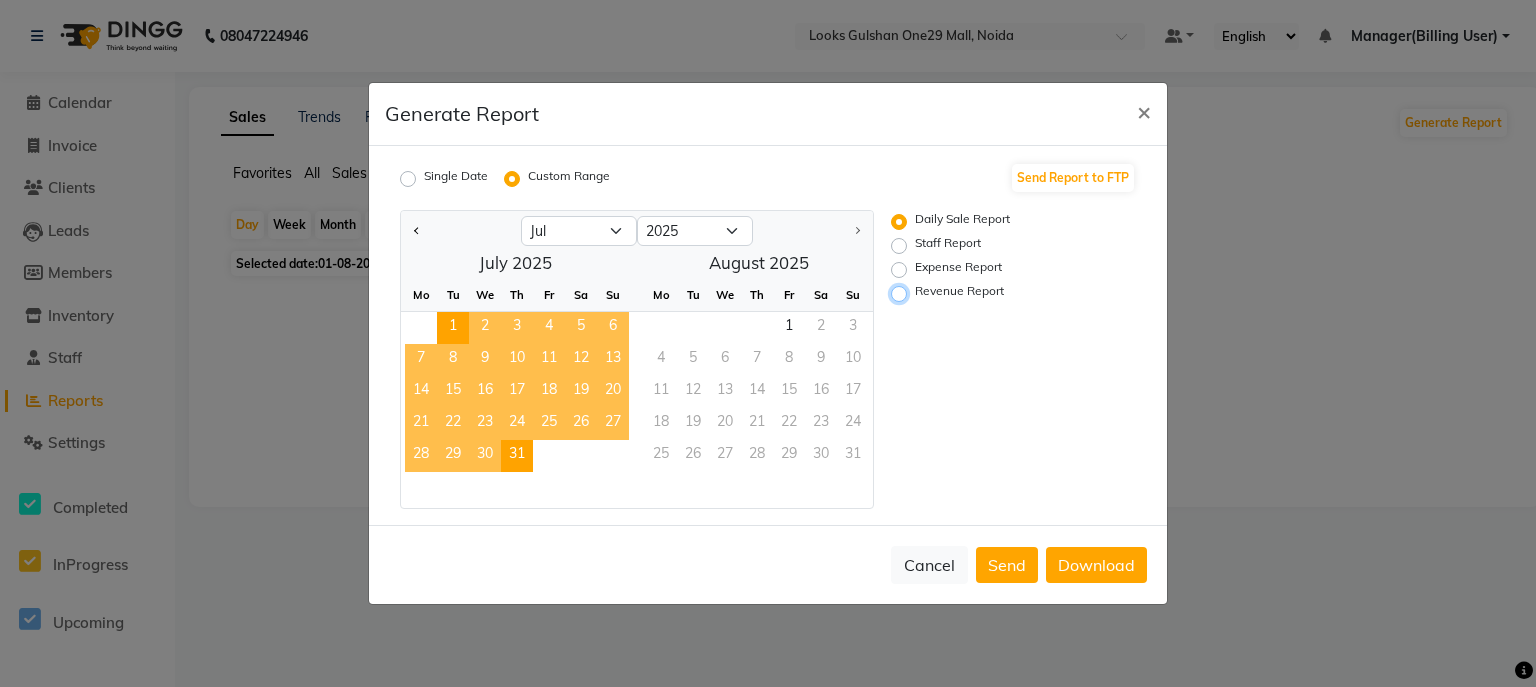 click on "Revenue Report" at bounding box center [902, 294] 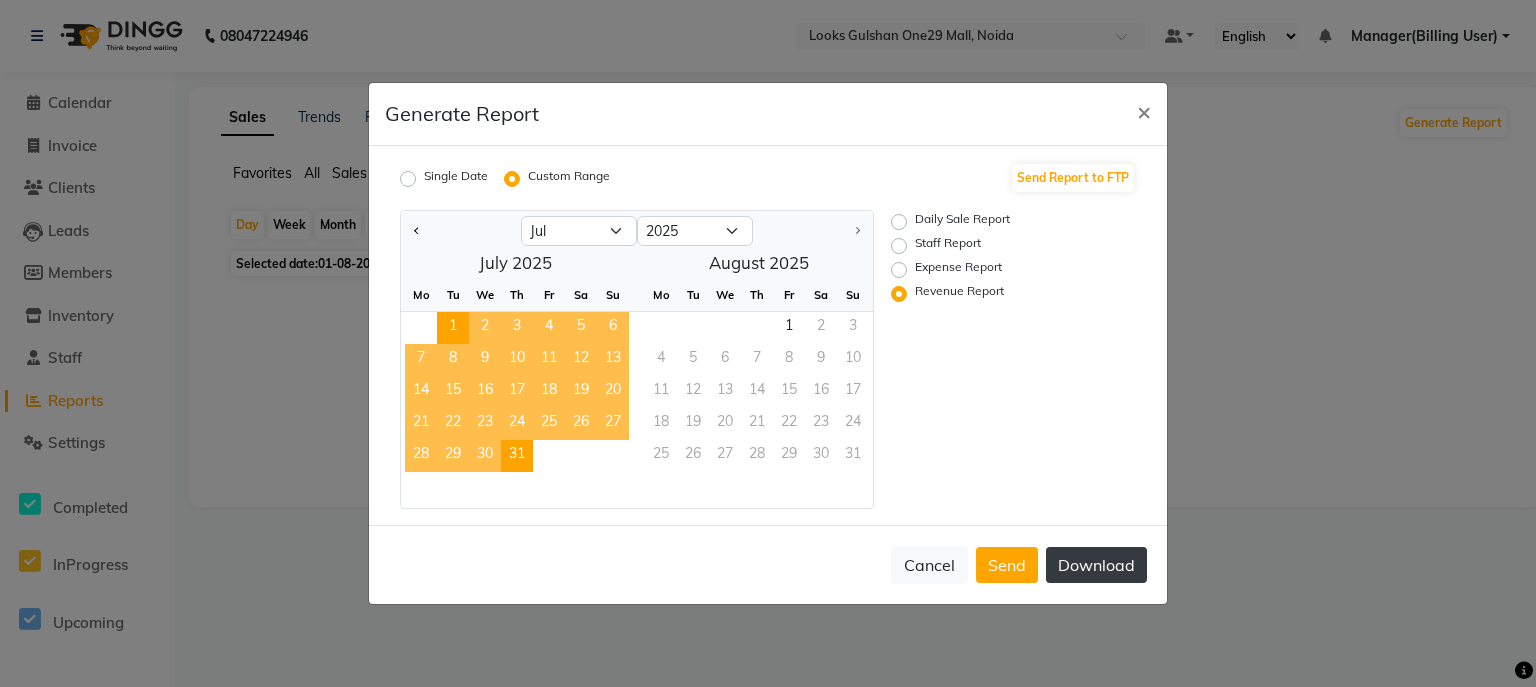 click on "Download" 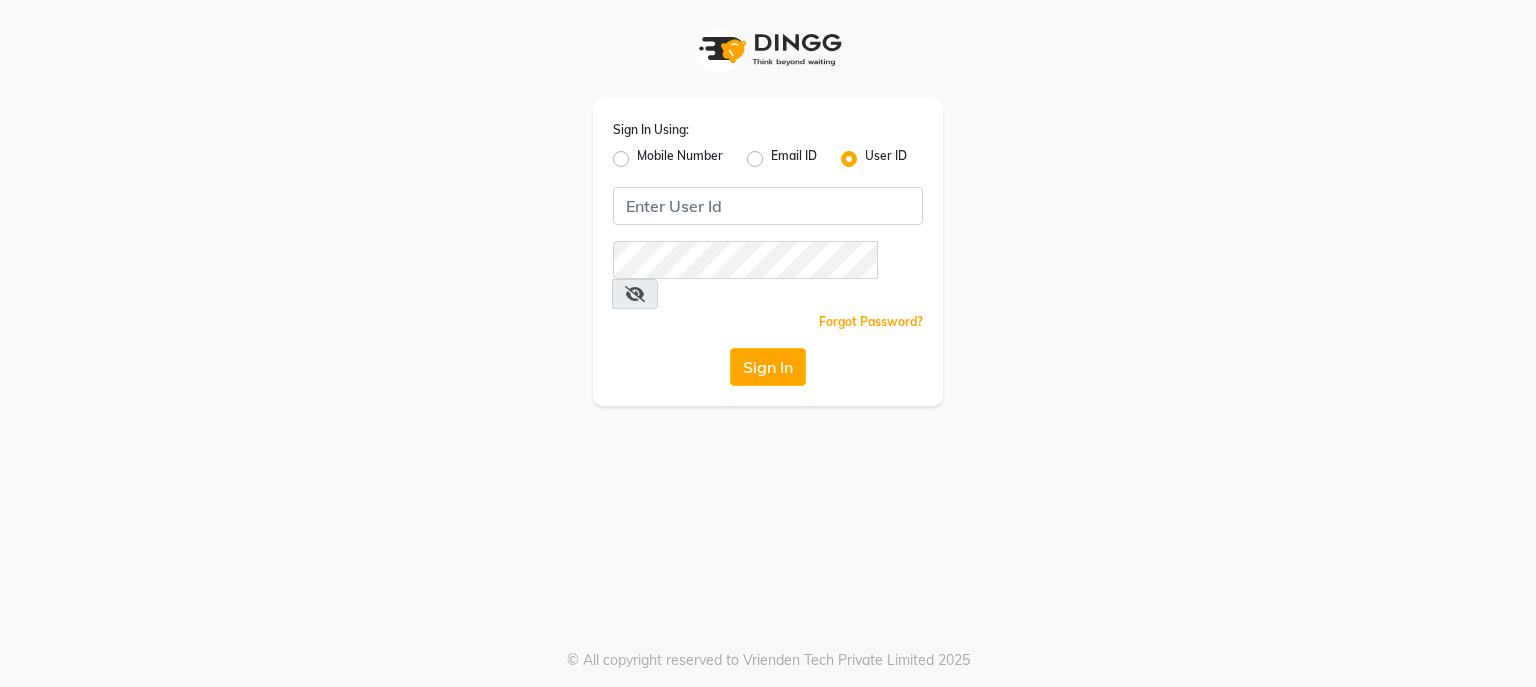 scroll, scrollTop: 0, scrollLeft: 0, axis: both 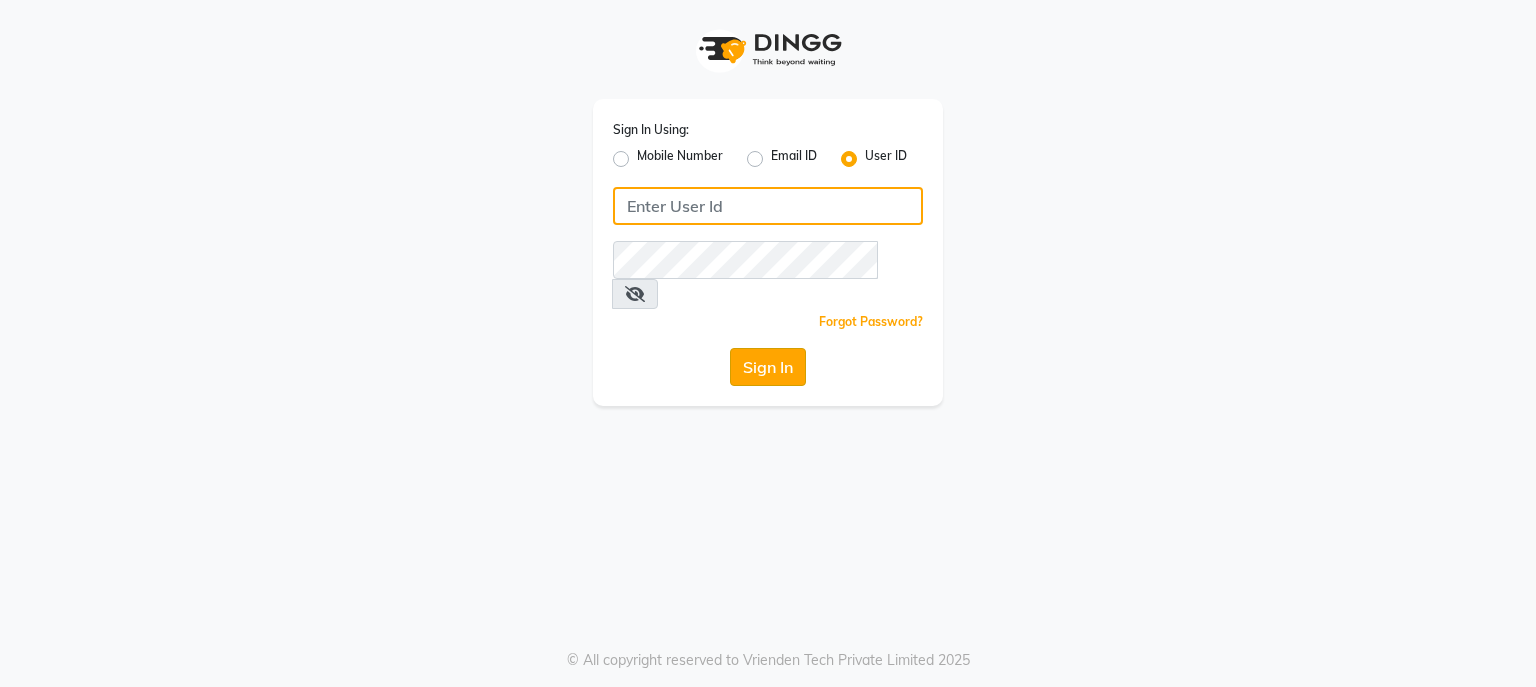 type on "e3694-01" 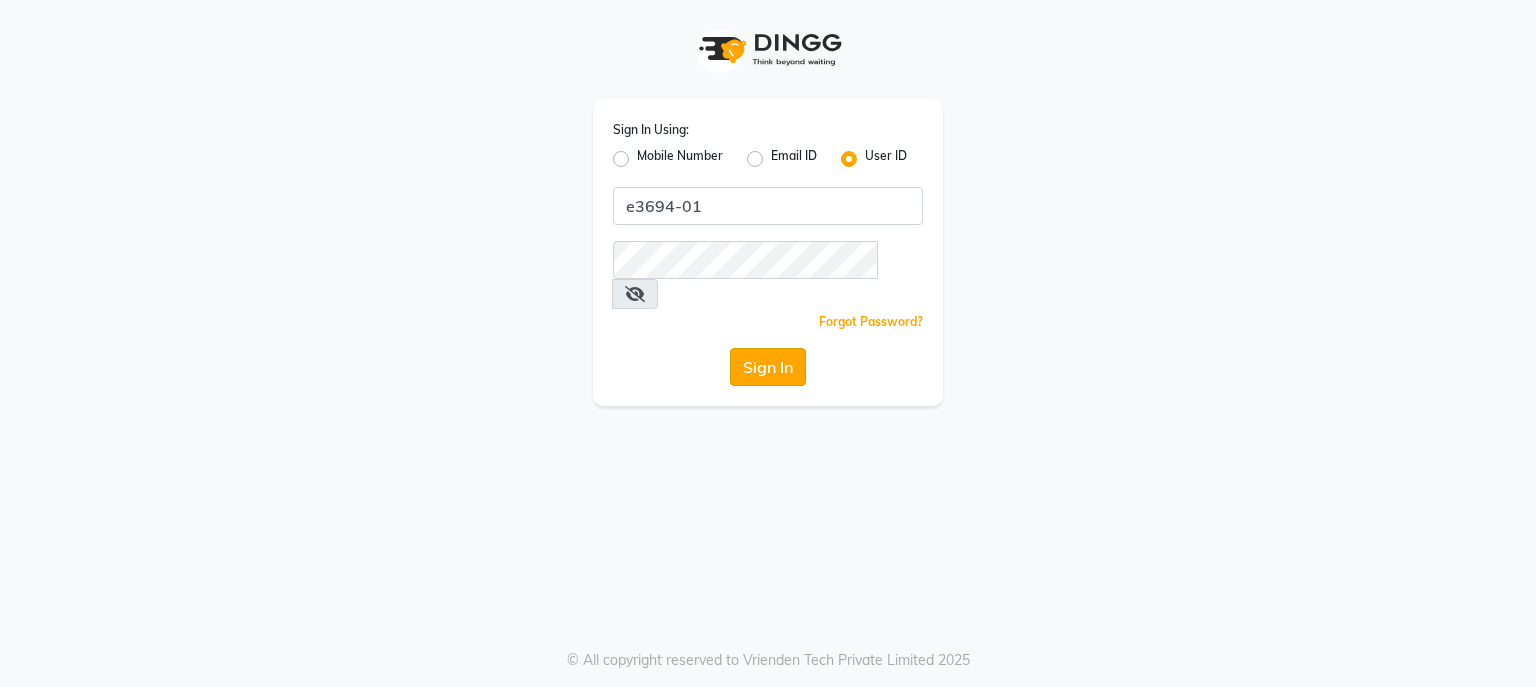 click on "Sign In" 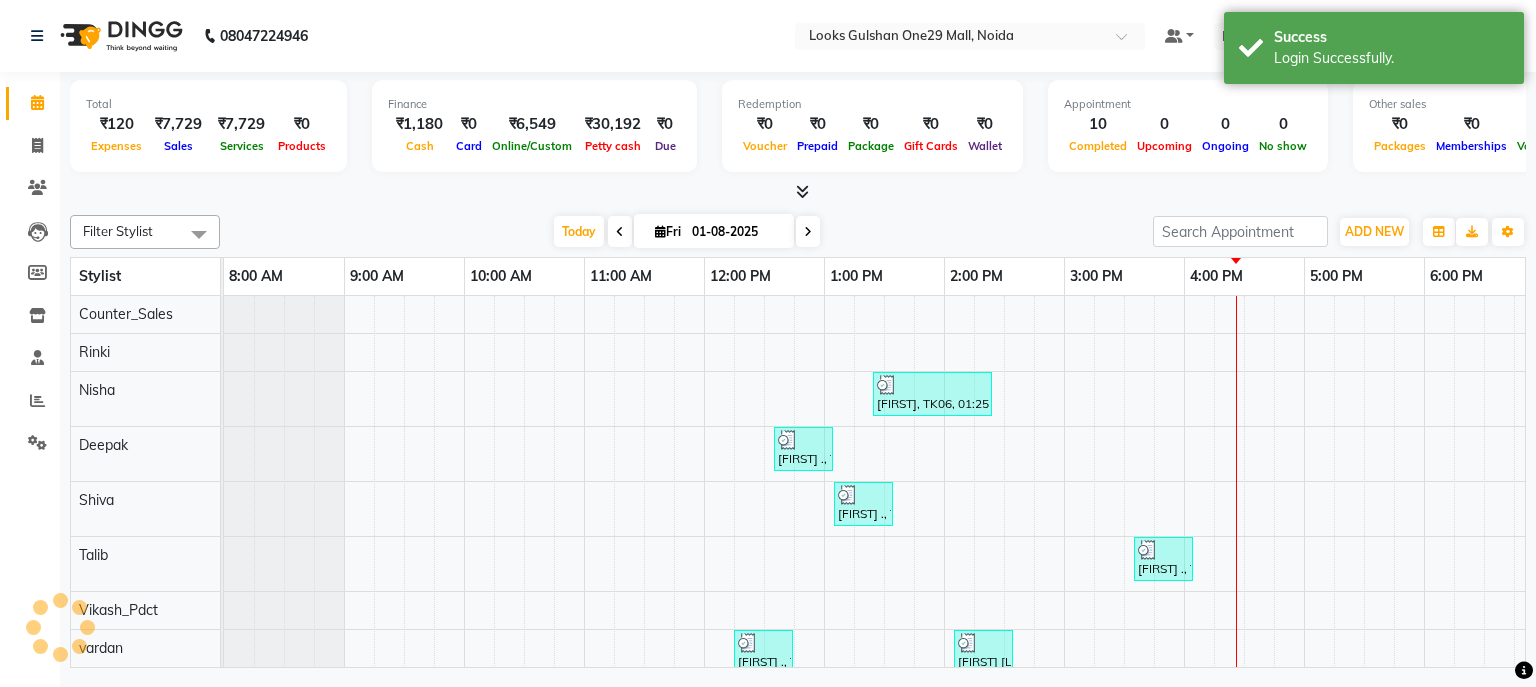 select on "en" 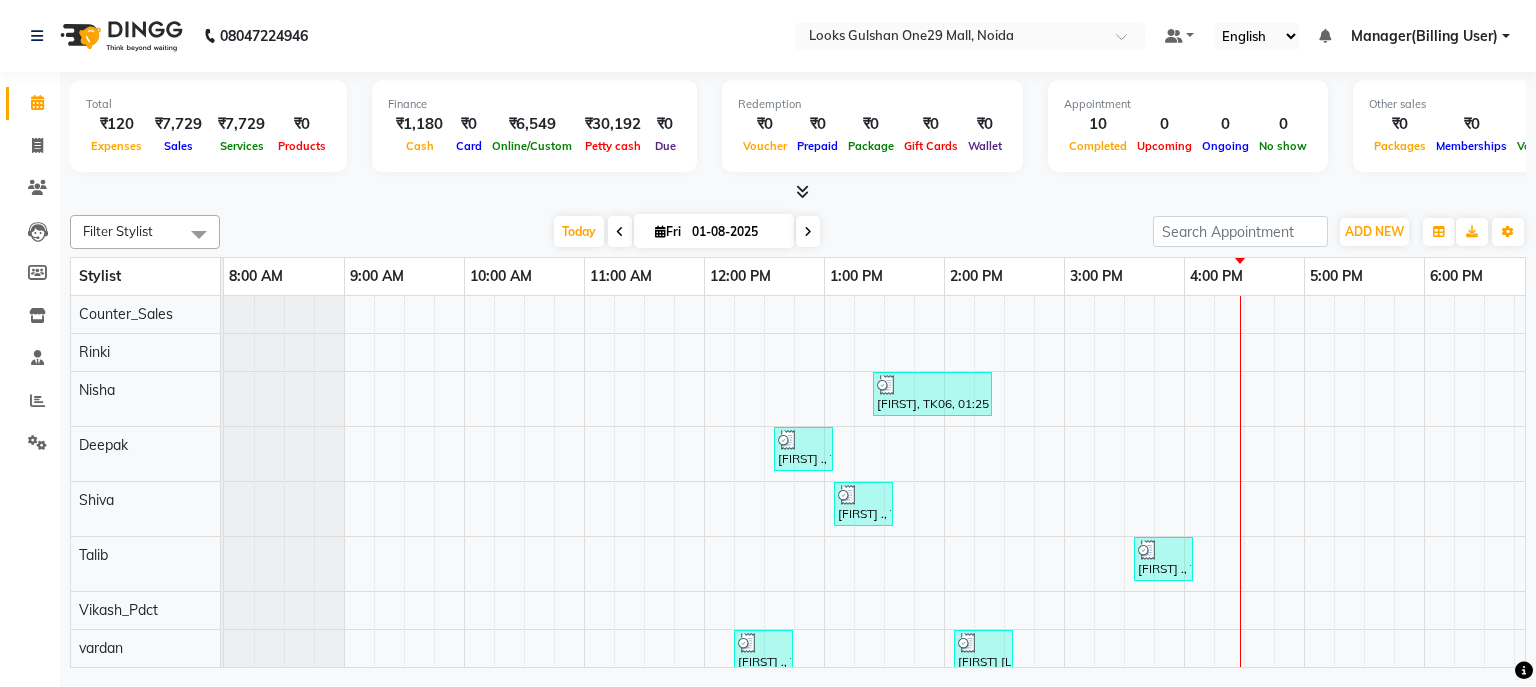 scroll, scrollTop: 0, scrollLeft: 258, axis: horizontal 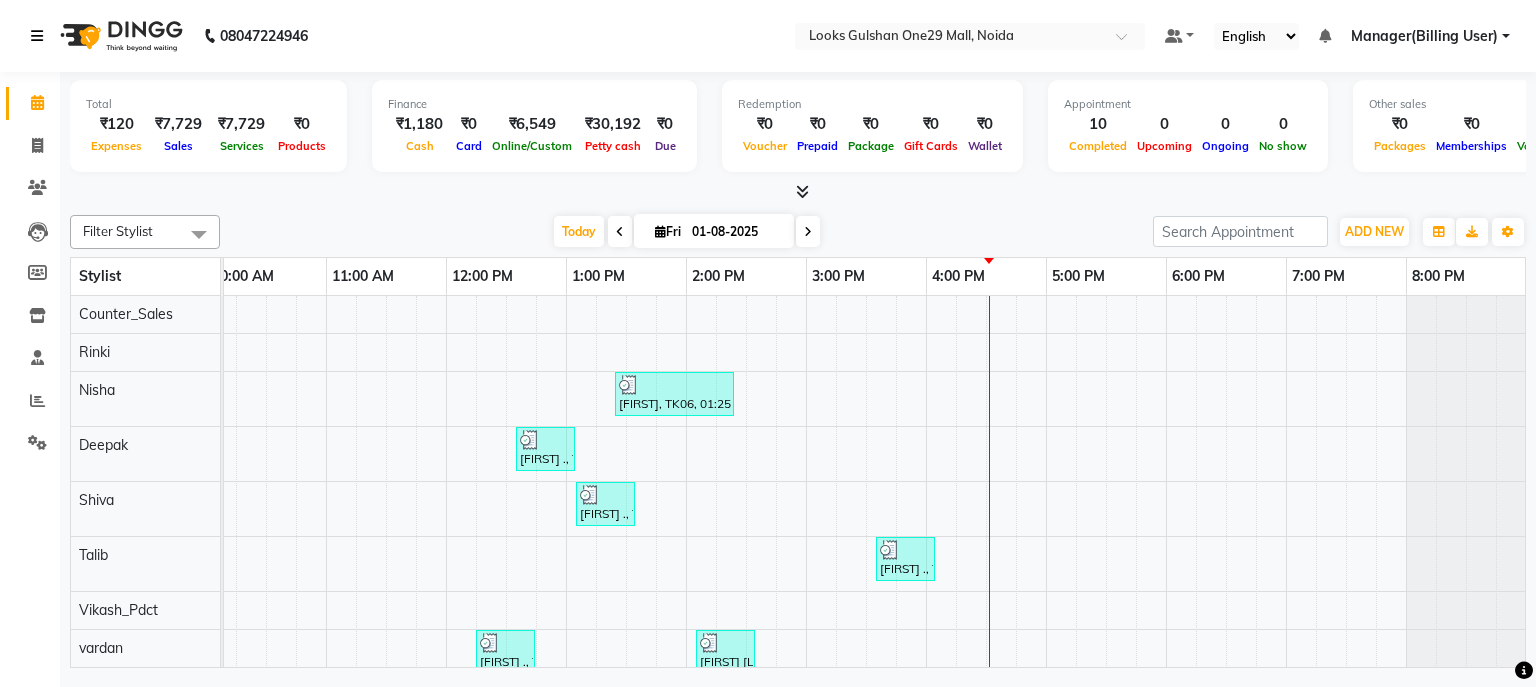 click at bounding box center [37, 36] 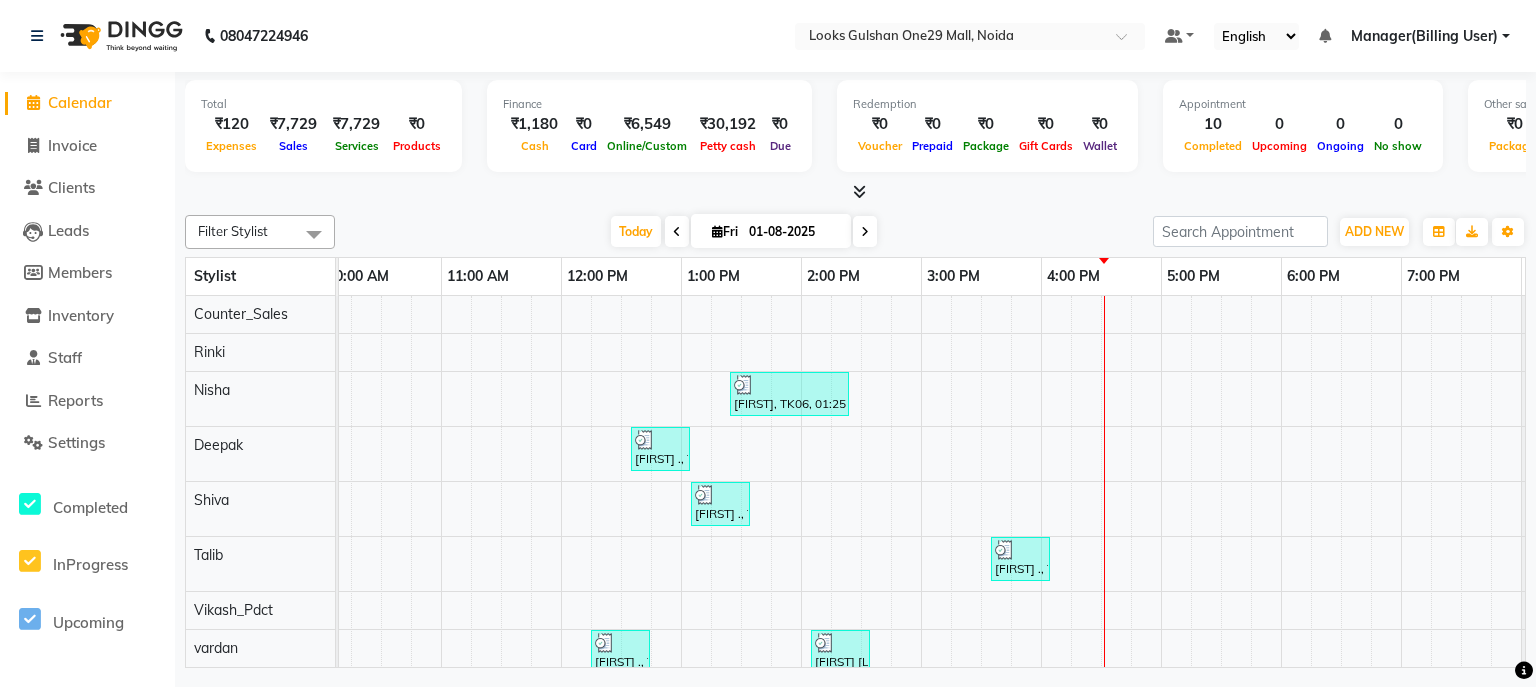 click on "Invoice" 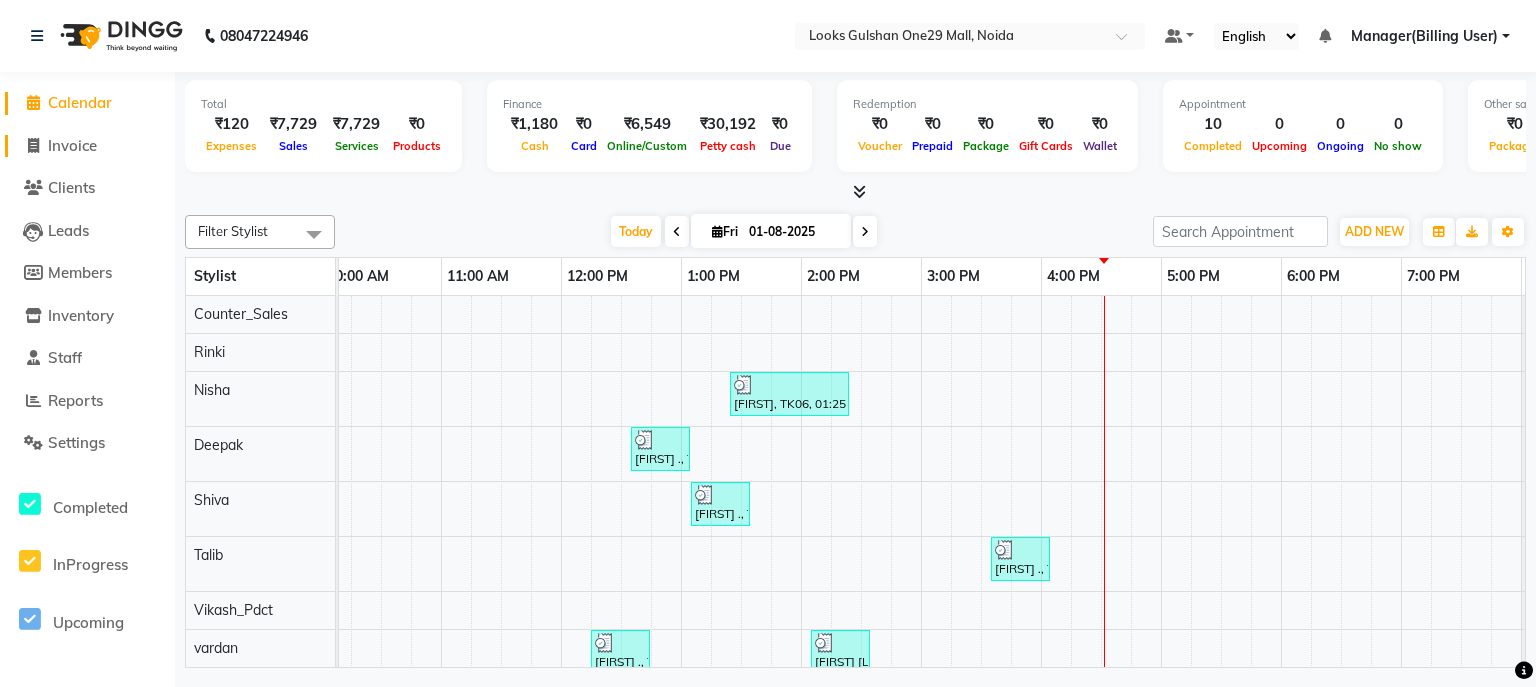 click on "Invoice" 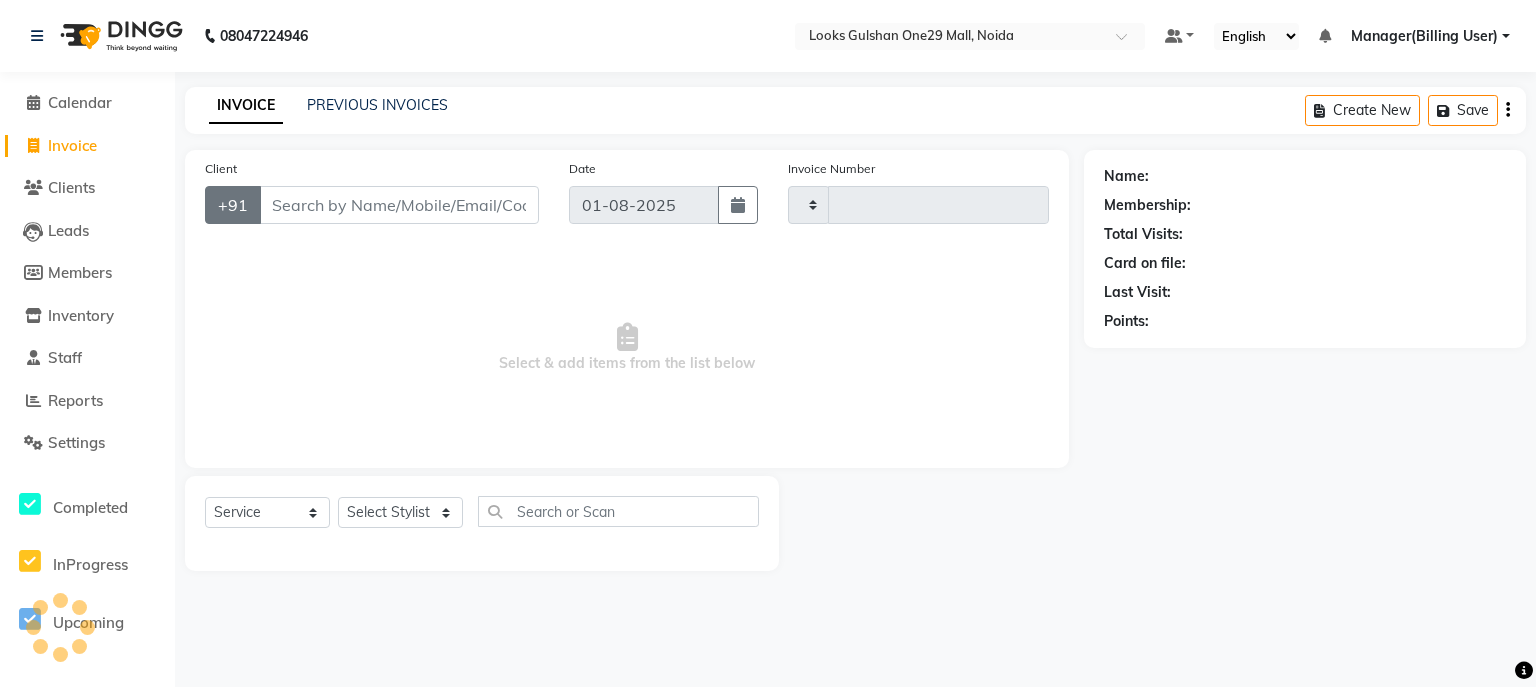 type on "0804" 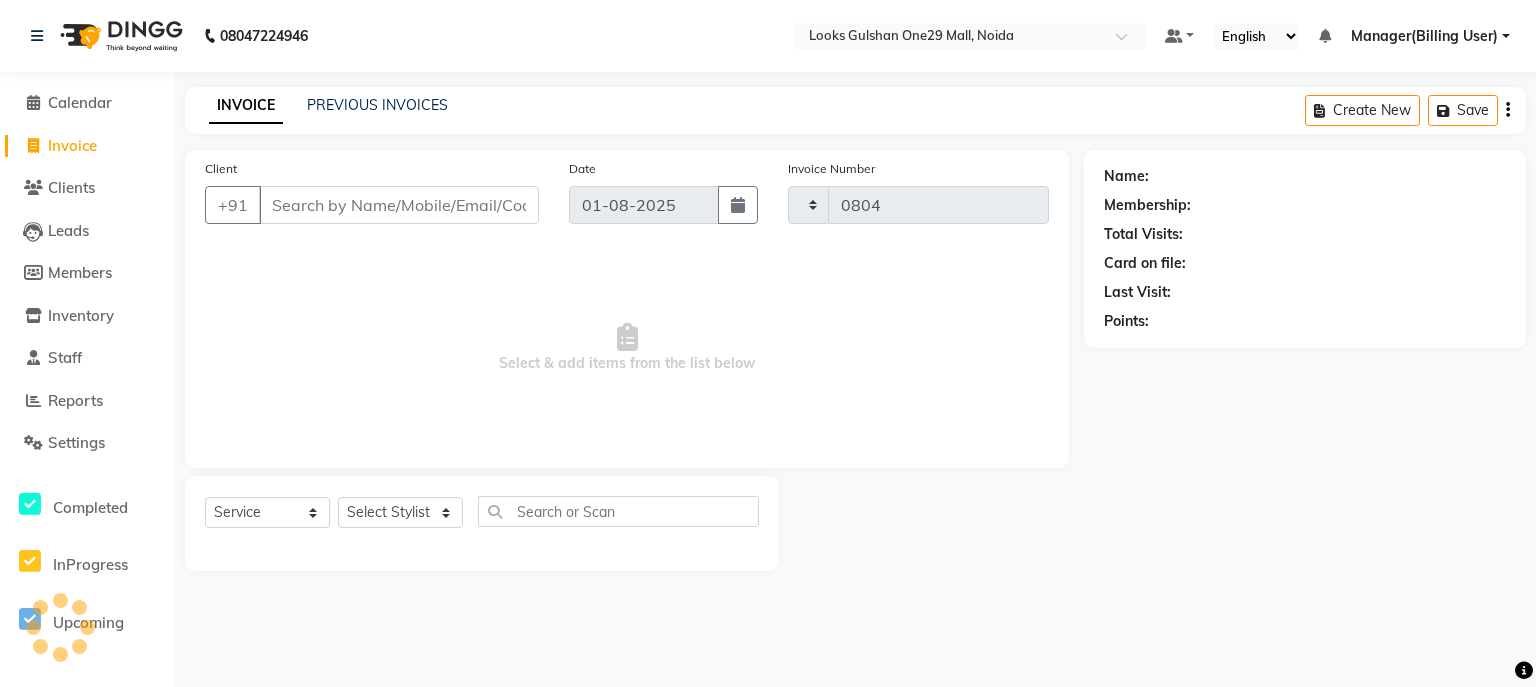 select on "8337" 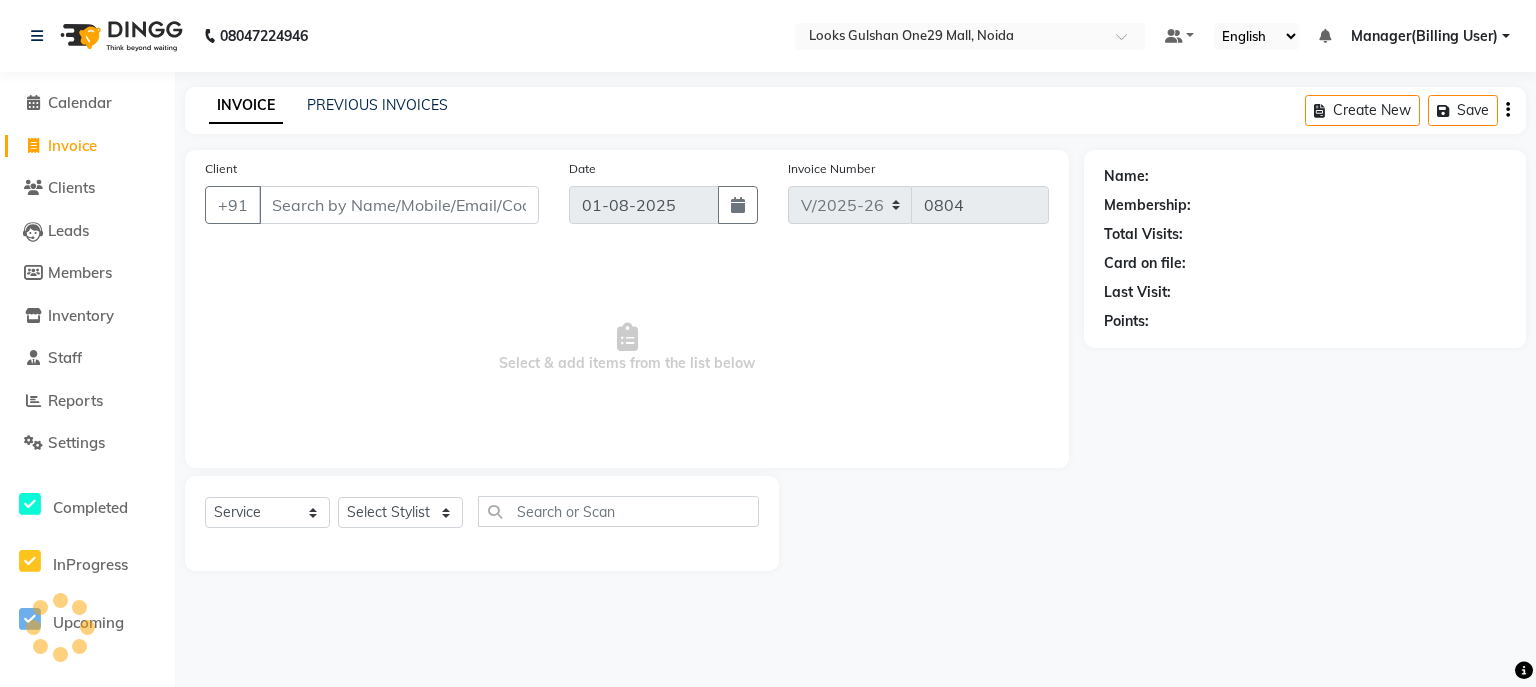 click on "Client +91" 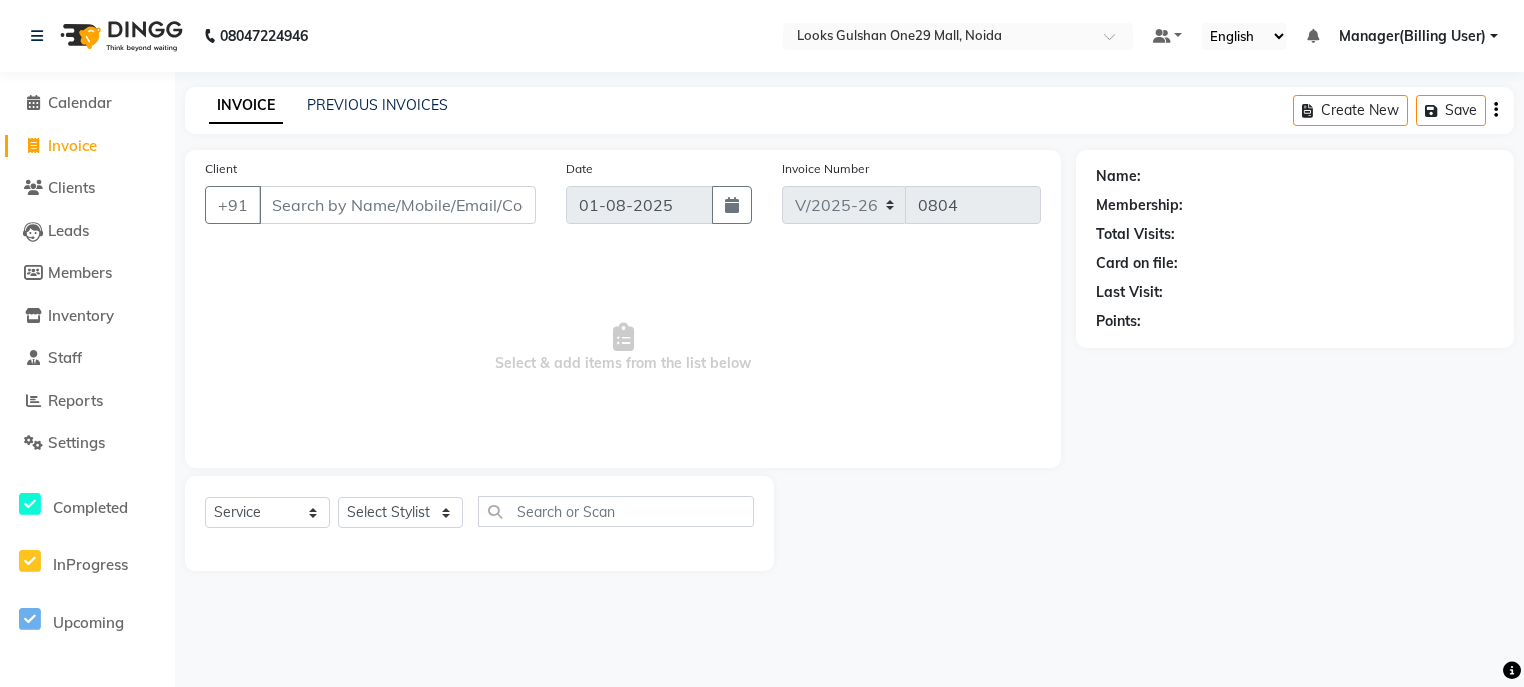 select on "80996" 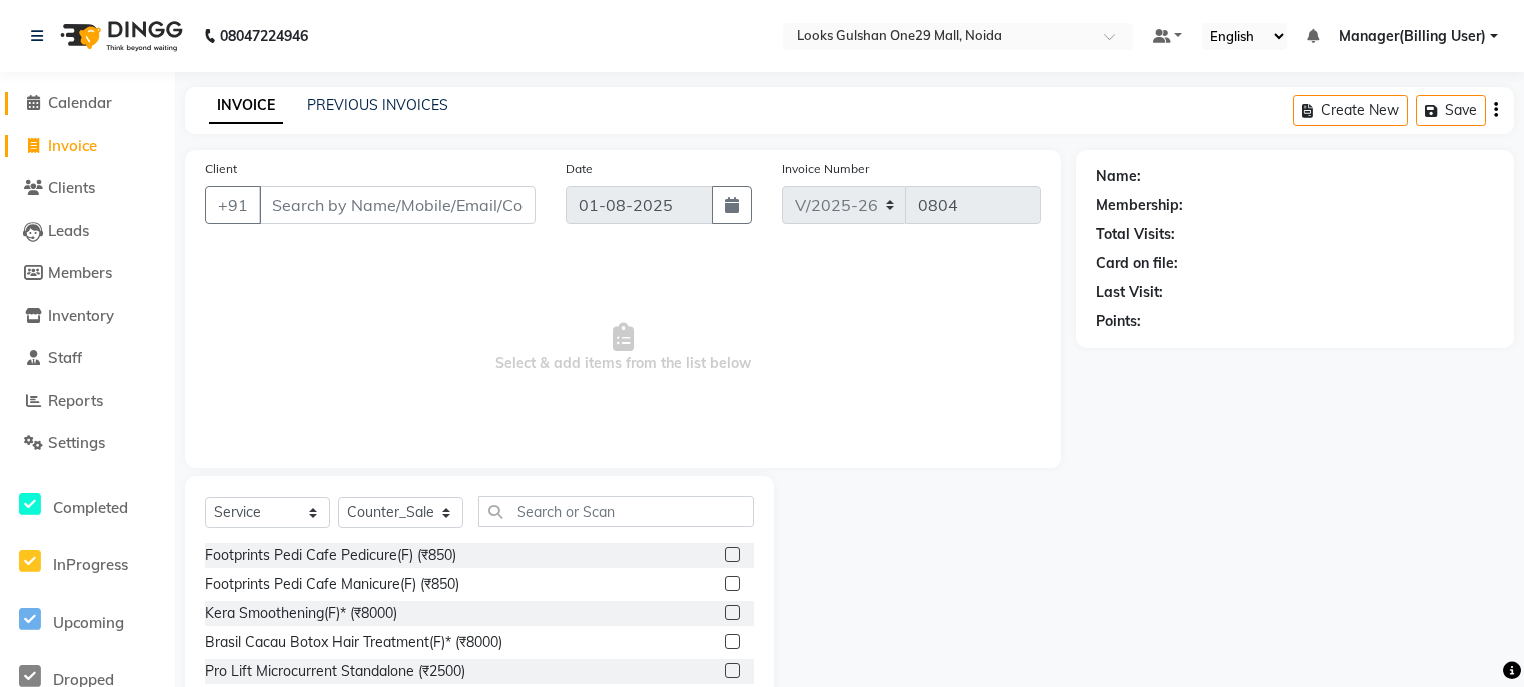 click on "Calendar" 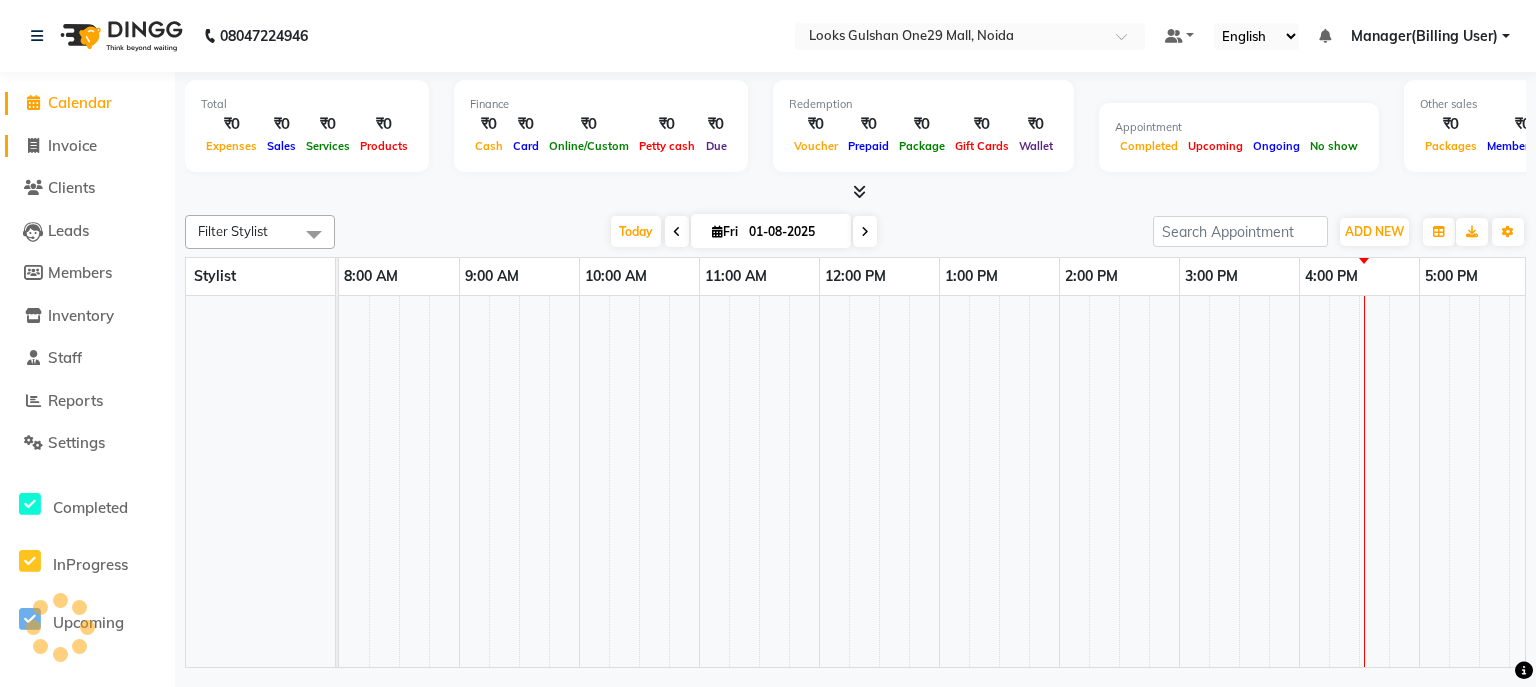 scroll, scrollTop: 0, scrollLeft: 0, axis: both 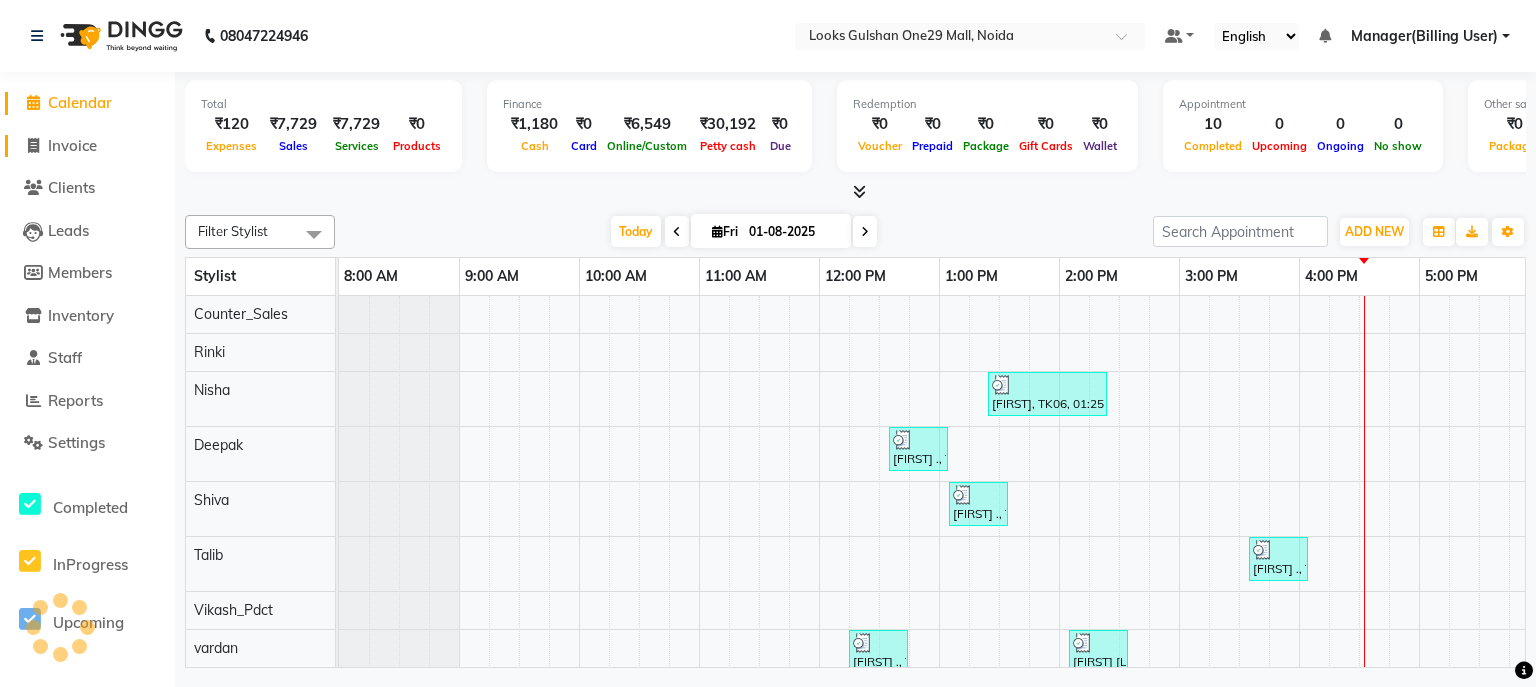 click on "Invoice" 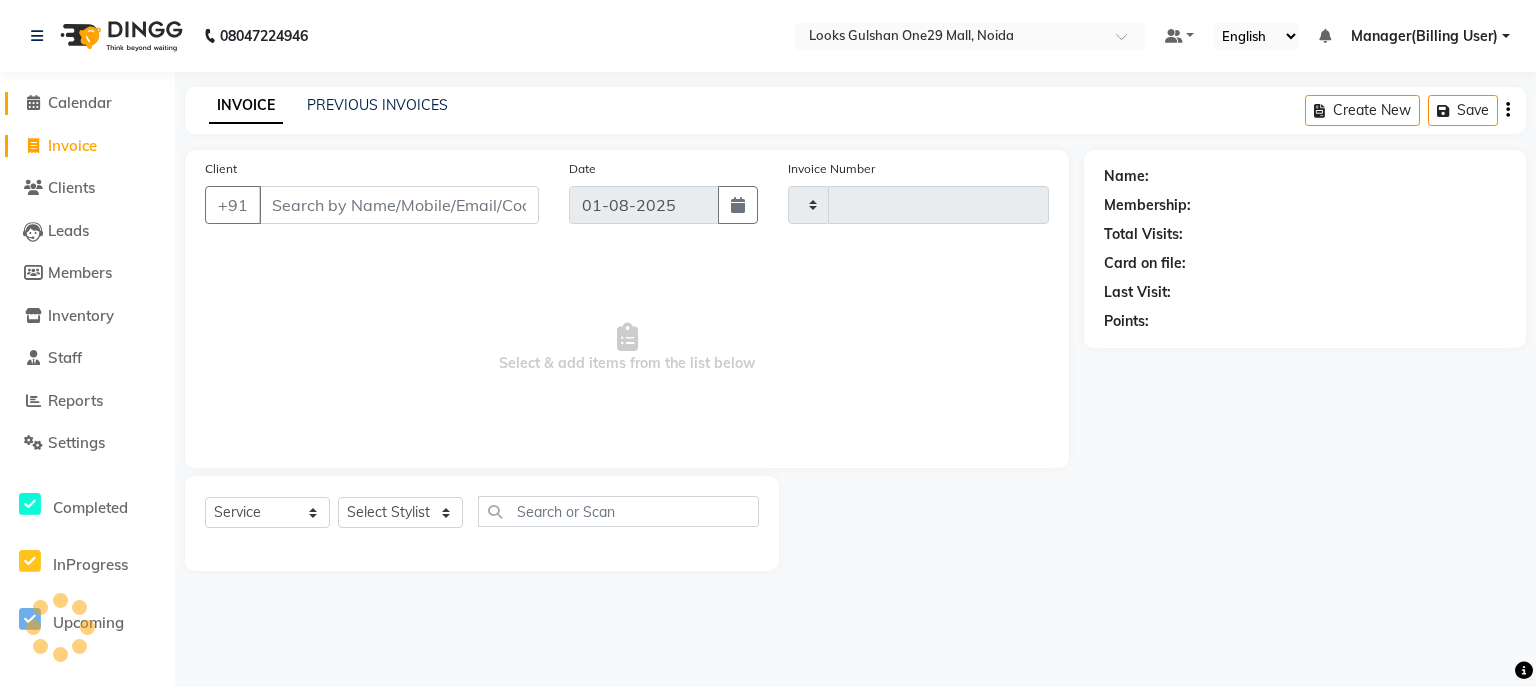 click on "Calendar" 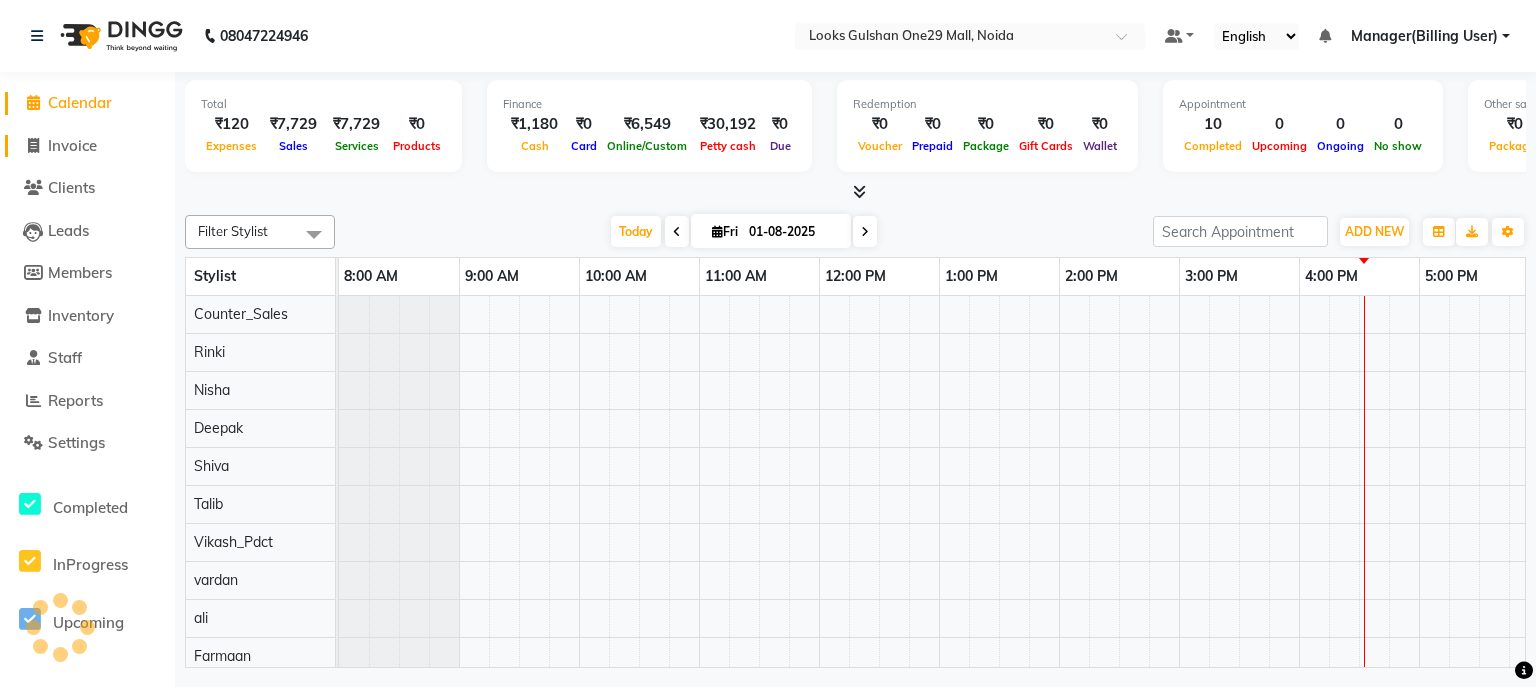 scroll, scrollTop: 0, scrollLeft: 0, axis: both 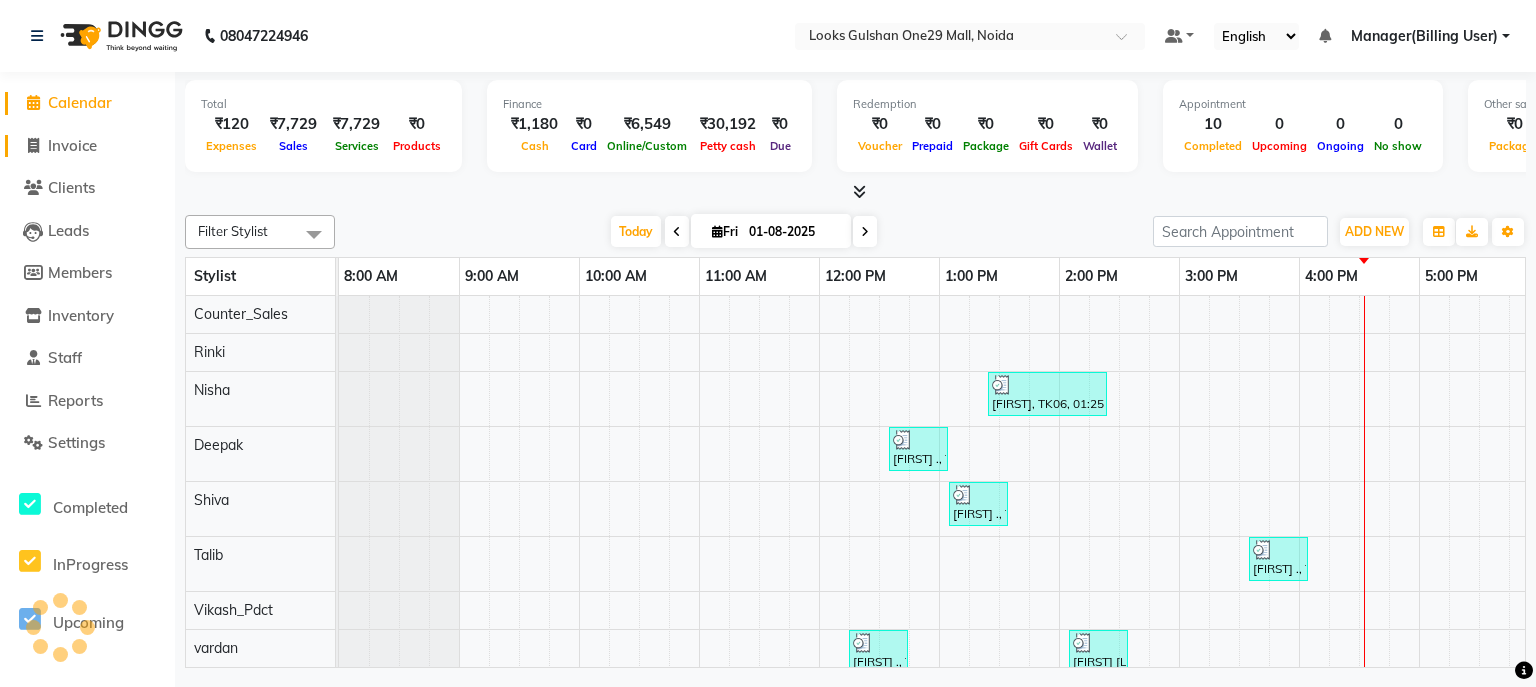 click on "Invoice" 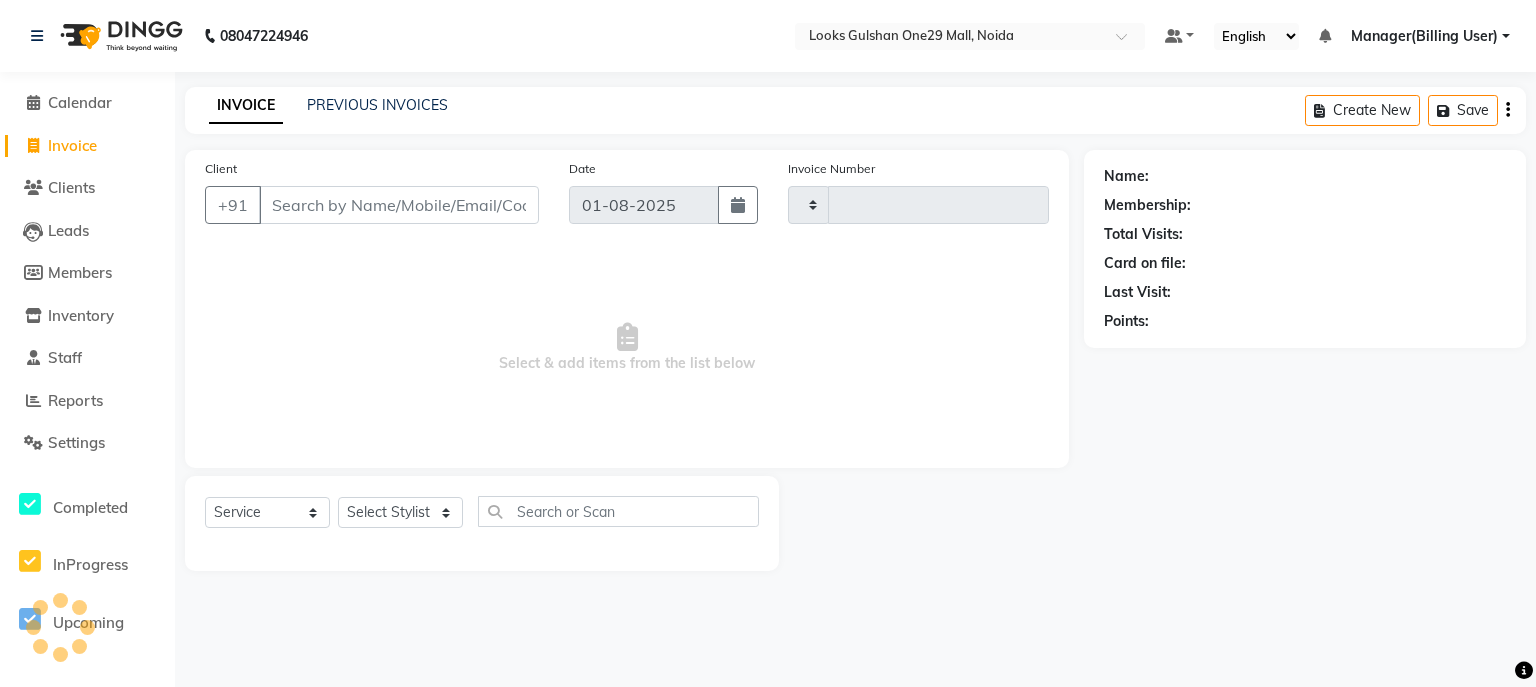 type on "0804" 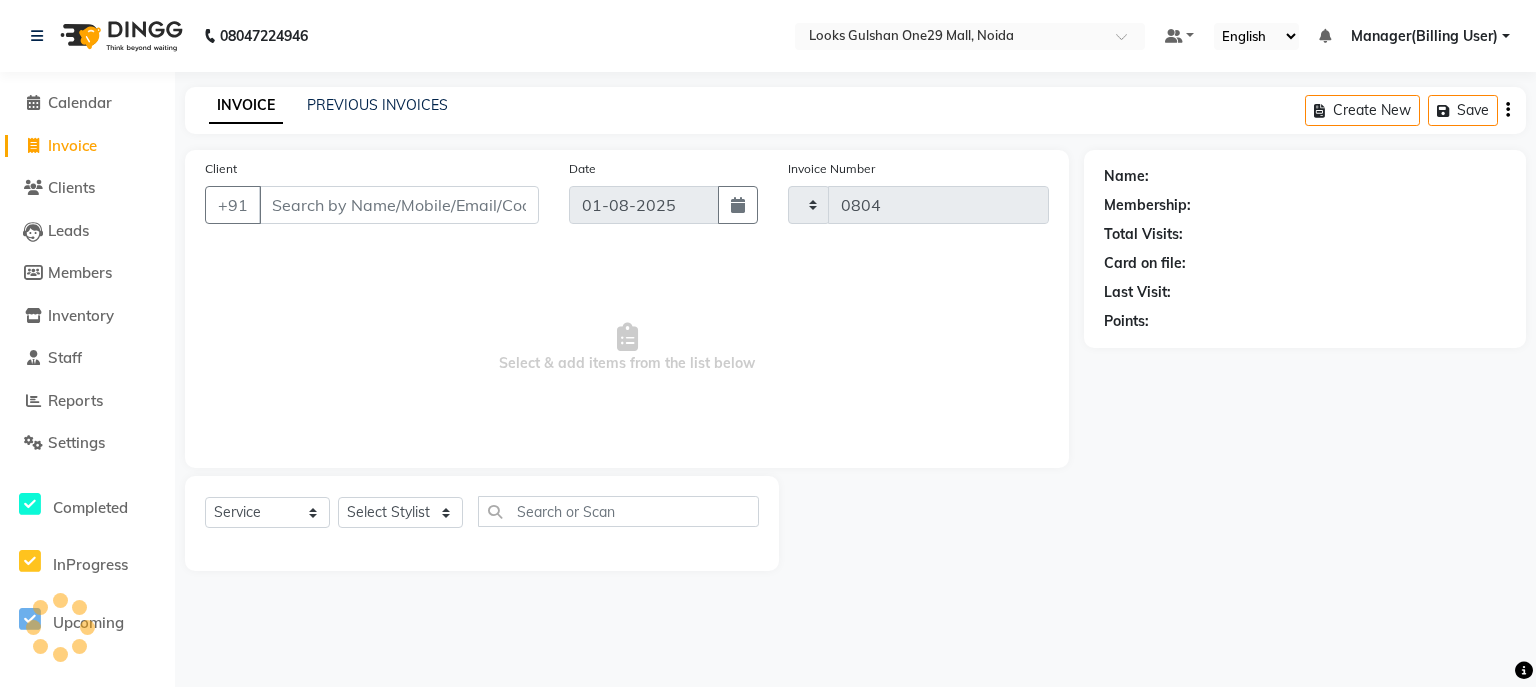 select on "8337" 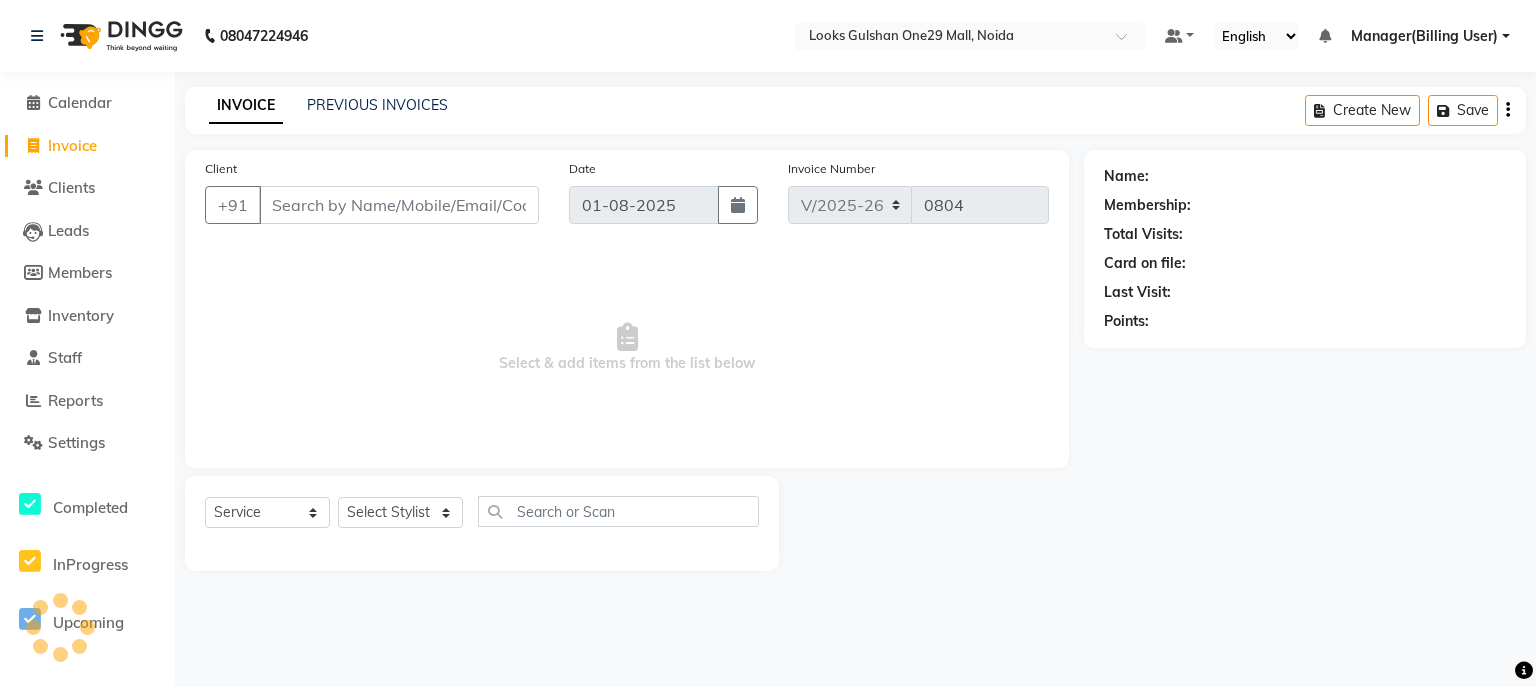 click on "Client +91" 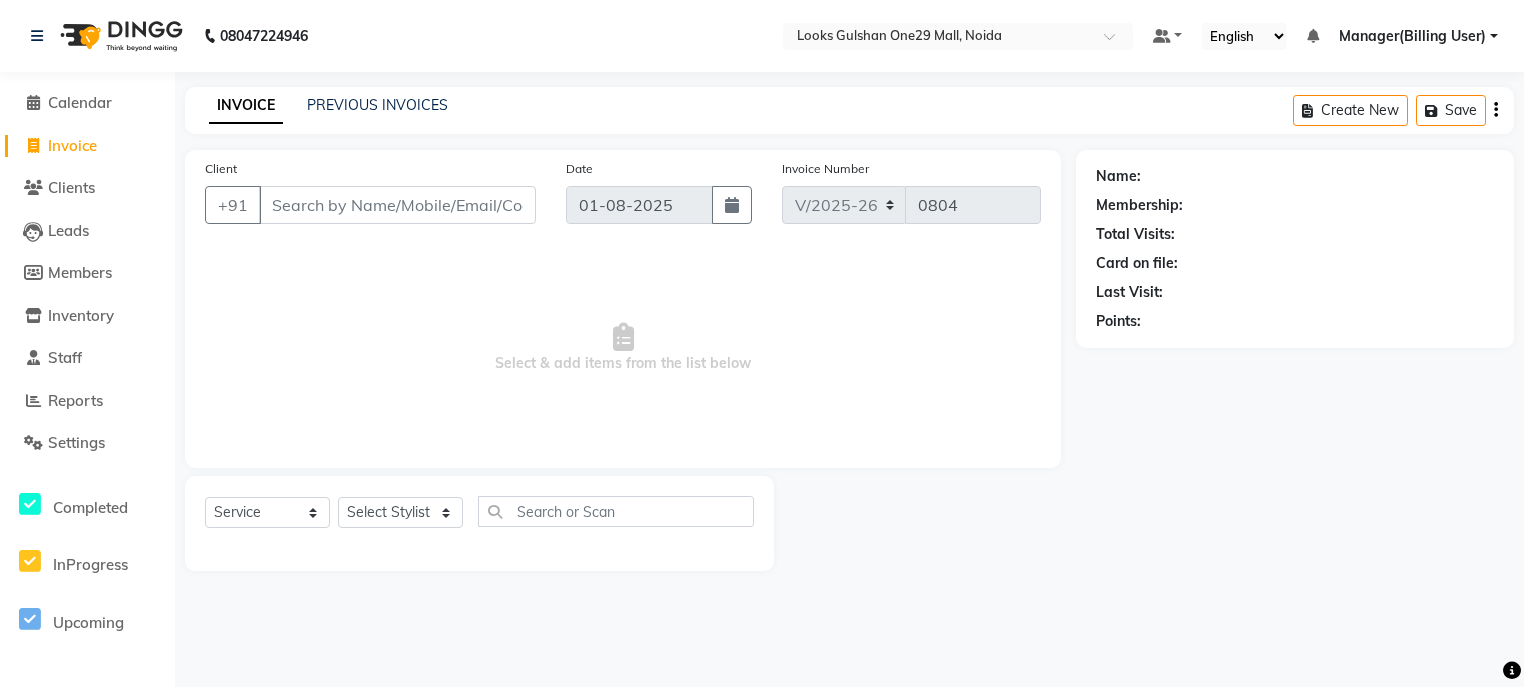 select on "80996" 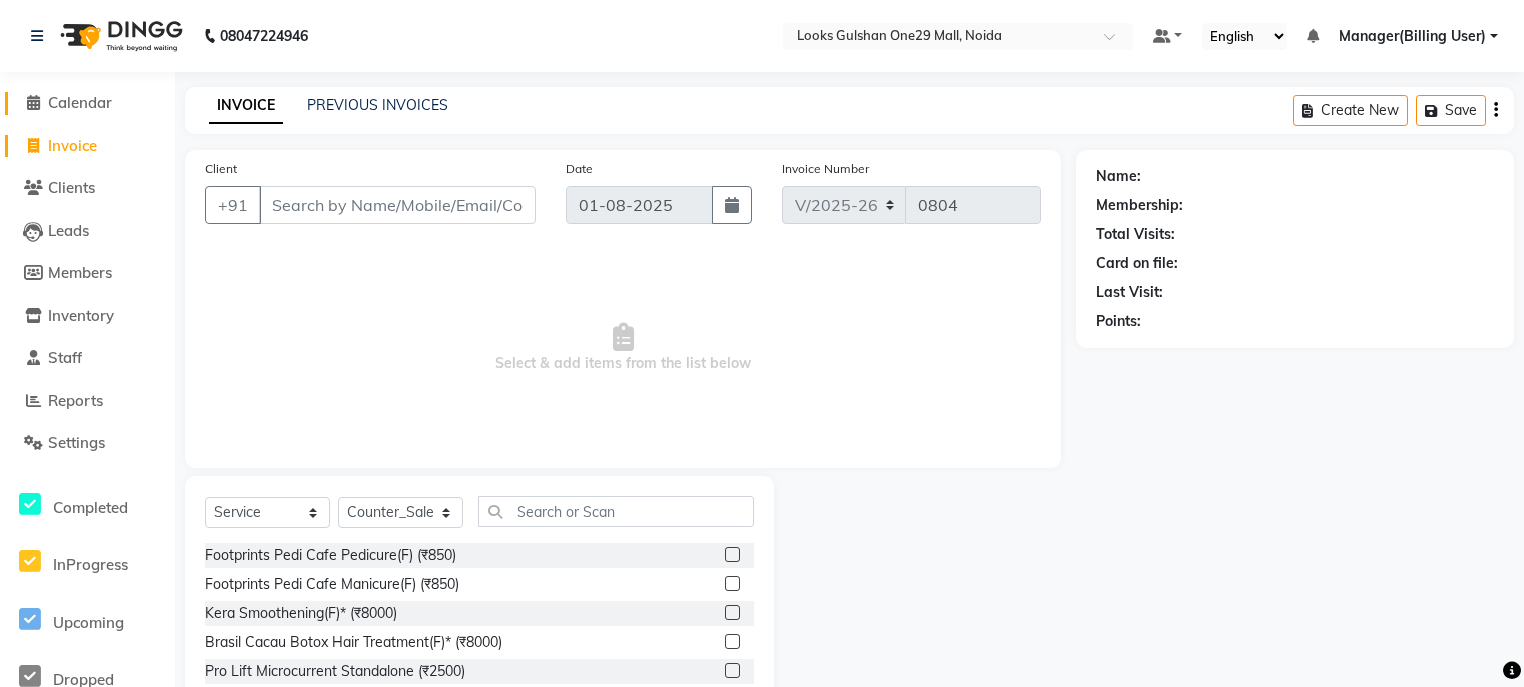 click on "Calendar" 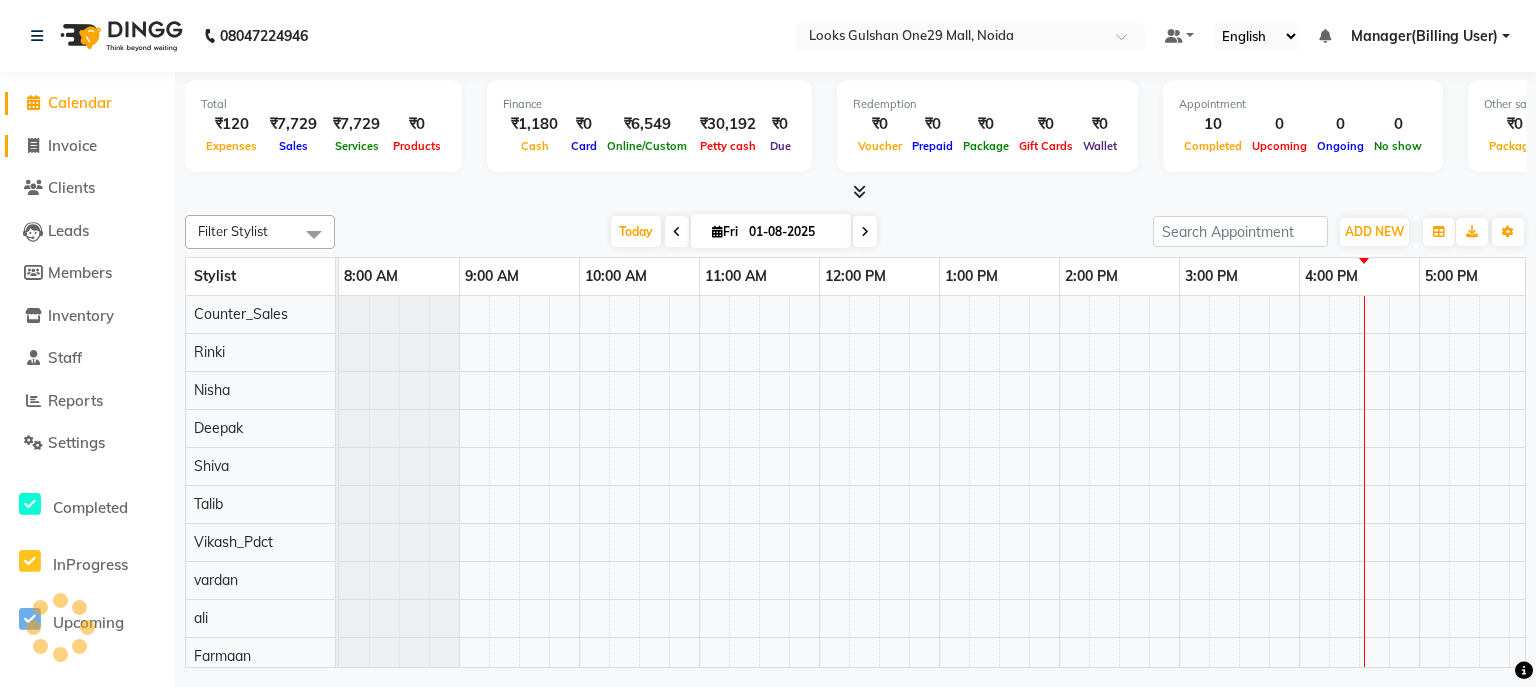 scroll, scrollTop: 0, scrollLeft: 373, axis: horizontal 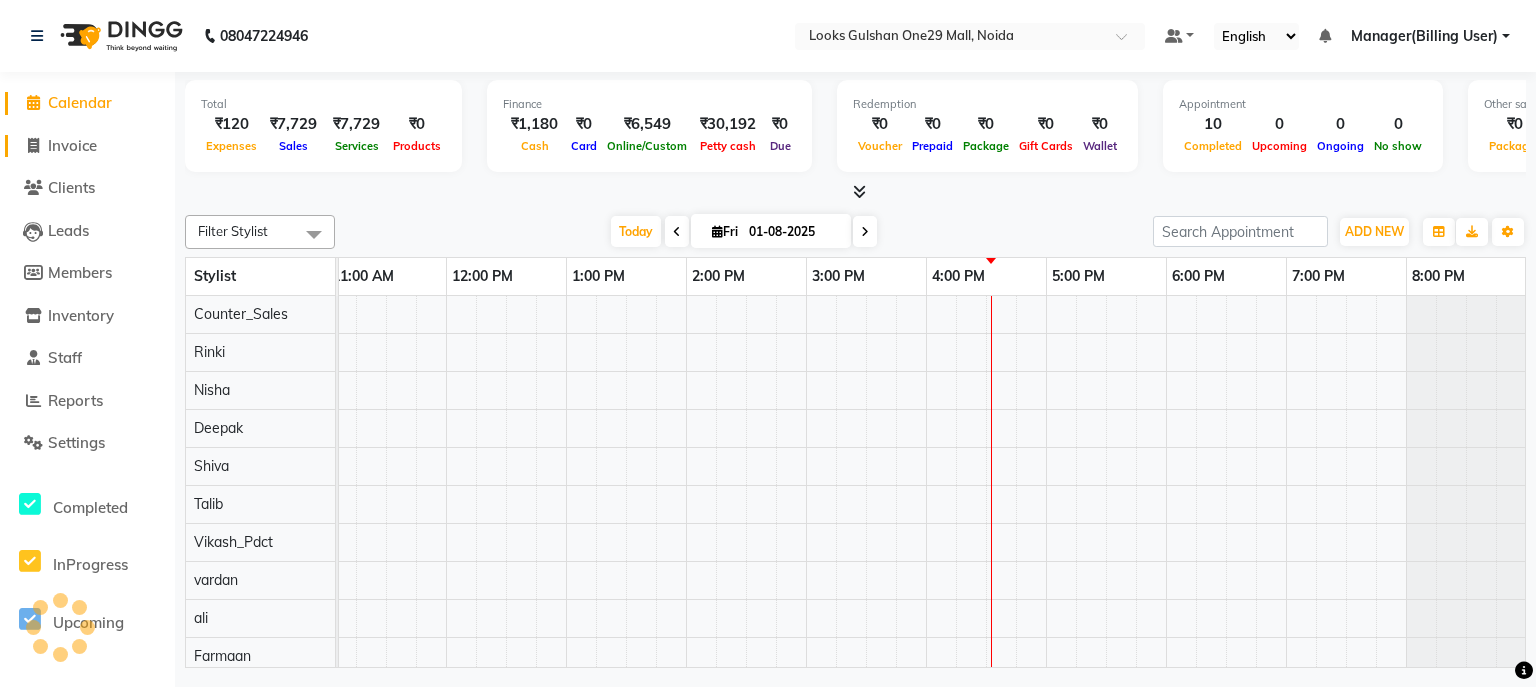 click on "Invoice" 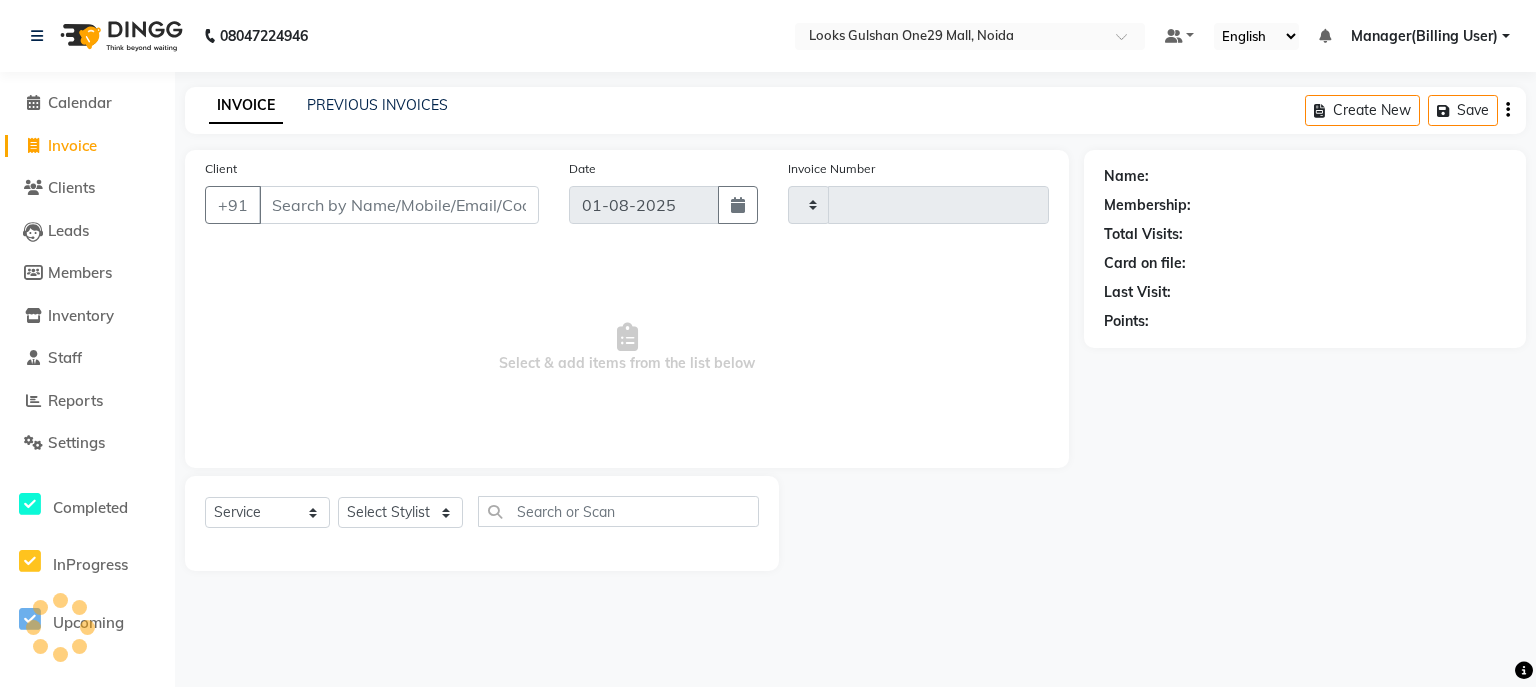 type on "0804" 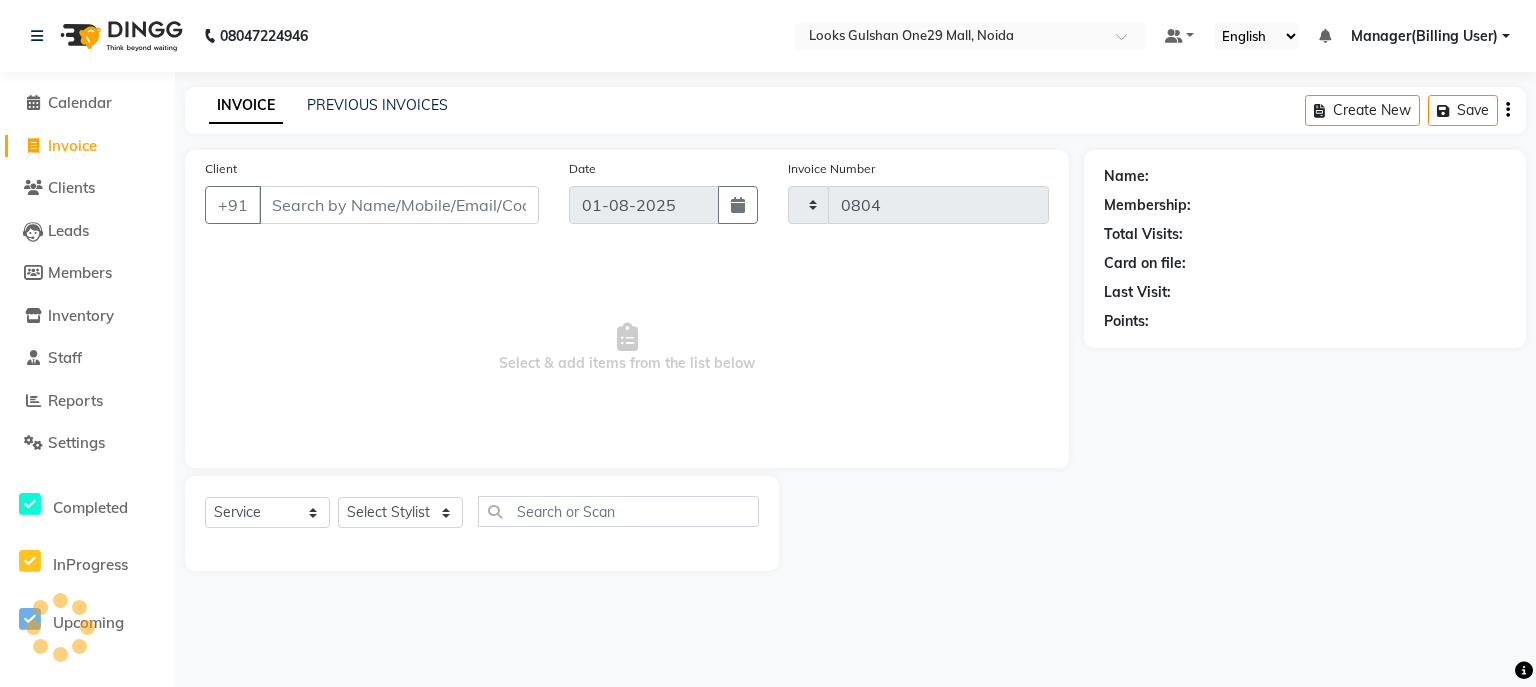 select on "8337" 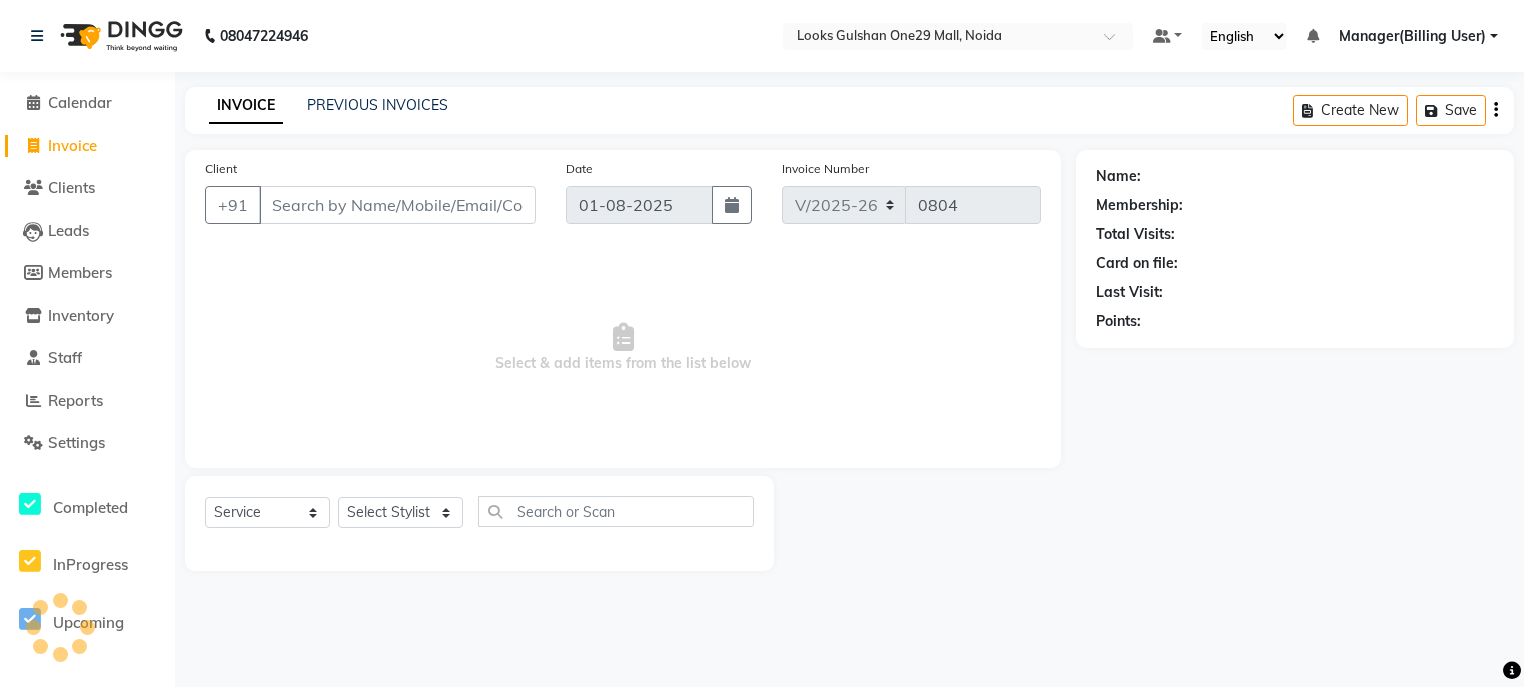 select on "80996" 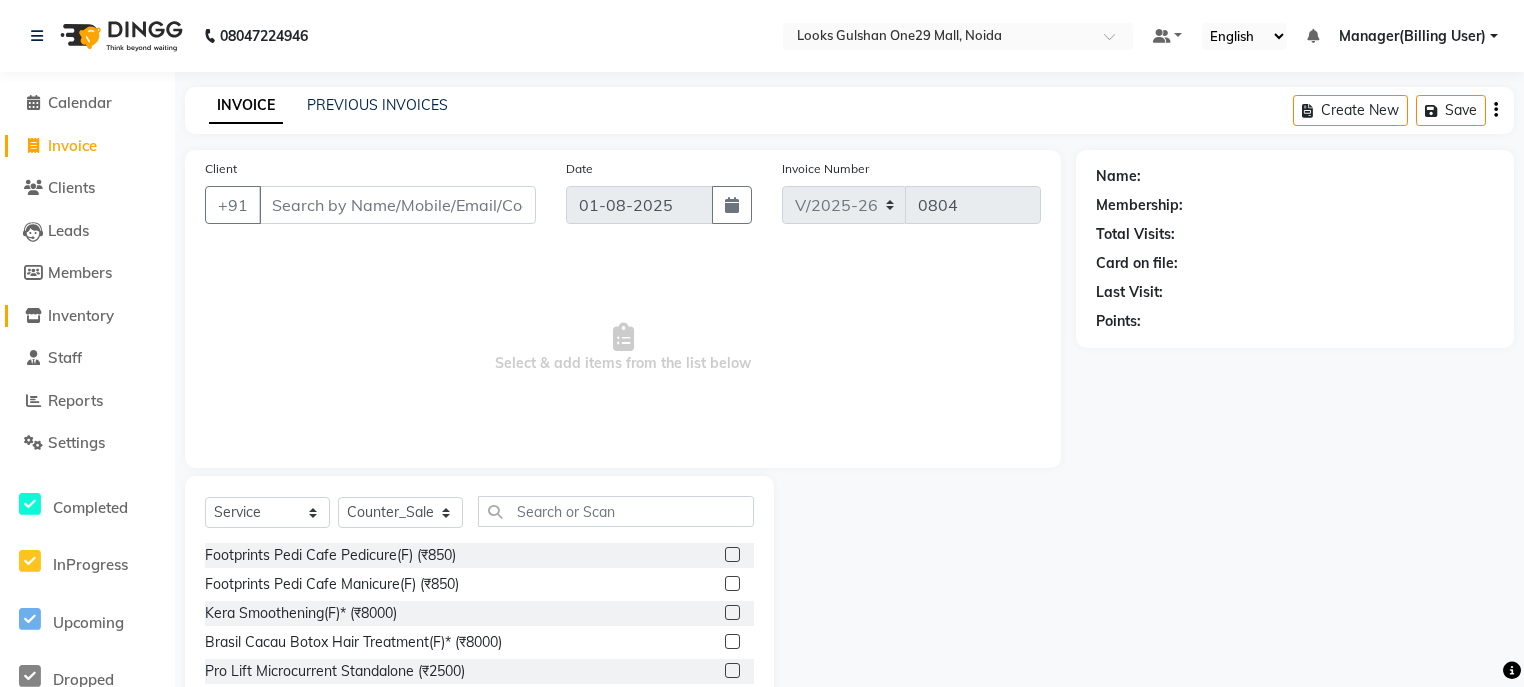 click on "Inventory" 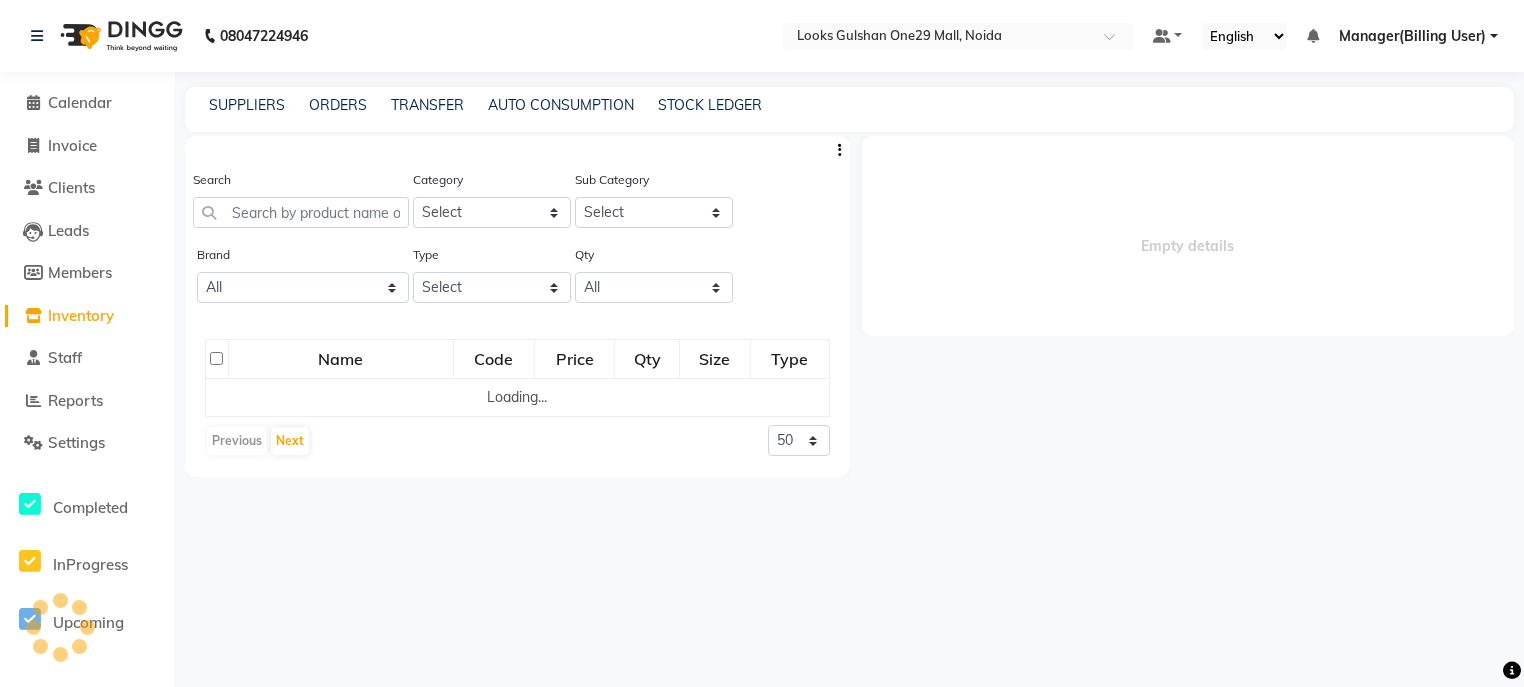 select 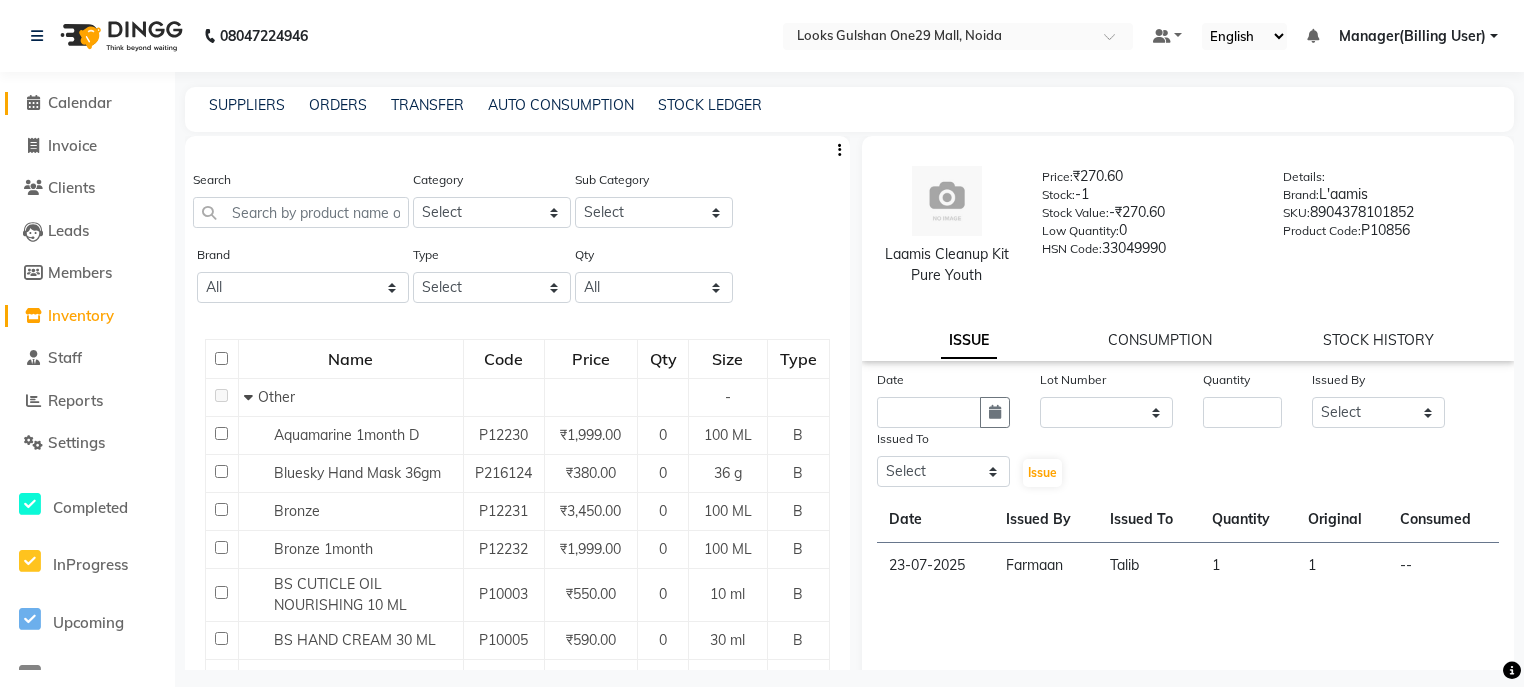 click on "Calendar" 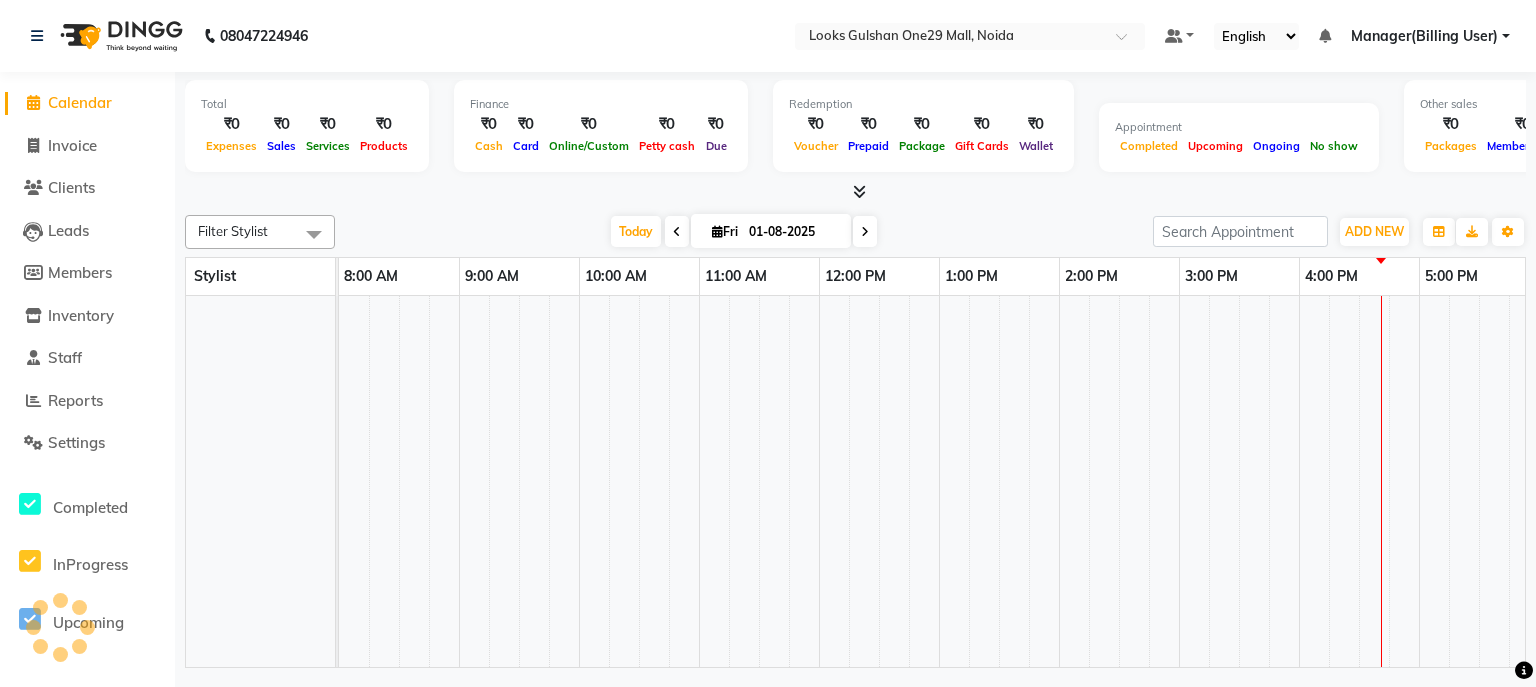 scroll, scrollTop: 0, scrollLeft: 0, axis: both 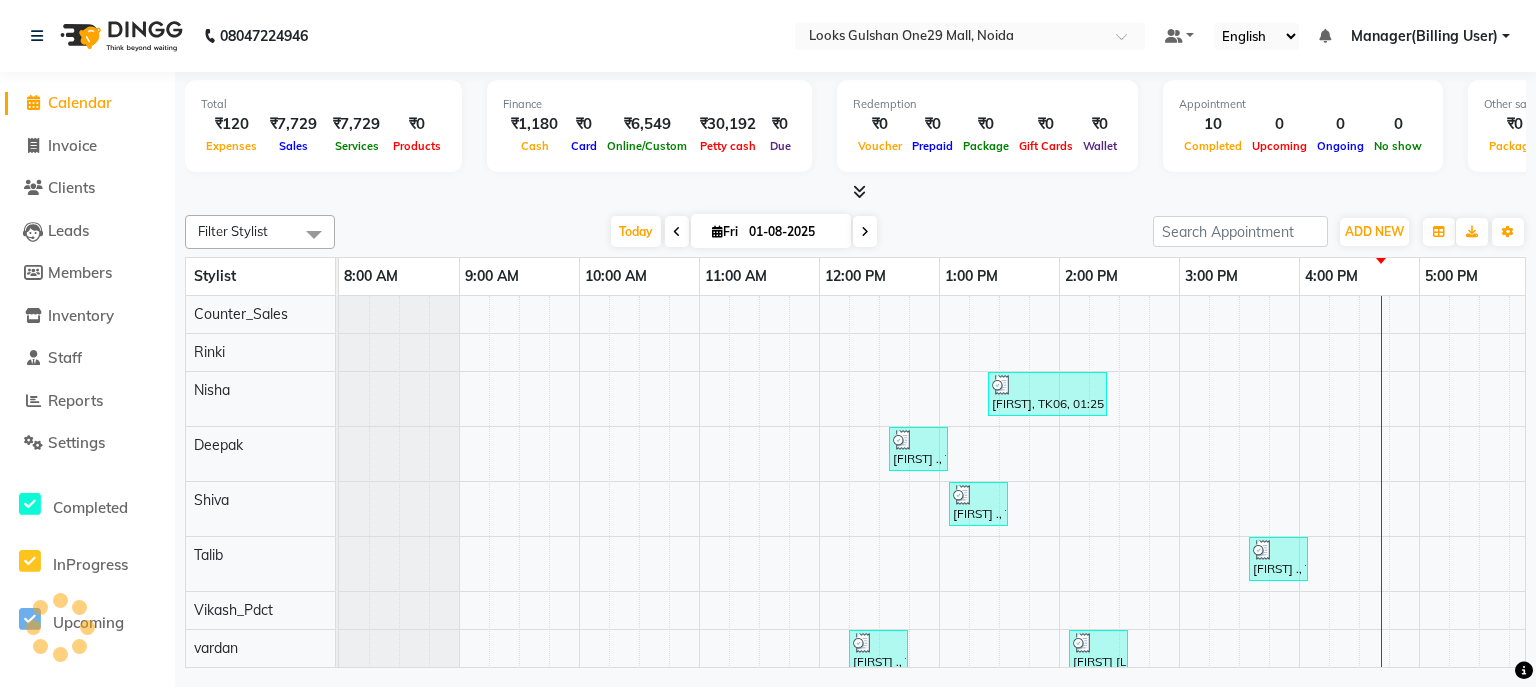 click on "Total  ₹120  Expenses ₹7,729  Sales ₹7,729  Services ₹0  Products" at bounding box center (323, 126) 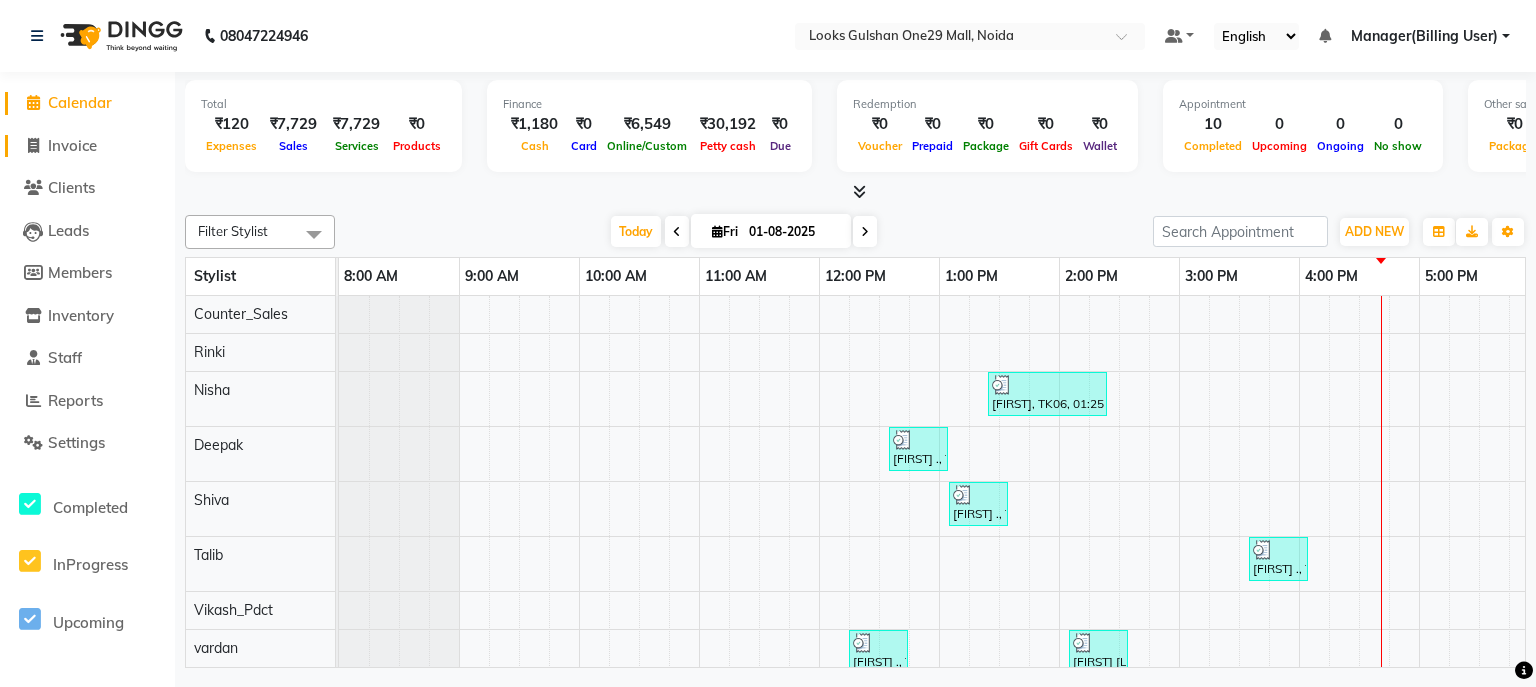 click on "Invoice" 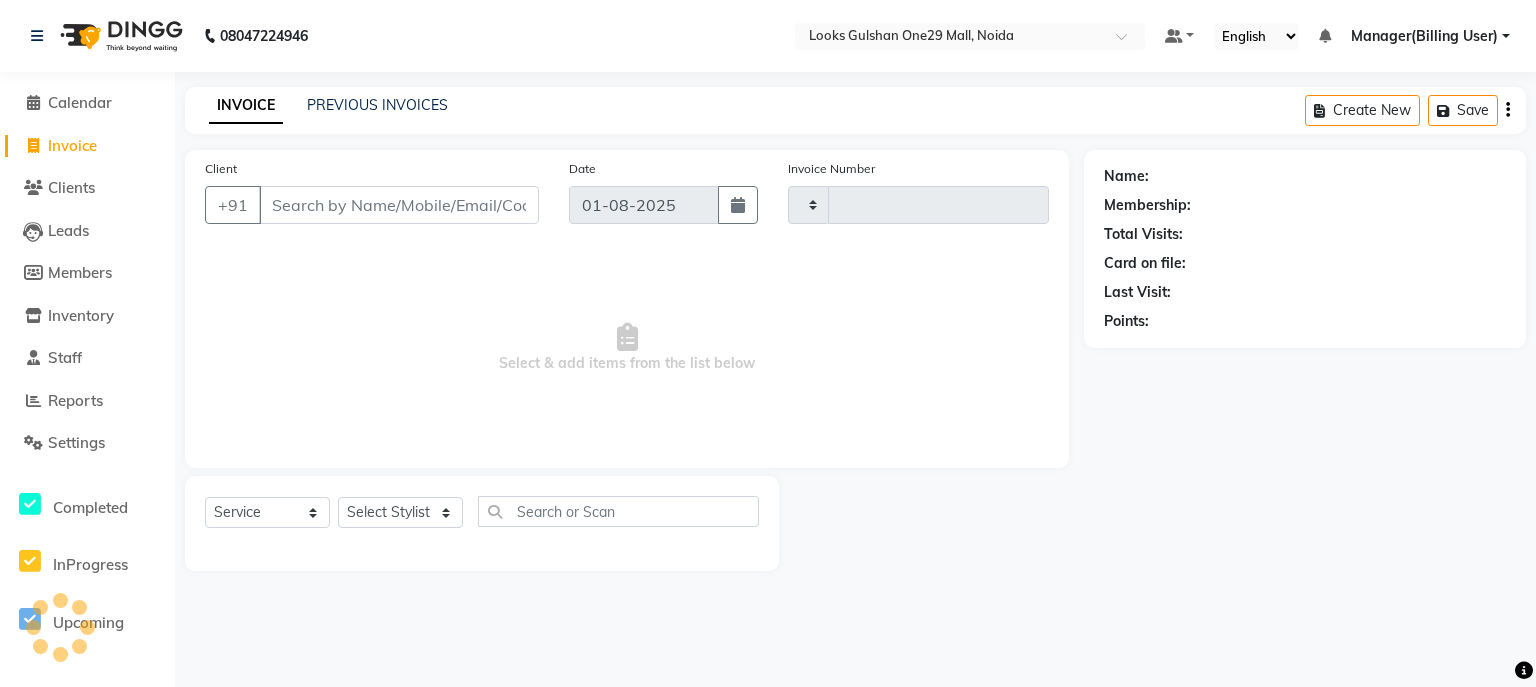 type on "0804" 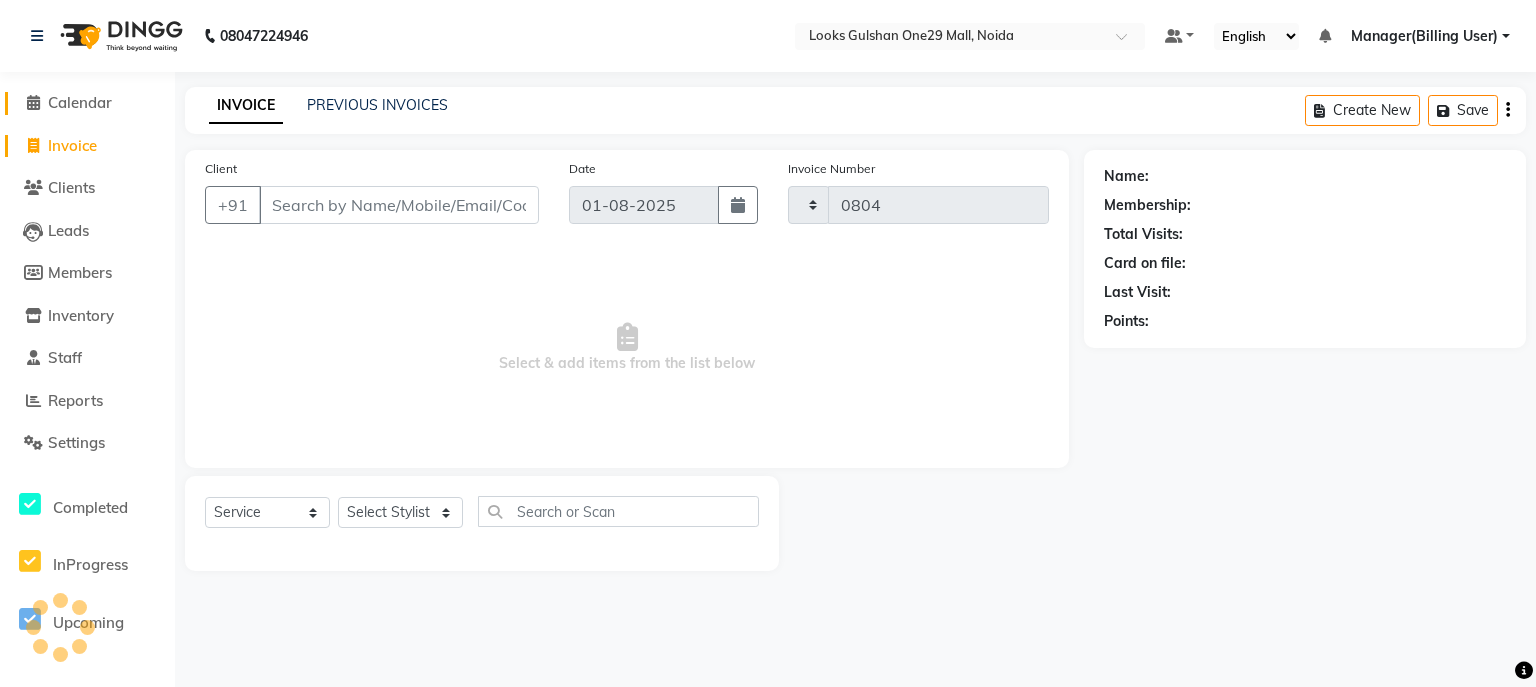 select on "8337" 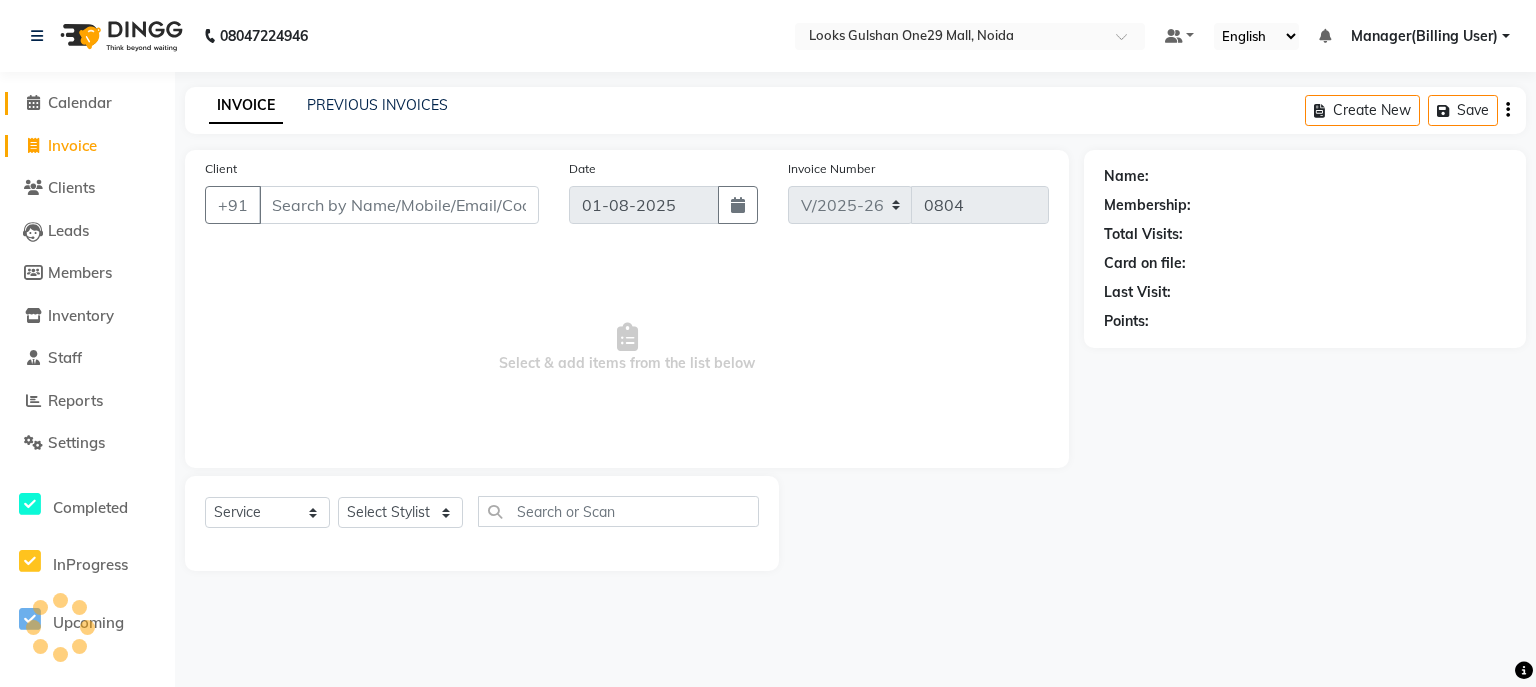 click on "Calendar" 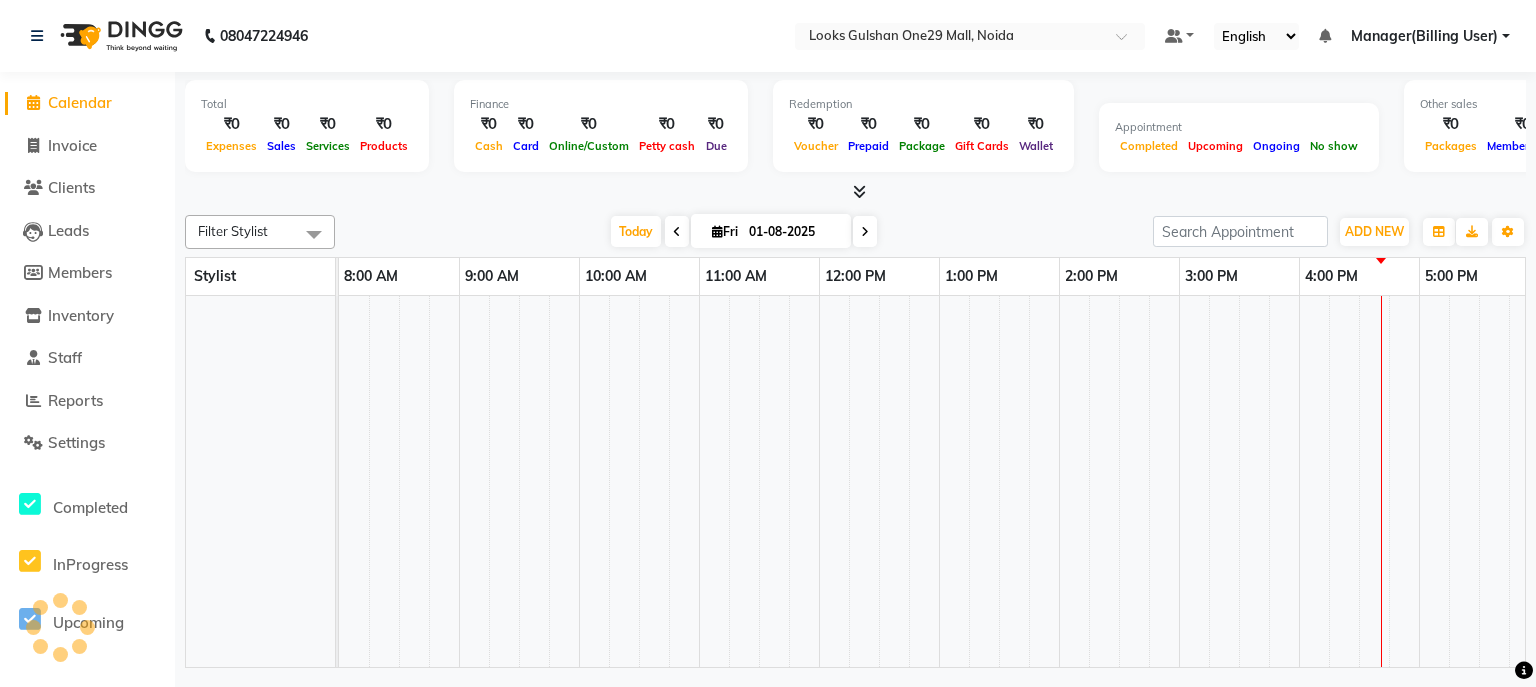 scroll, scrollTop: 0, scrollLeft: 0, axis: both 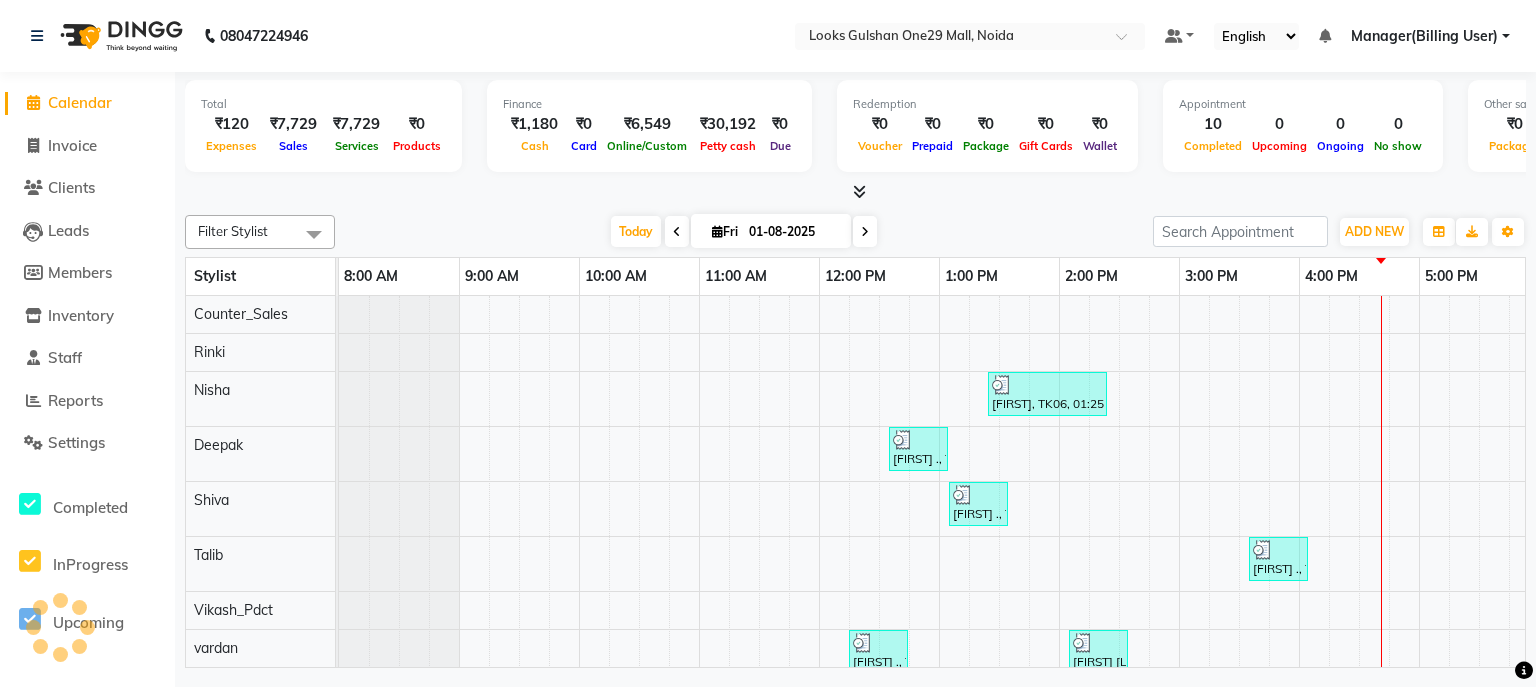 click on "Total  ₹120  Expenses ₹7,729  Sales ₹7,729  Services ₹0  Products" at bounding box center [323, 126] 